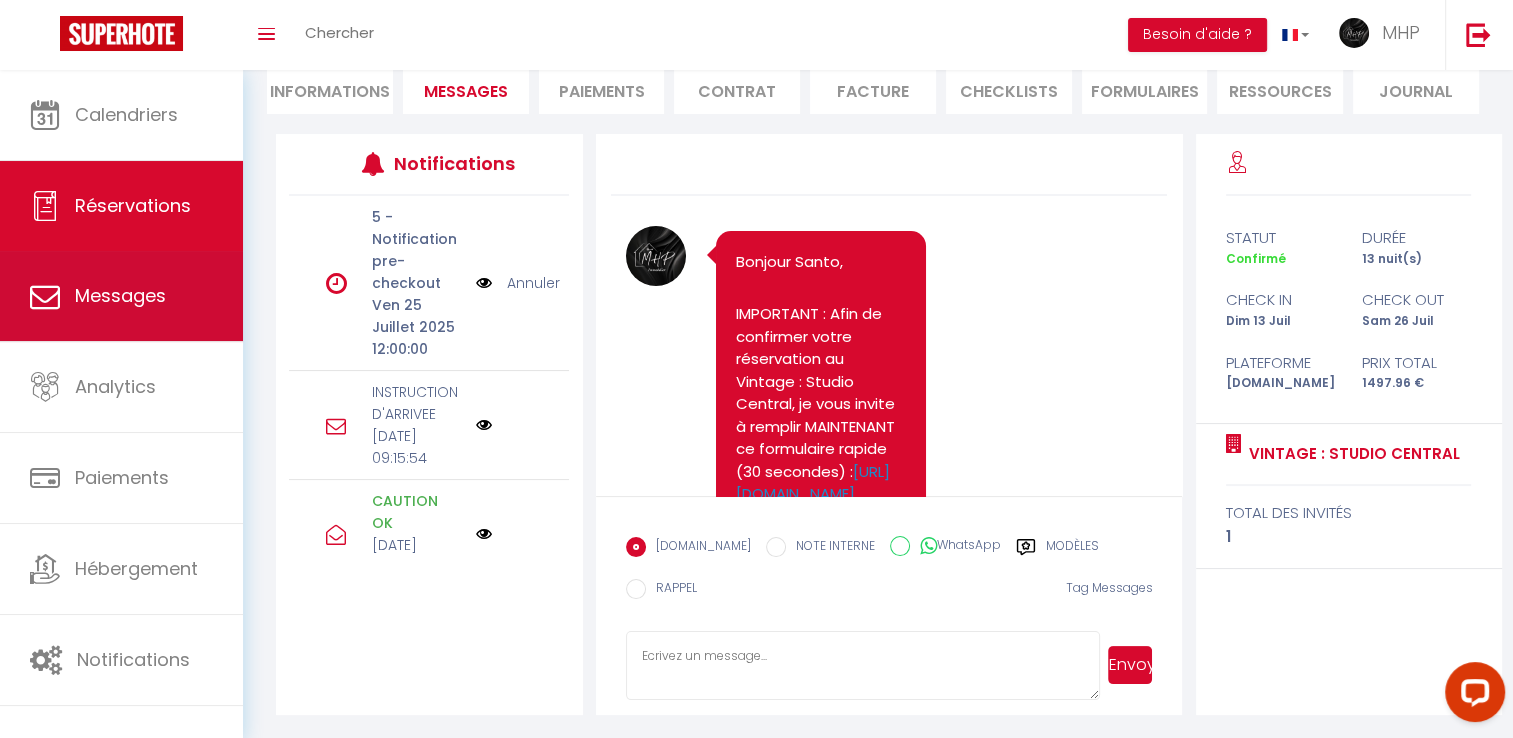 scroll, scrollTop: 0, scrollLeft: 0, axis: both 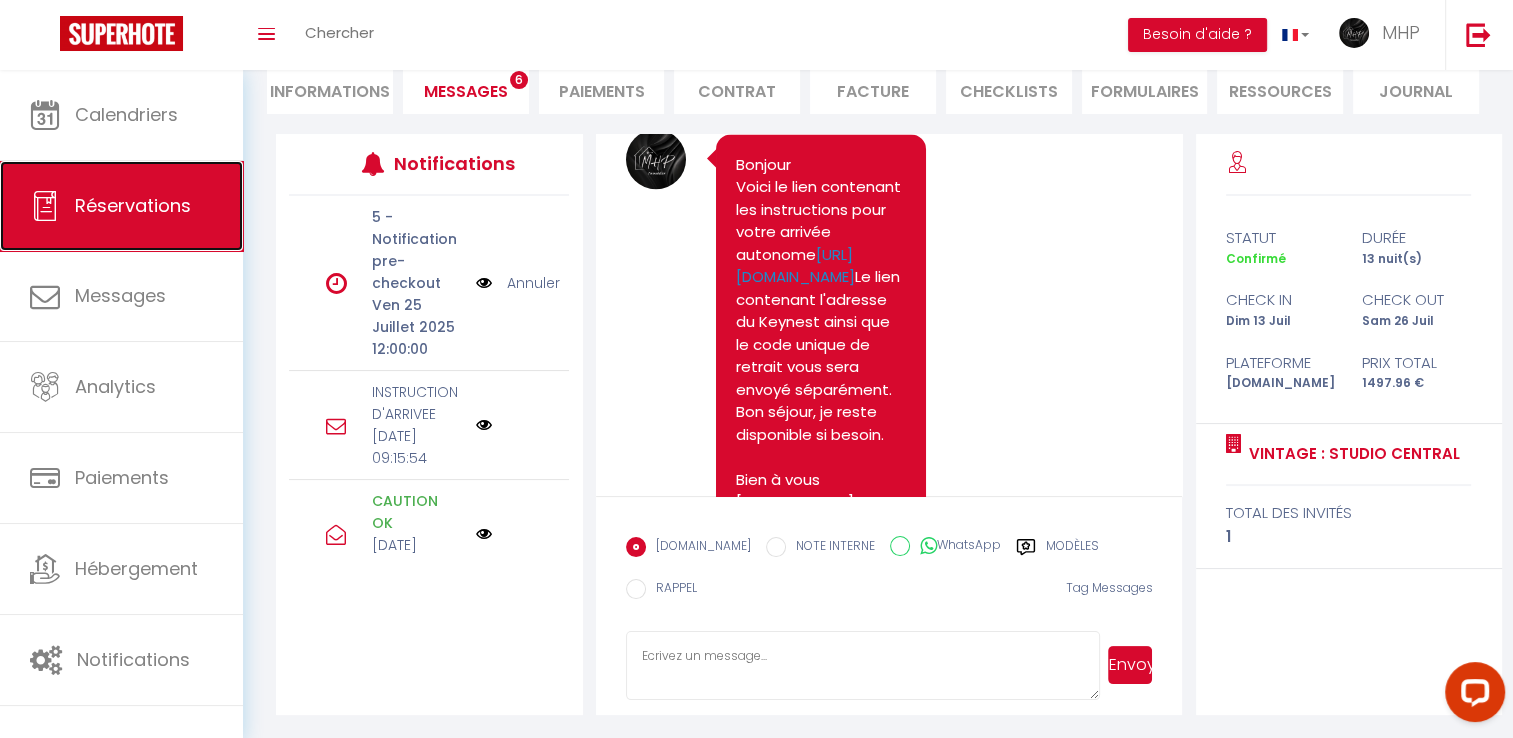 click on "Réservations" at bounding box center (133, 205) 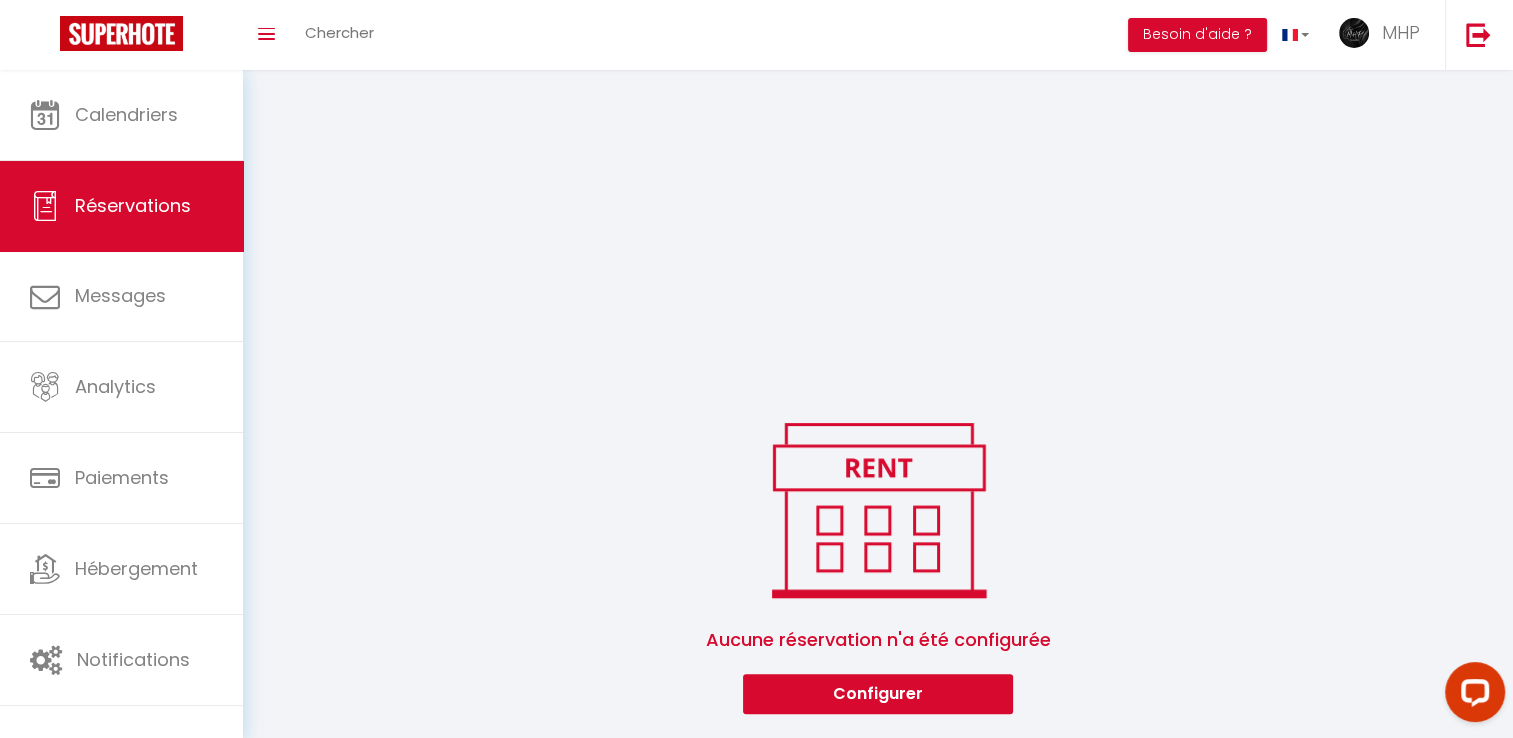 scroll, scrollTop: 70, scrollLeft: 0, axis: vertical 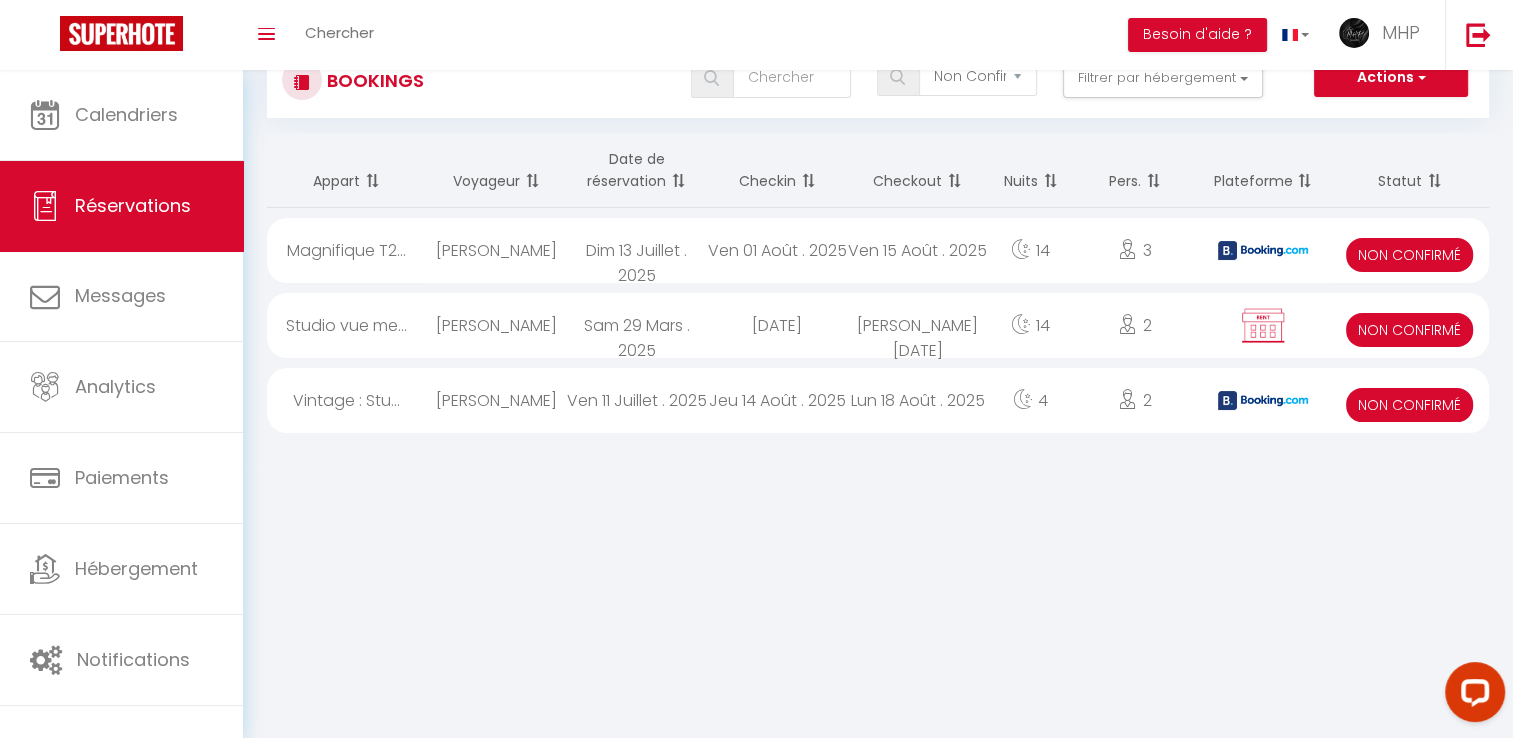 click on "Non Confirmé" at bounding box center [1409, 255] 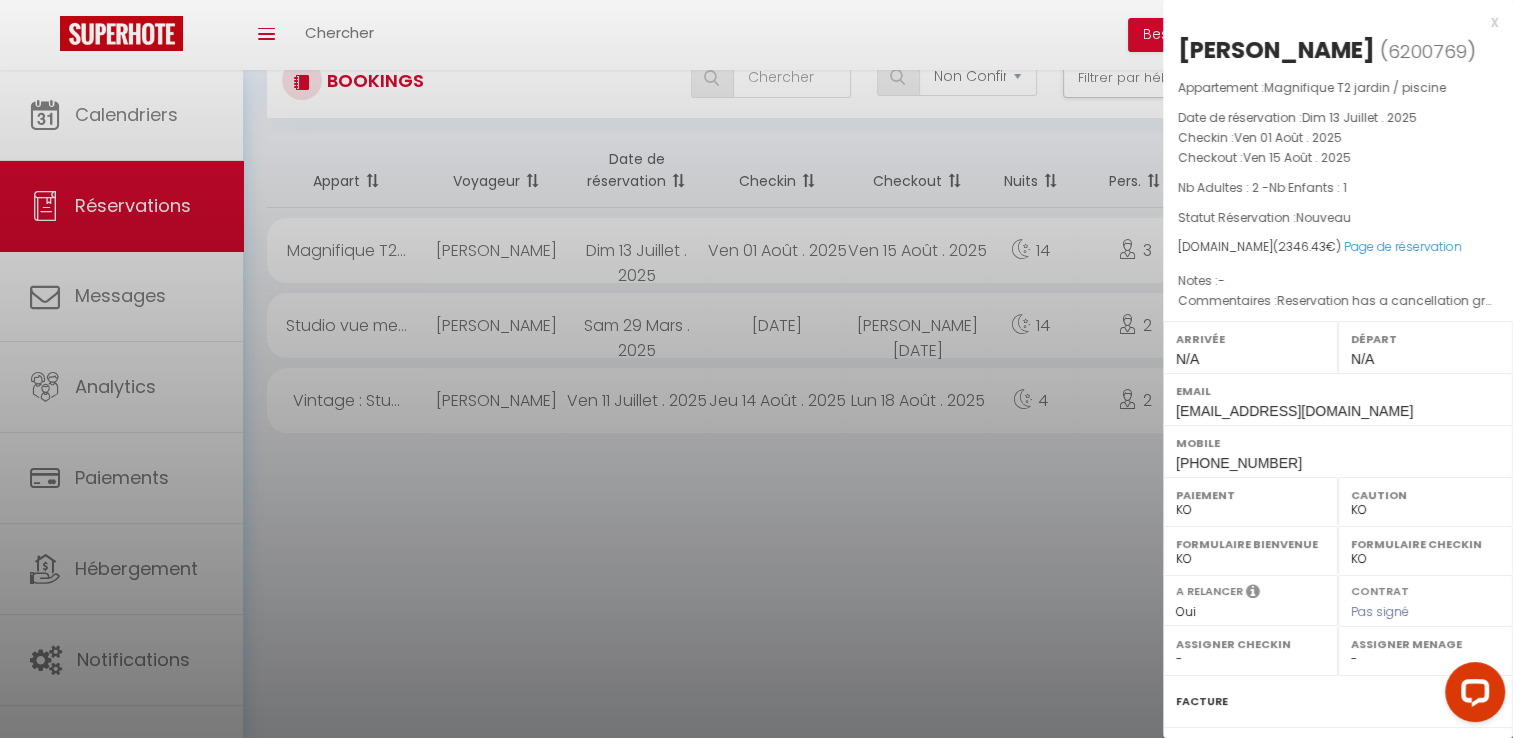 select on "42570" 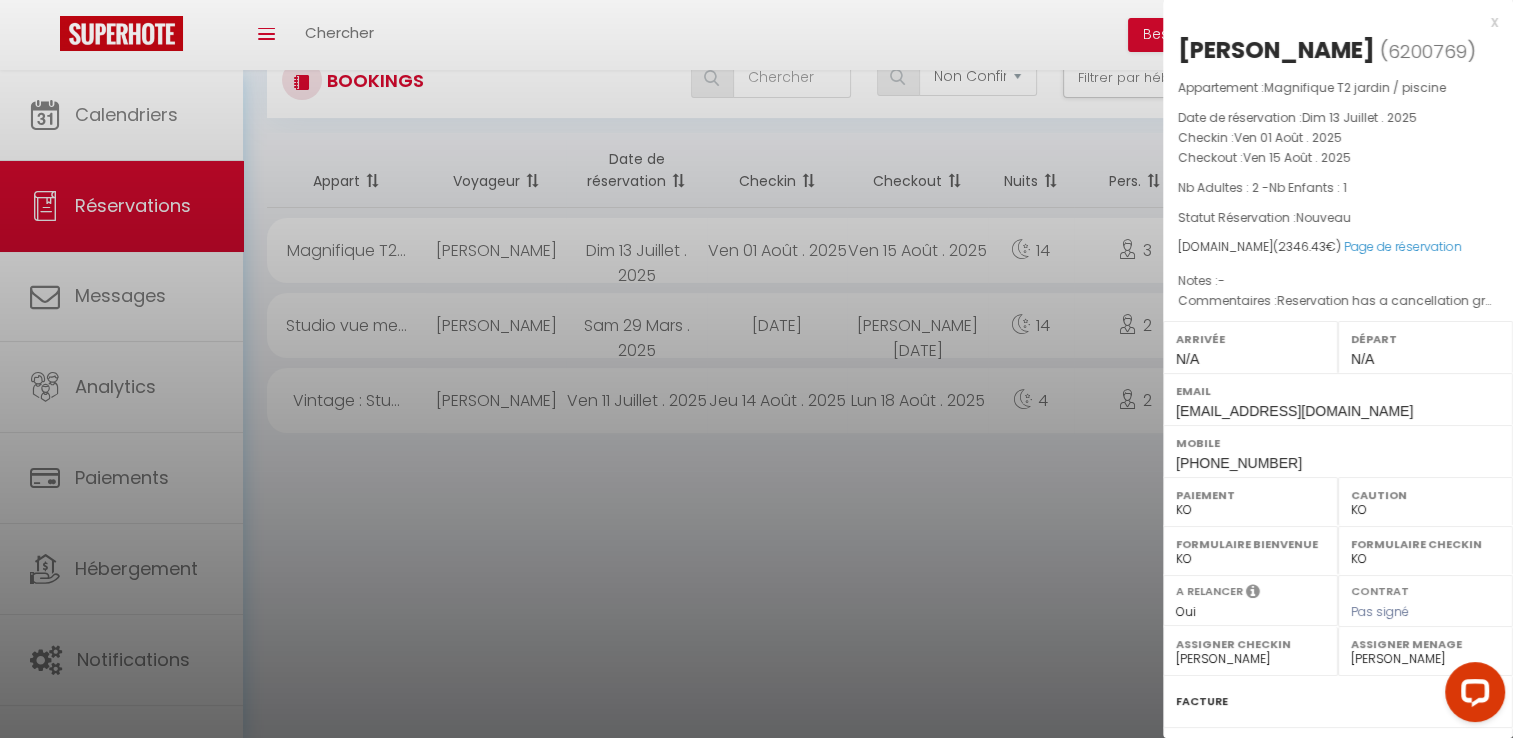 click on "OK   KO" at bounding box center [1250, 510] 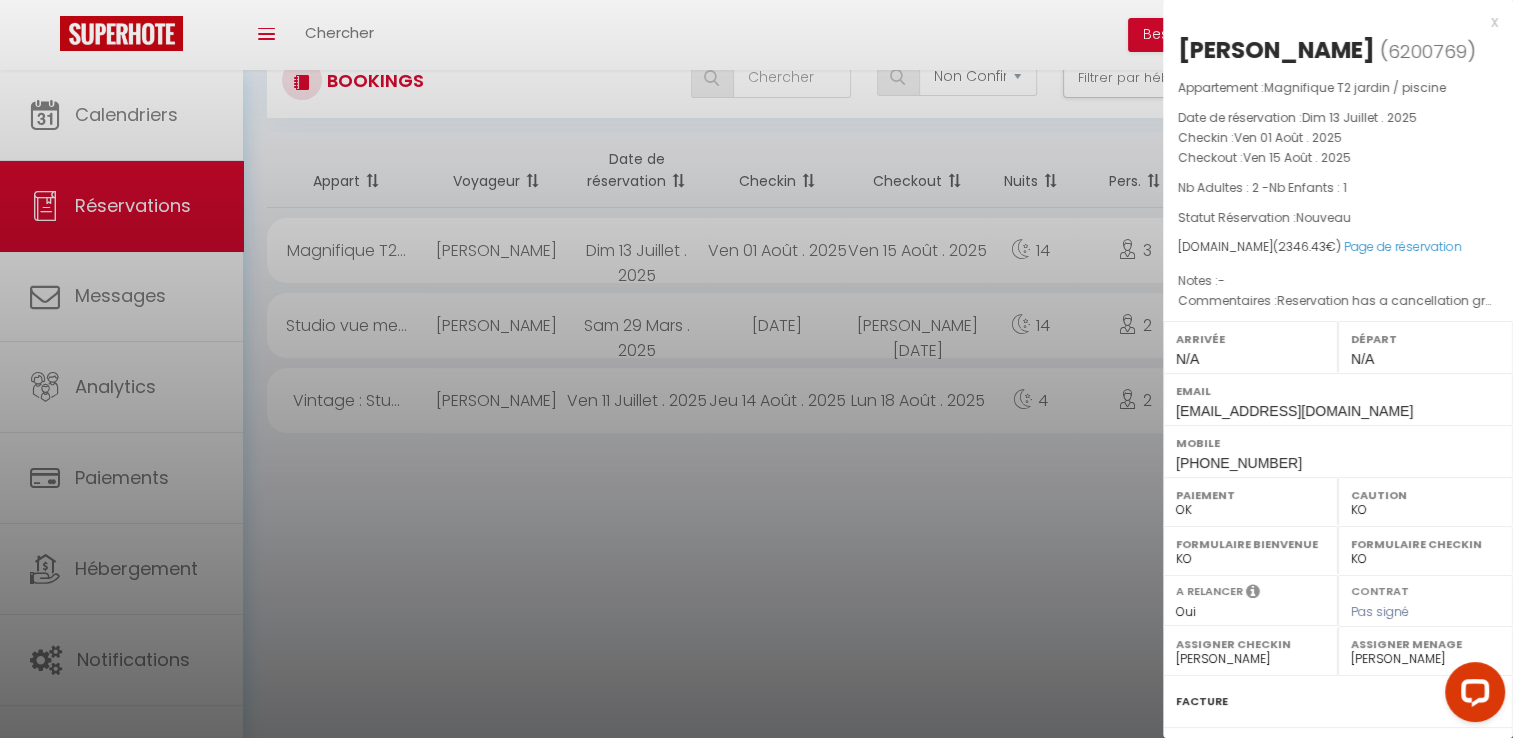click on "OK   KO" at bounding box center [1250, 510] 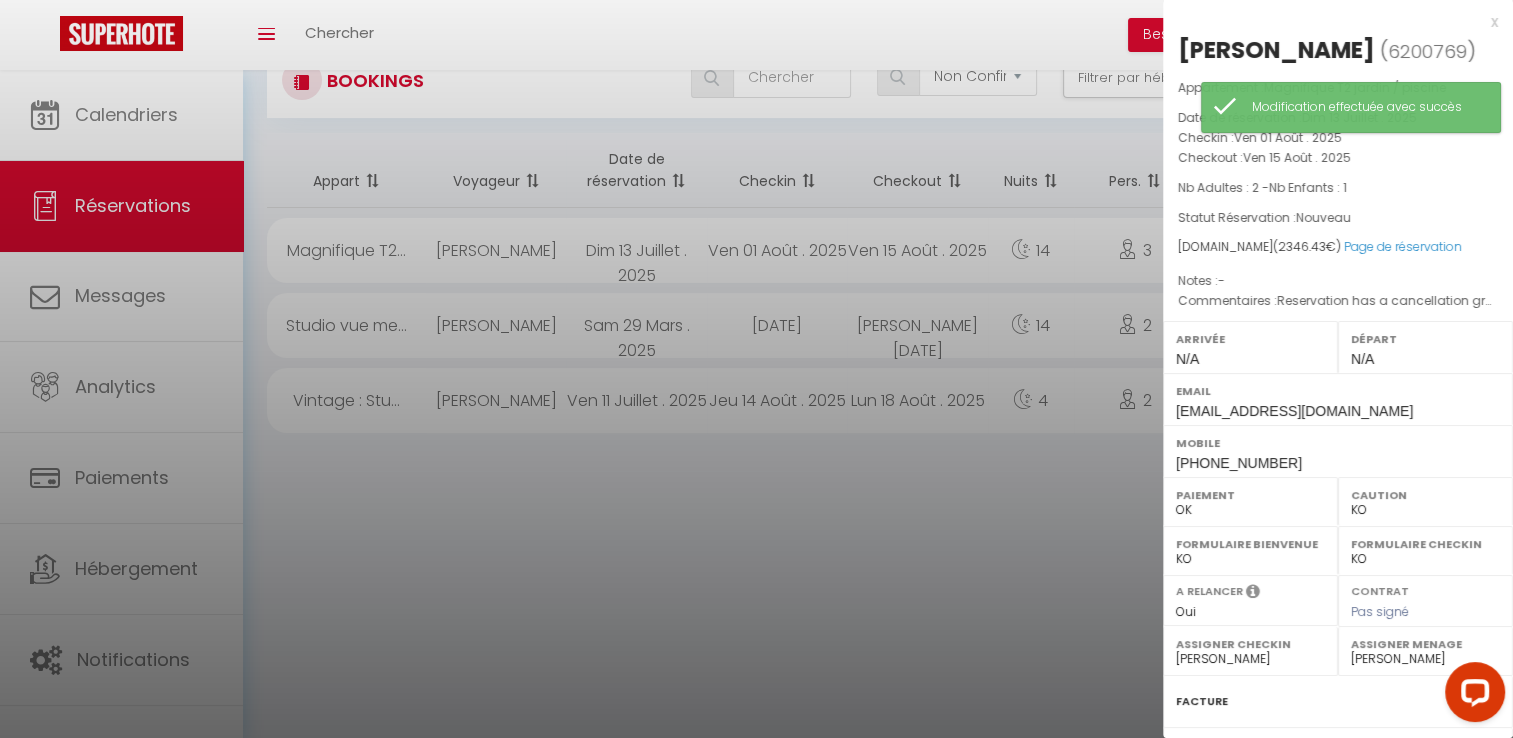 click at bounding box center [756, 369] 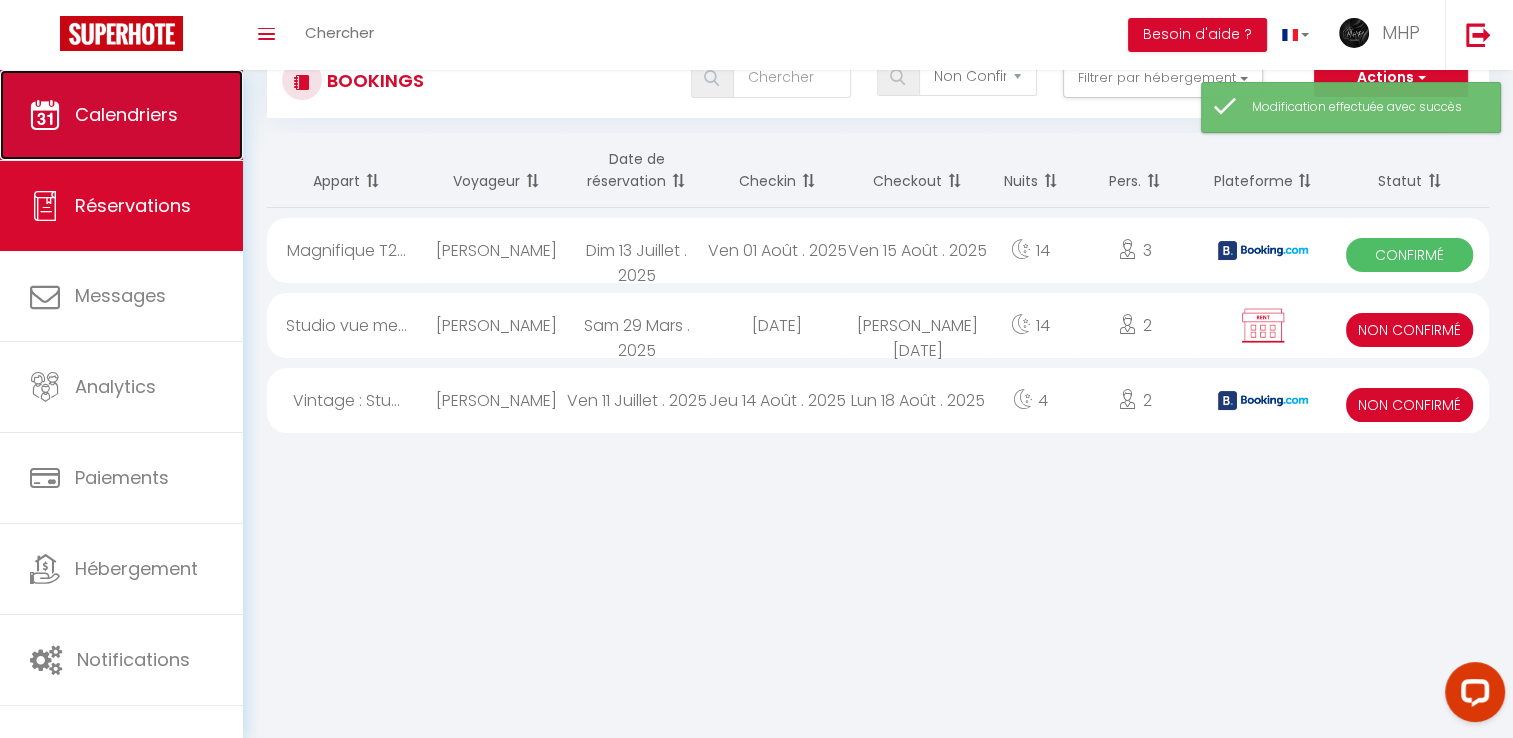 click on "Calendriers" at bounding box center (126, 114) 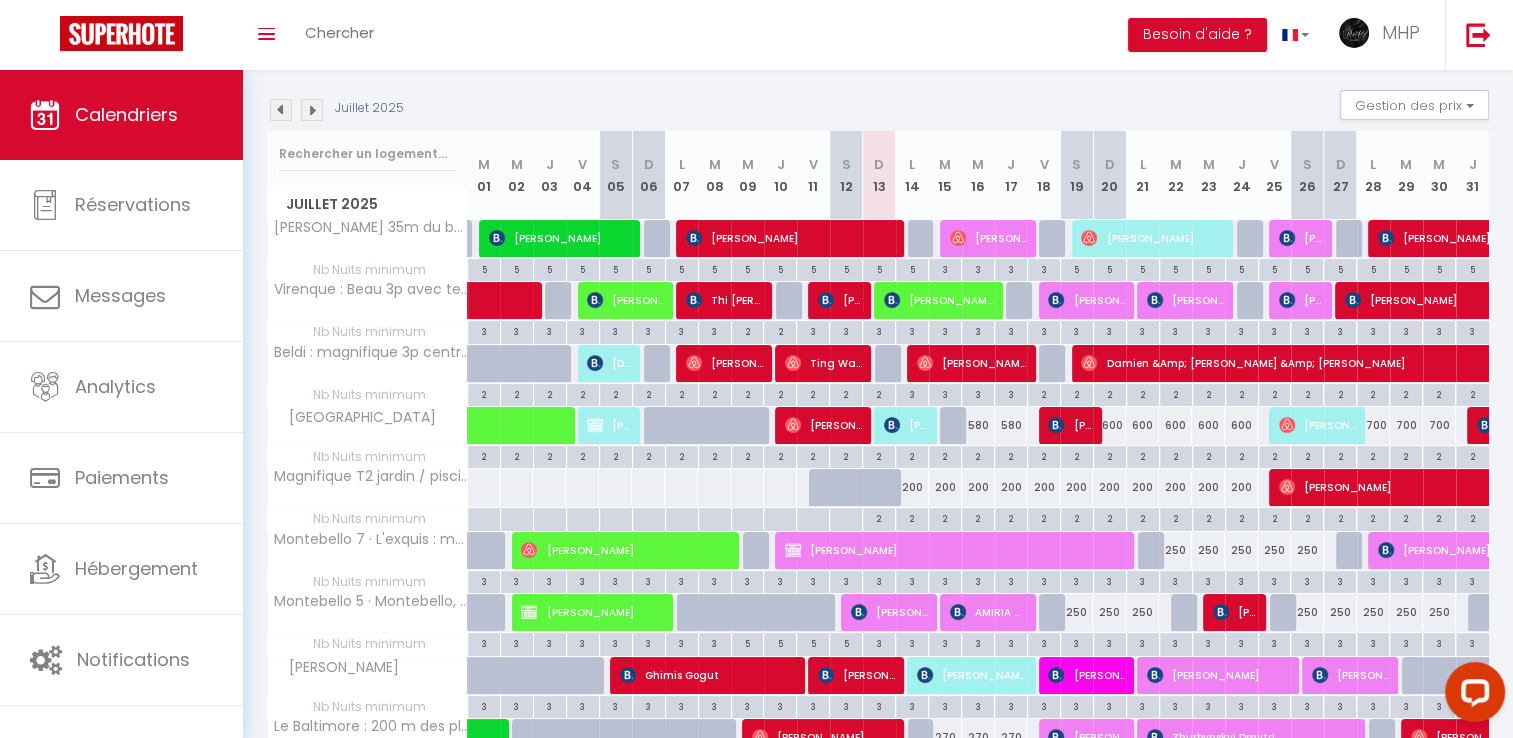 scroll, scrollTop: 200, scrollLeft: 0, axis: vertical 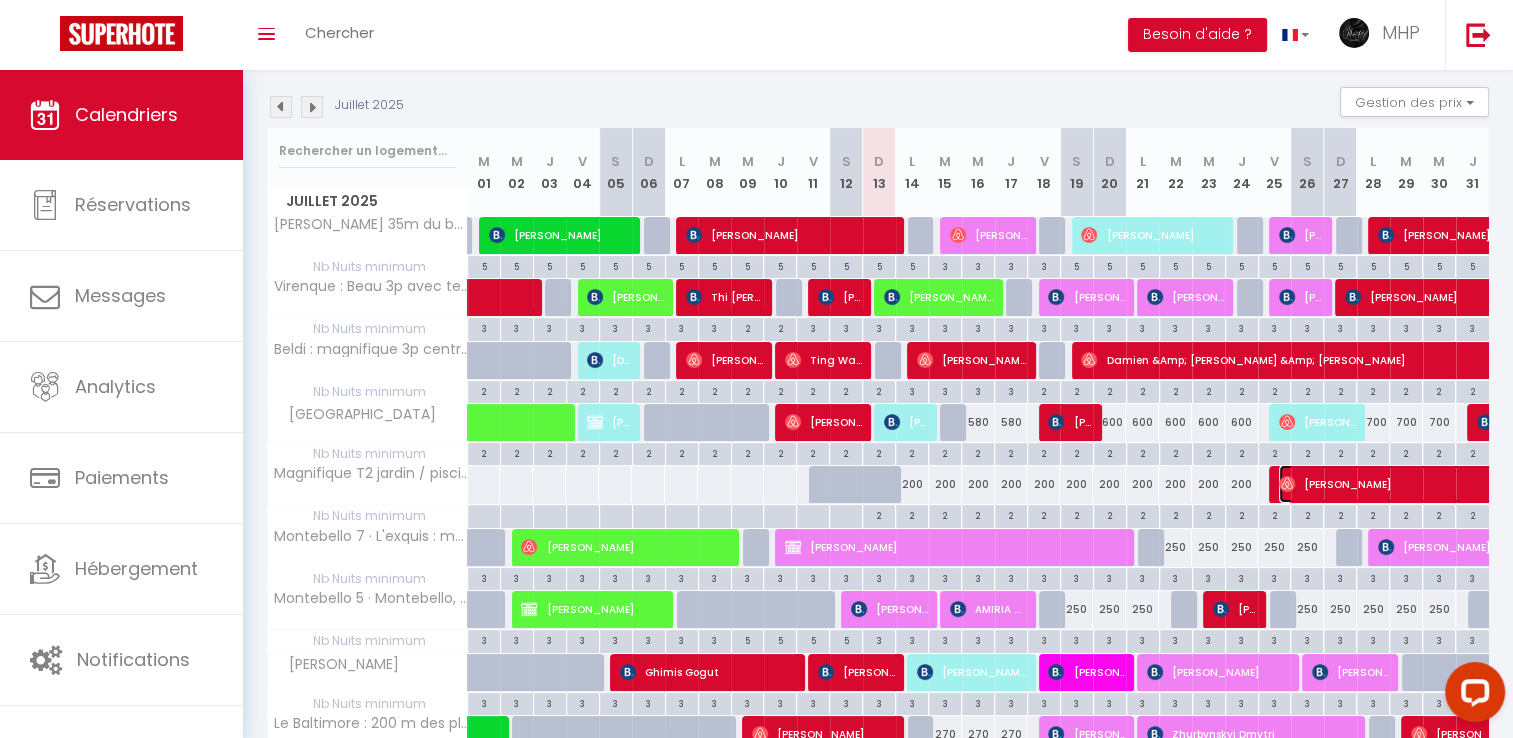 click on "[PERSON_NAME]" at bounding box center (1440, 484) 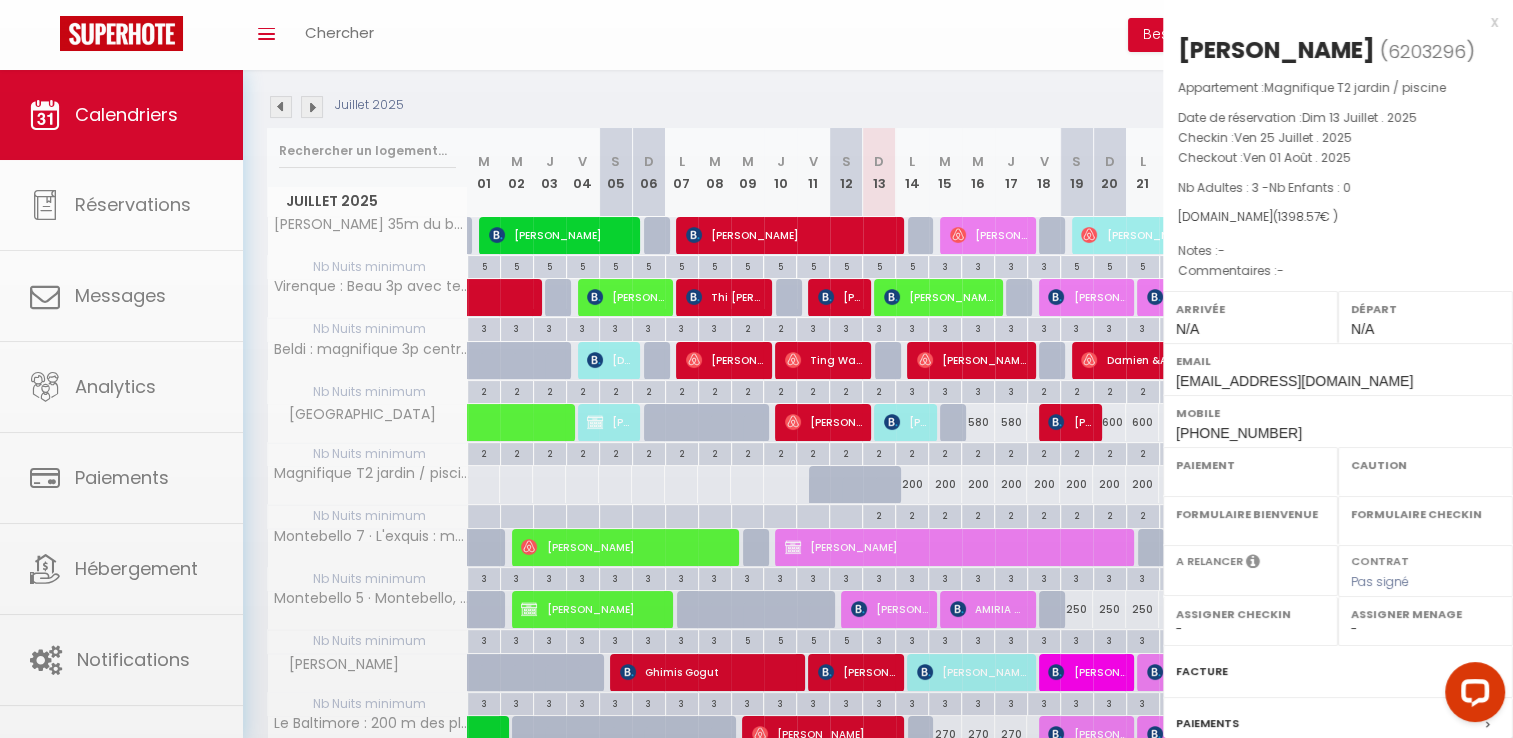 select on "OK" 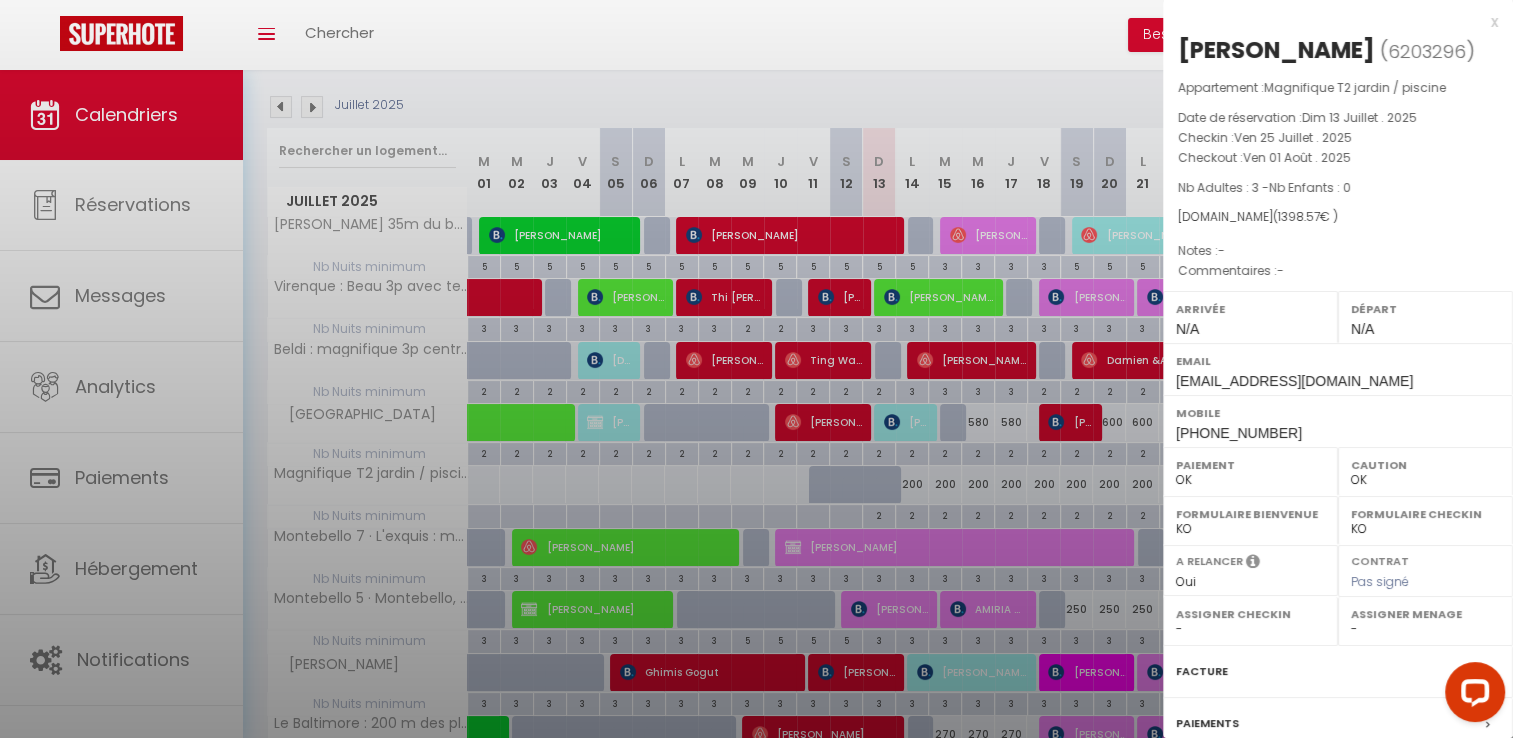 select on "42570" 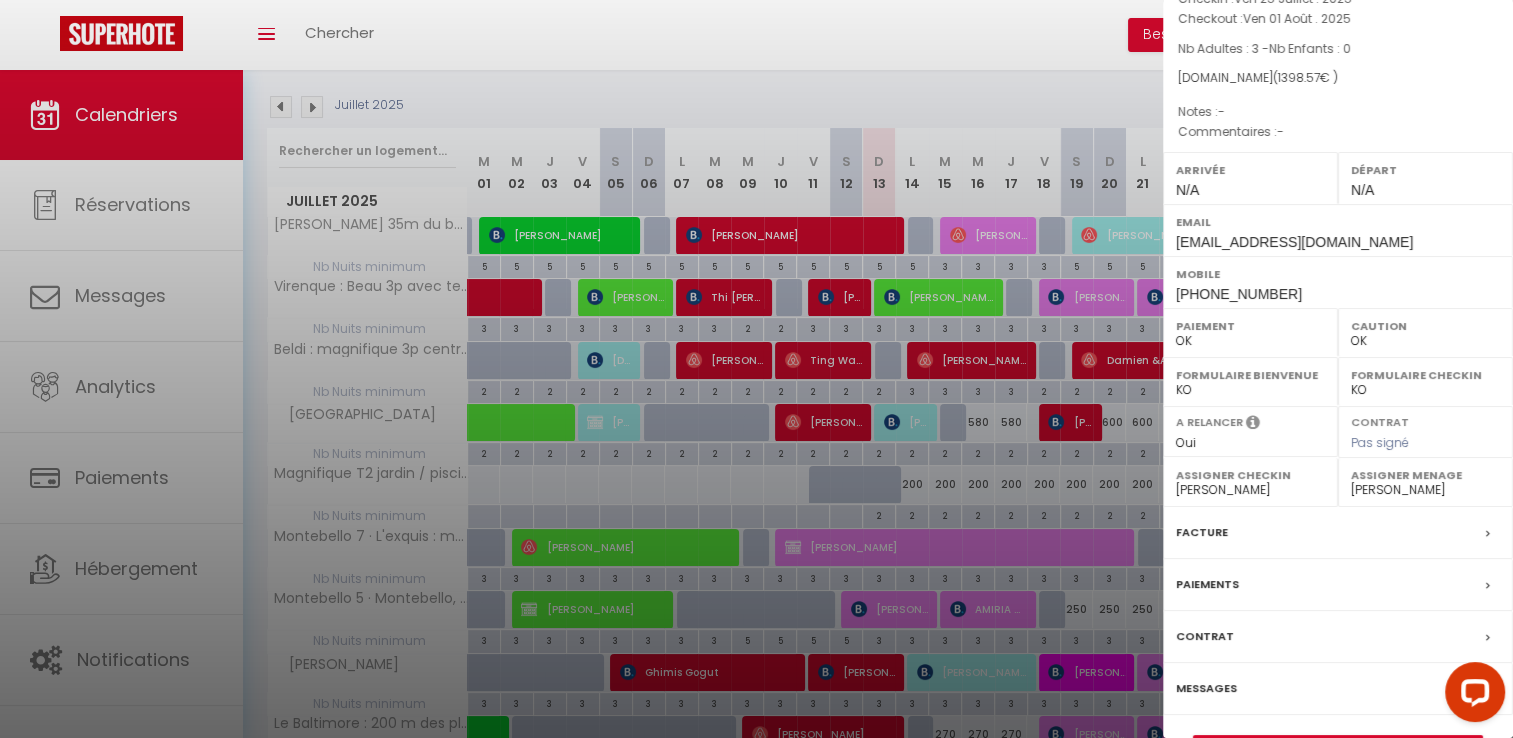 scroll, scrollTop: 190, scrollLeft: 0, axis: vertical 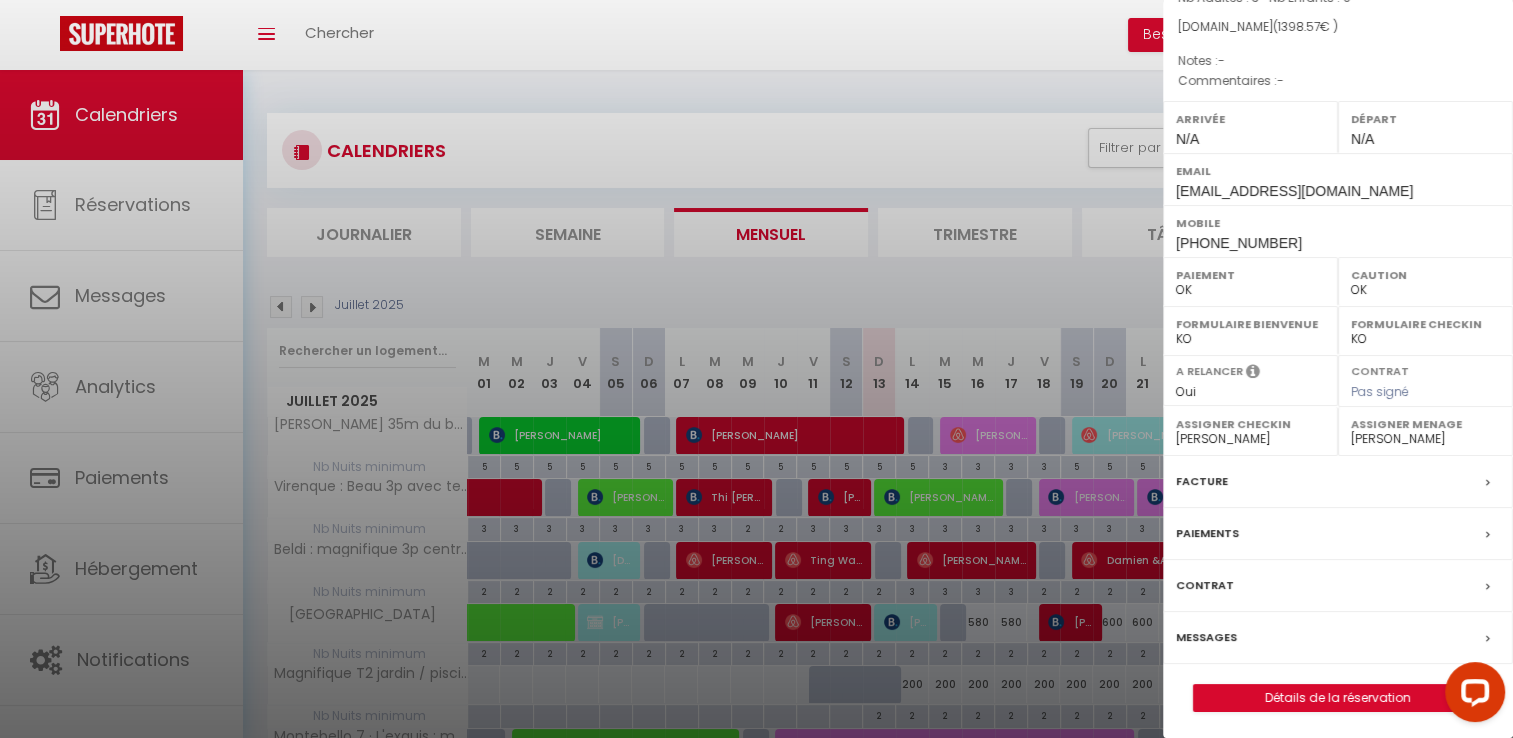 click at bounding box center [756, 369] 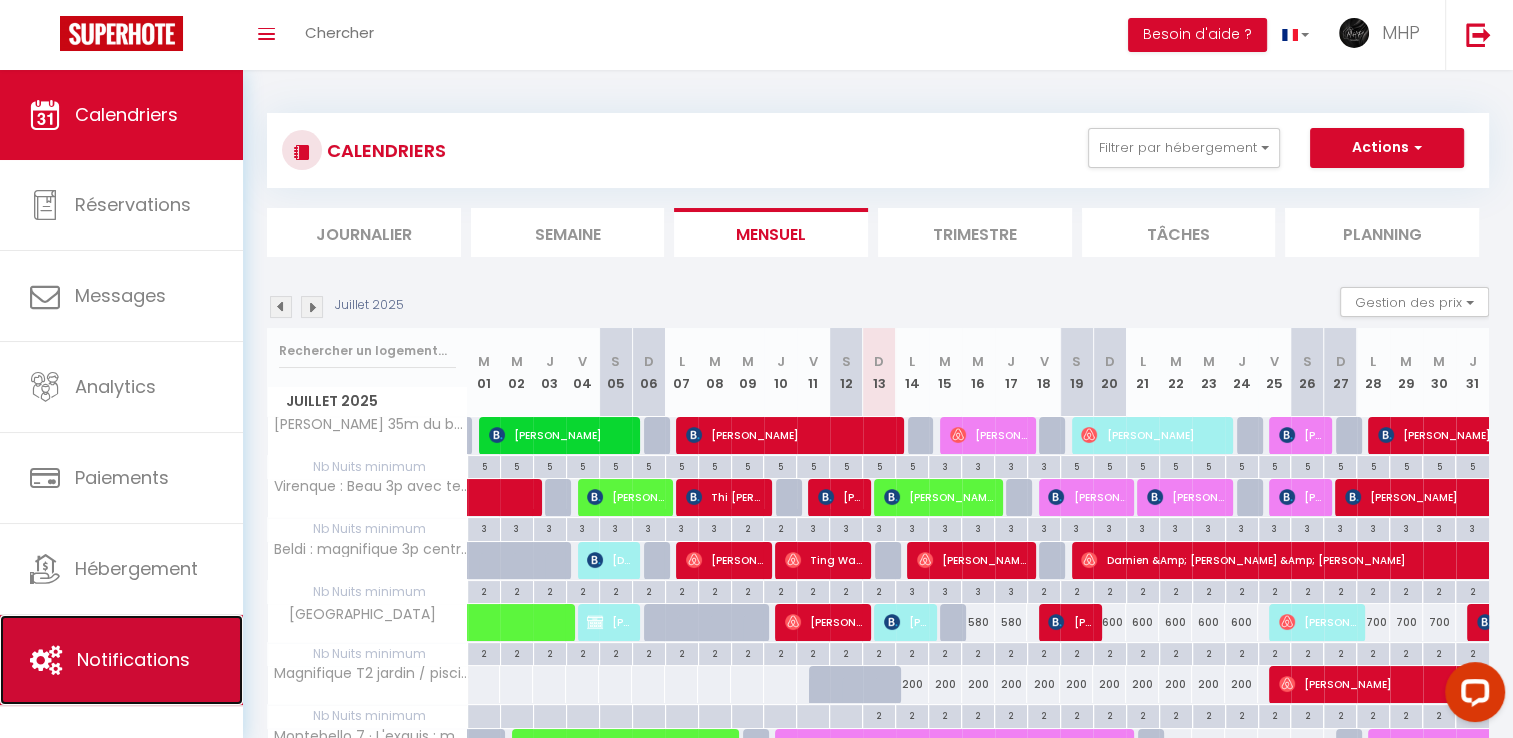 click on "Notifications" at bounding box center (133, 659) 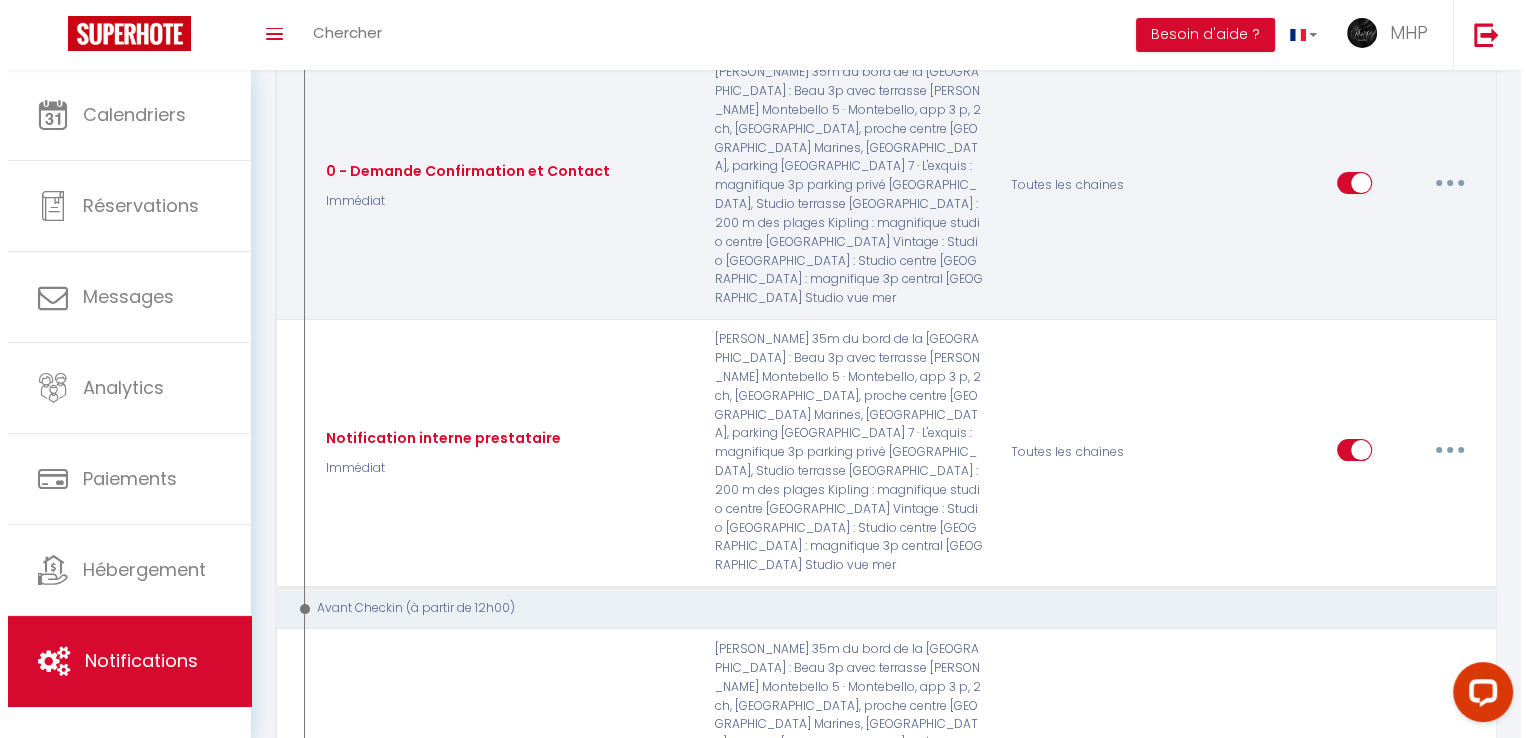 scroll, scrollTop: 300, scrollLeft: 0, axis: vertical 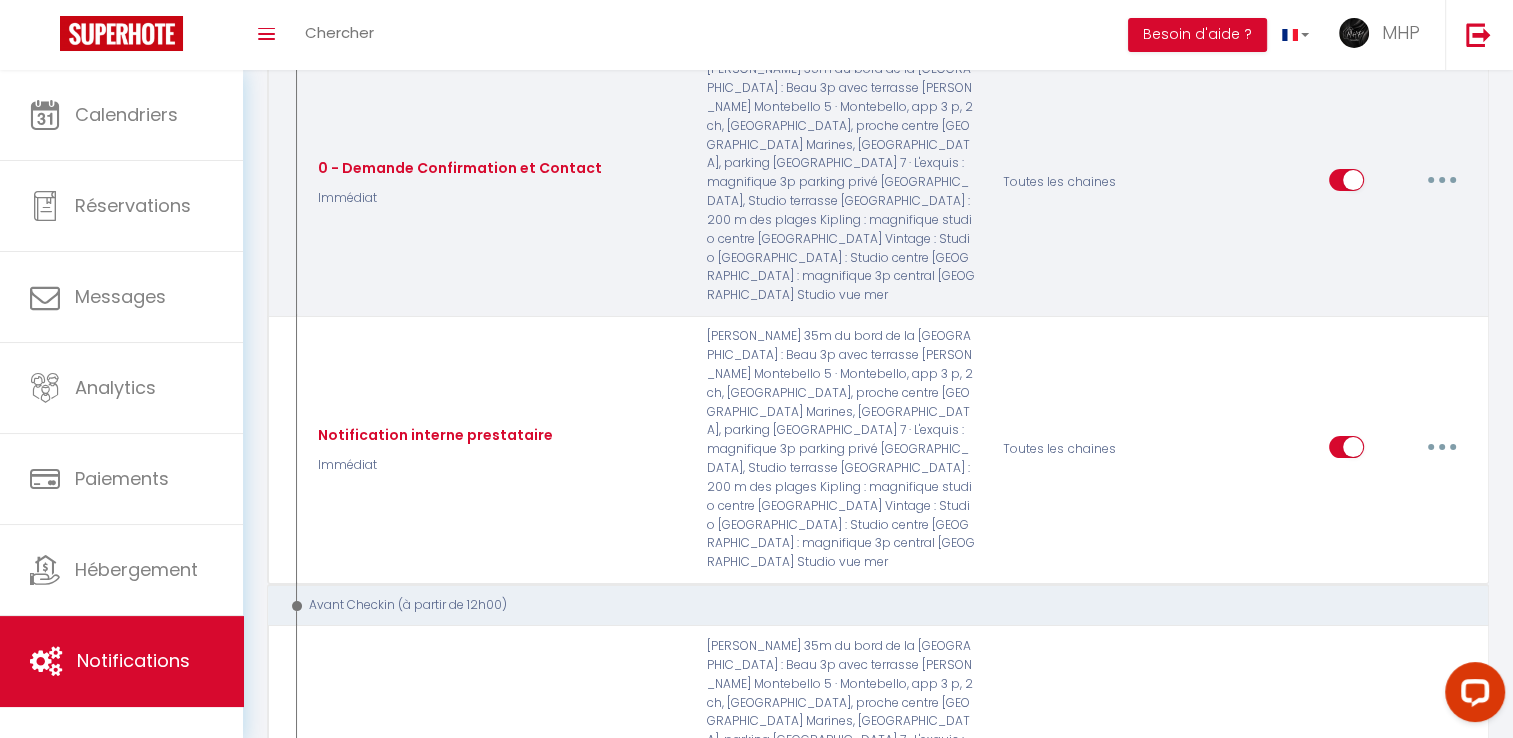 click at bounding box center [1442, 180] 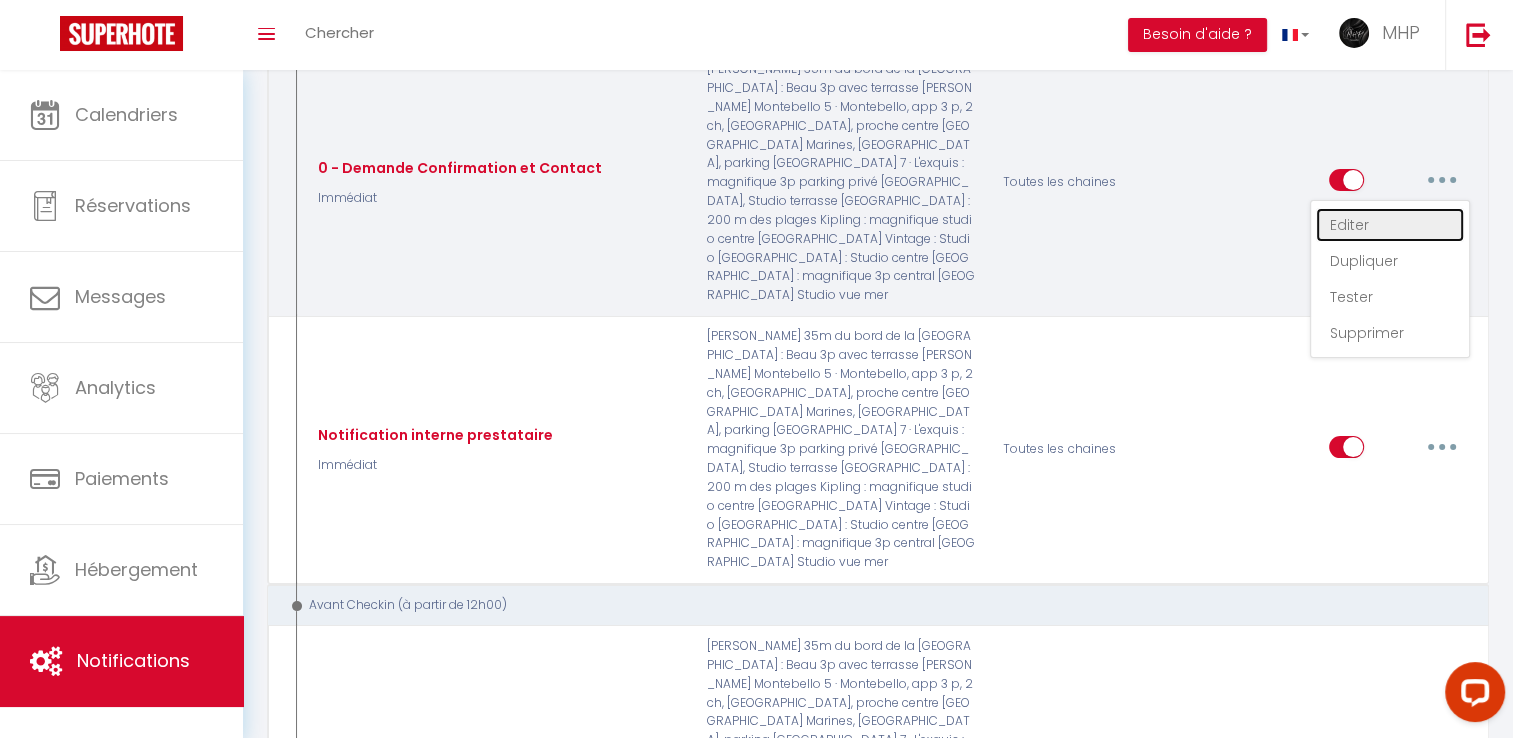 click on "Editer" at bounding box center (1390, 225) 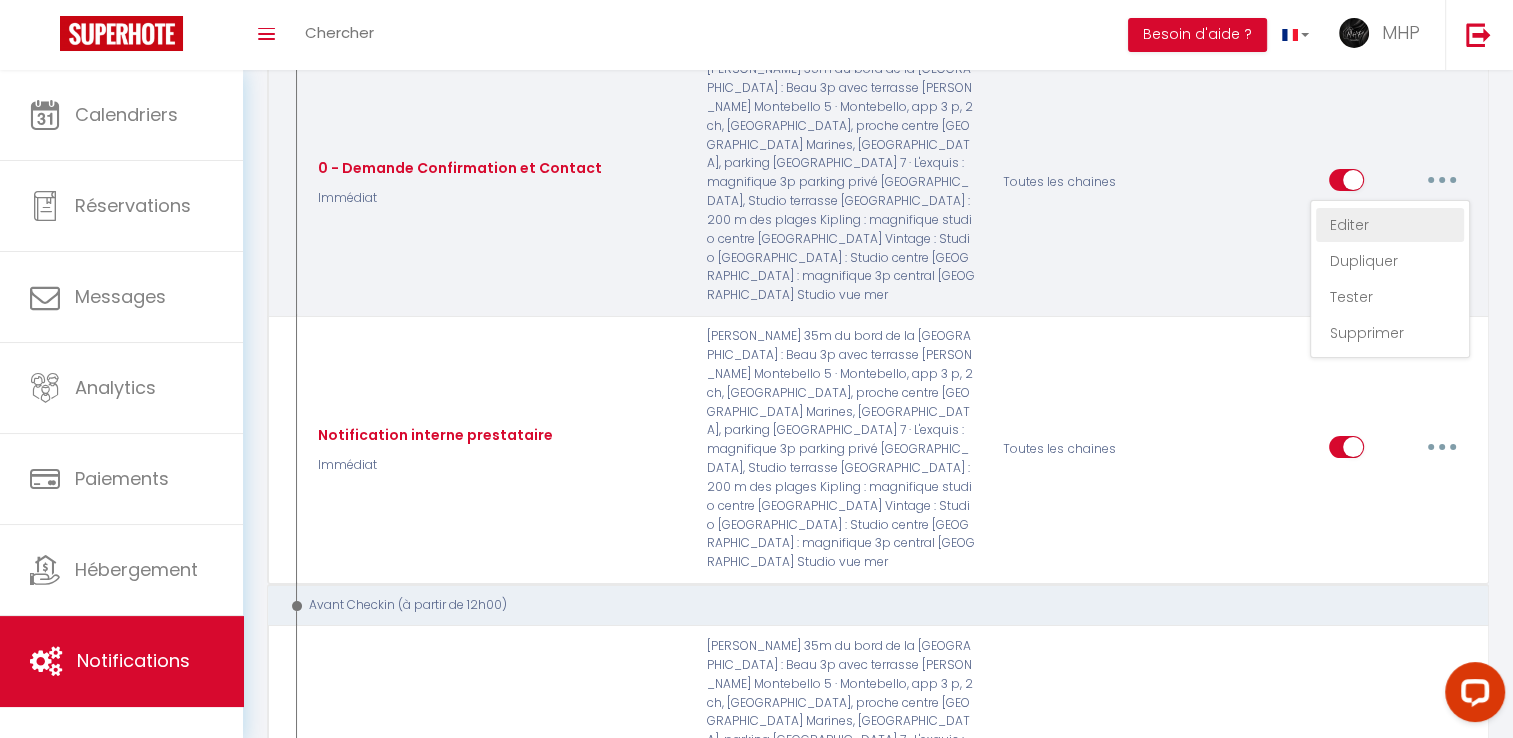type on "0 - Demande Confirmation et Contact" 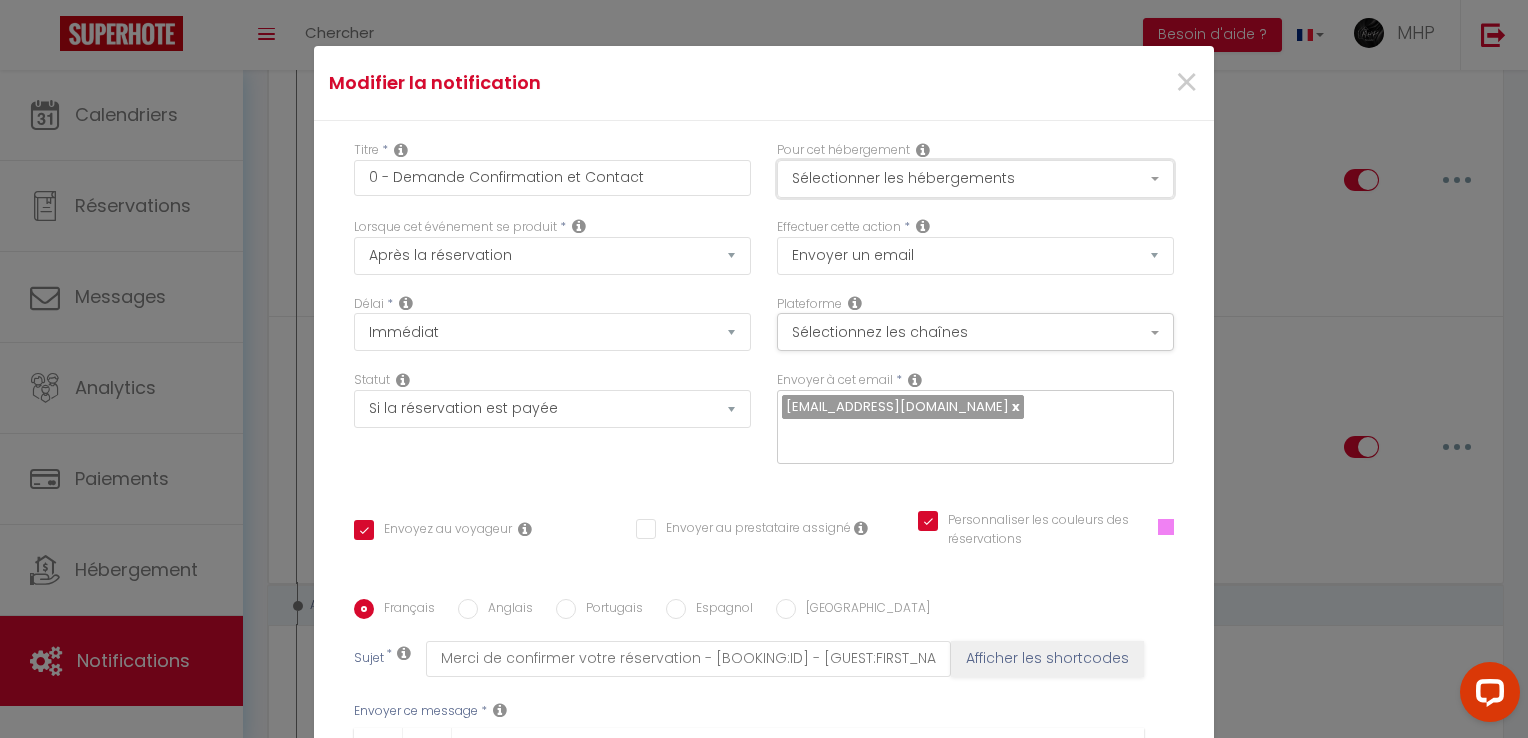 click on "Sélectionner les hébergements" at bounding box center (975, 179) 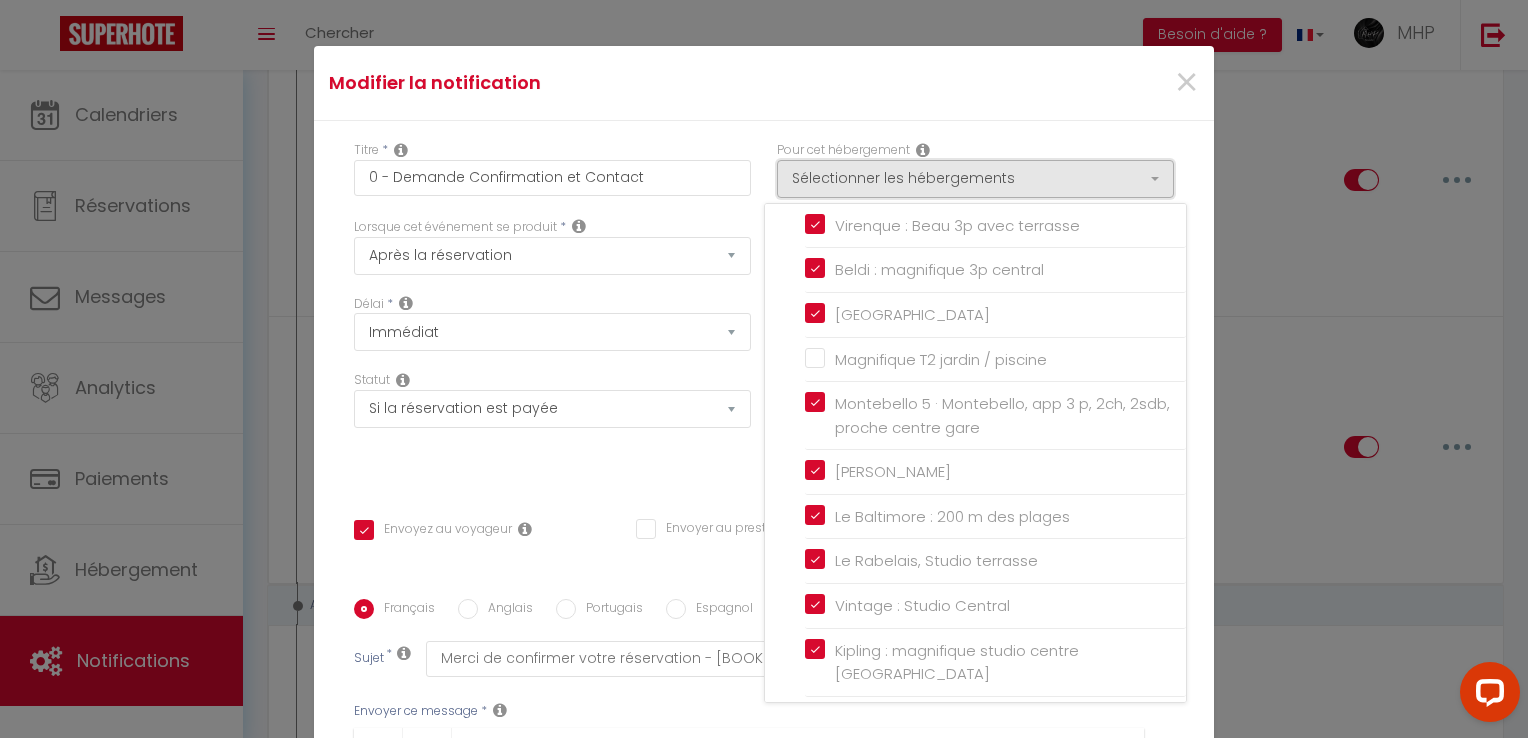 scroll, scrollTop: 176, scrollLeft: 0, axis: vertical 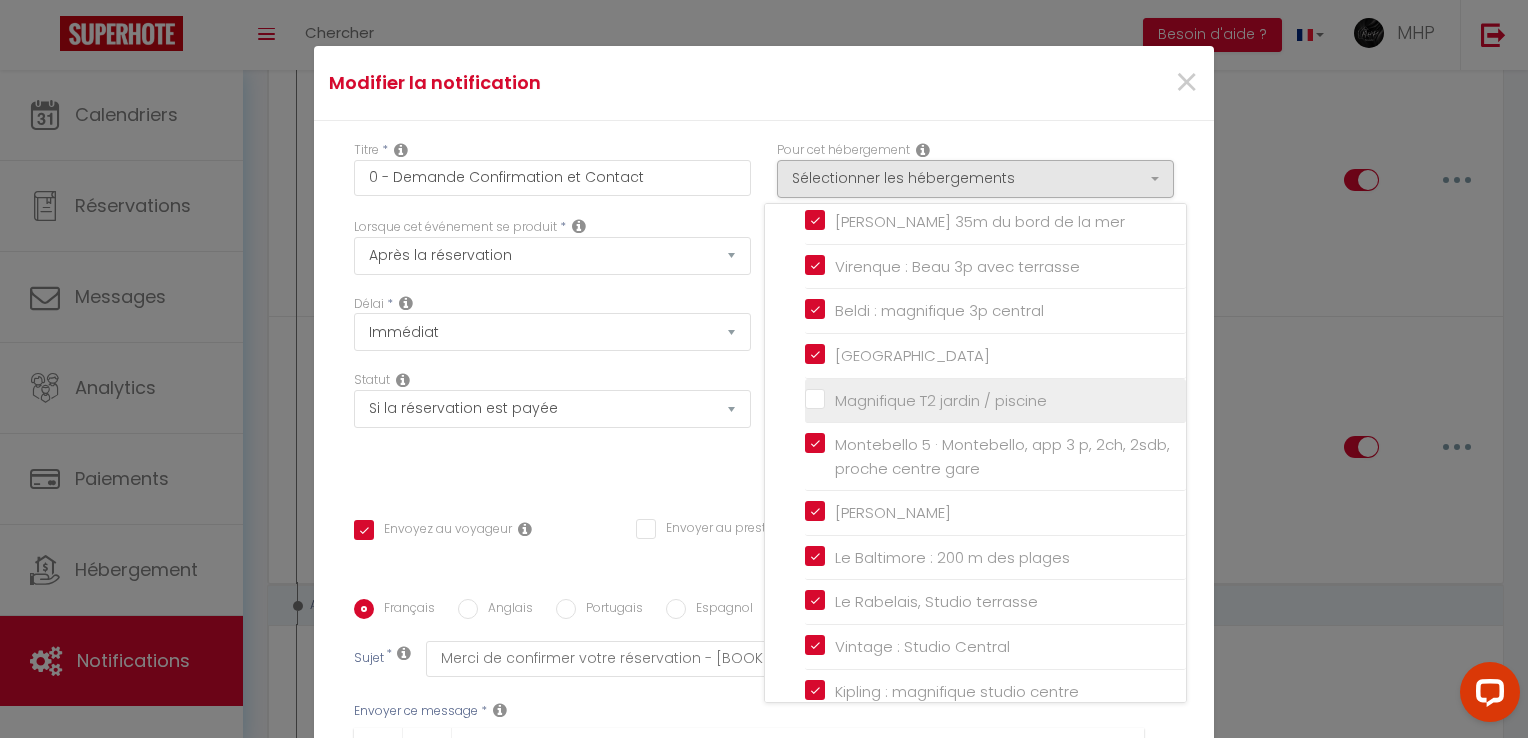 click on "Magnifique T2 jardin / piscine" at bounding box center [995, 400] 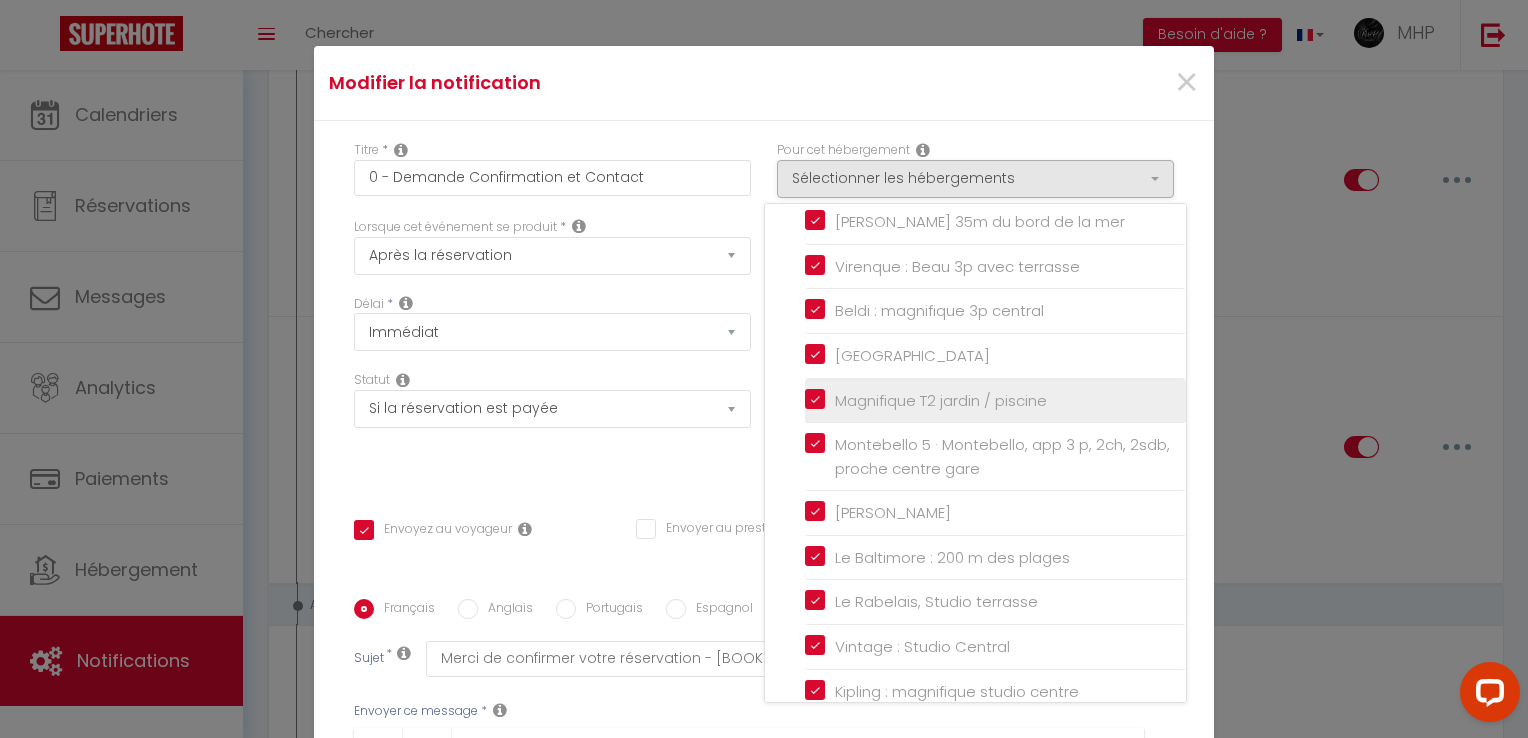 checkbox on "true" 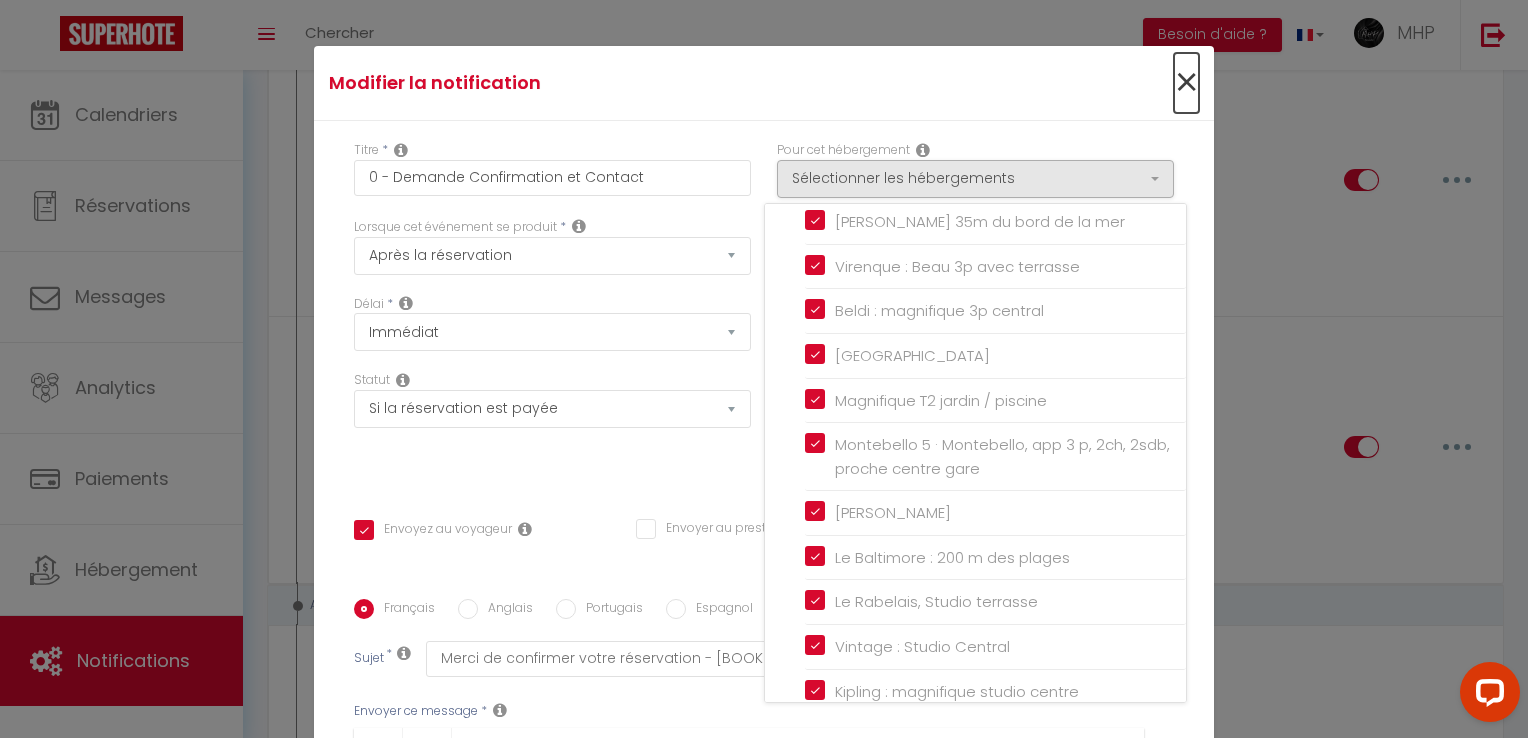 click on "×" at bounding box center [1186, 83] 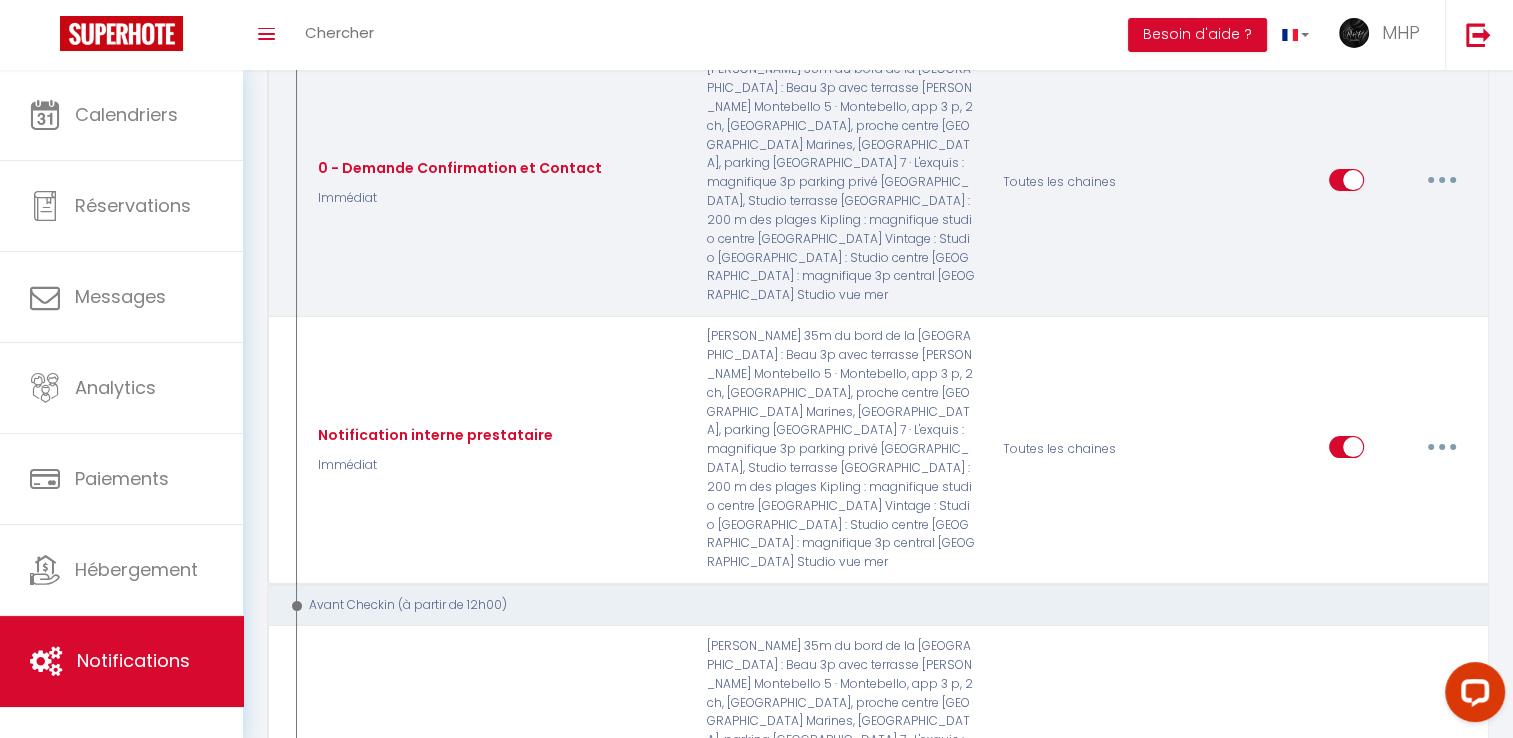 click at bounding box center (1442, 180) 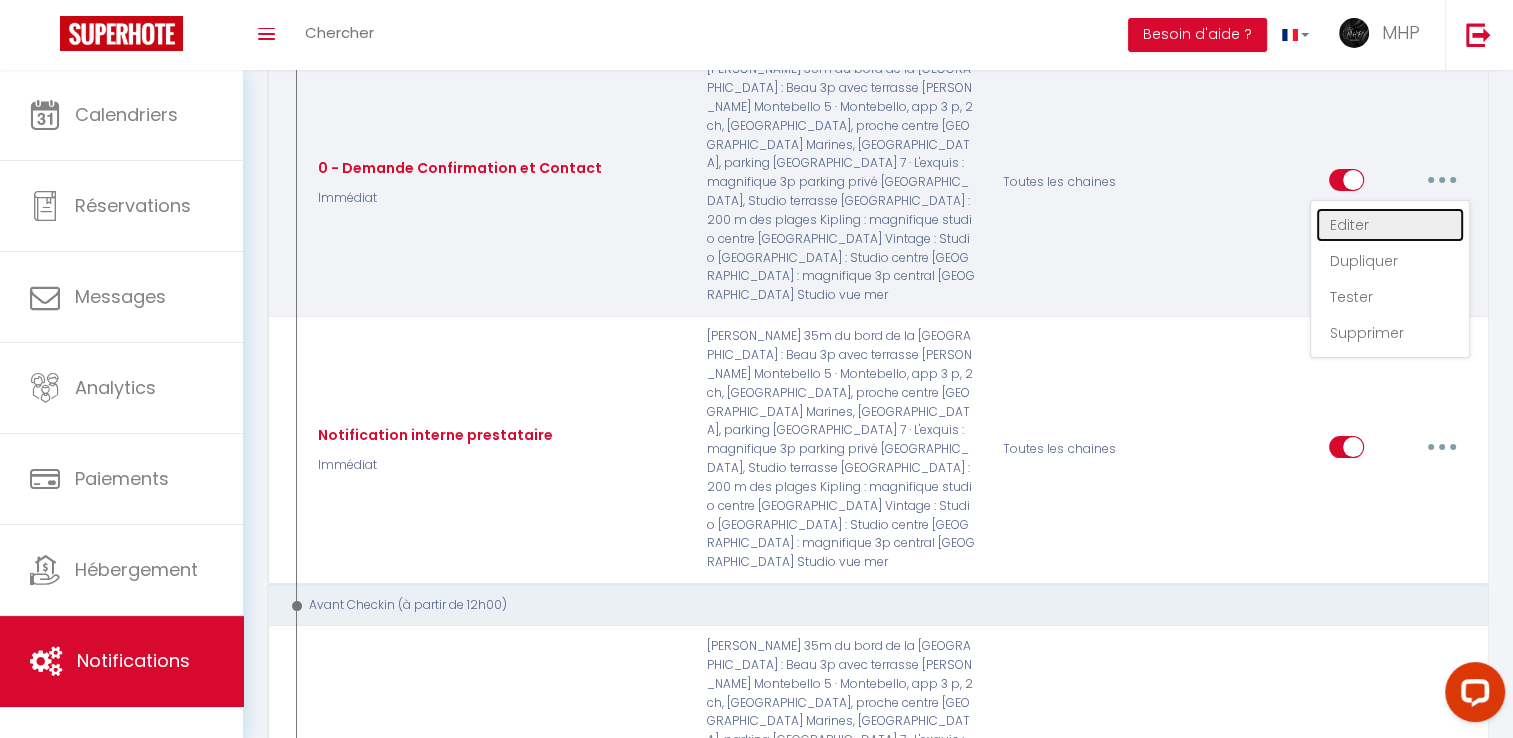 click on "Editer" at bounding box center [1390, 225] 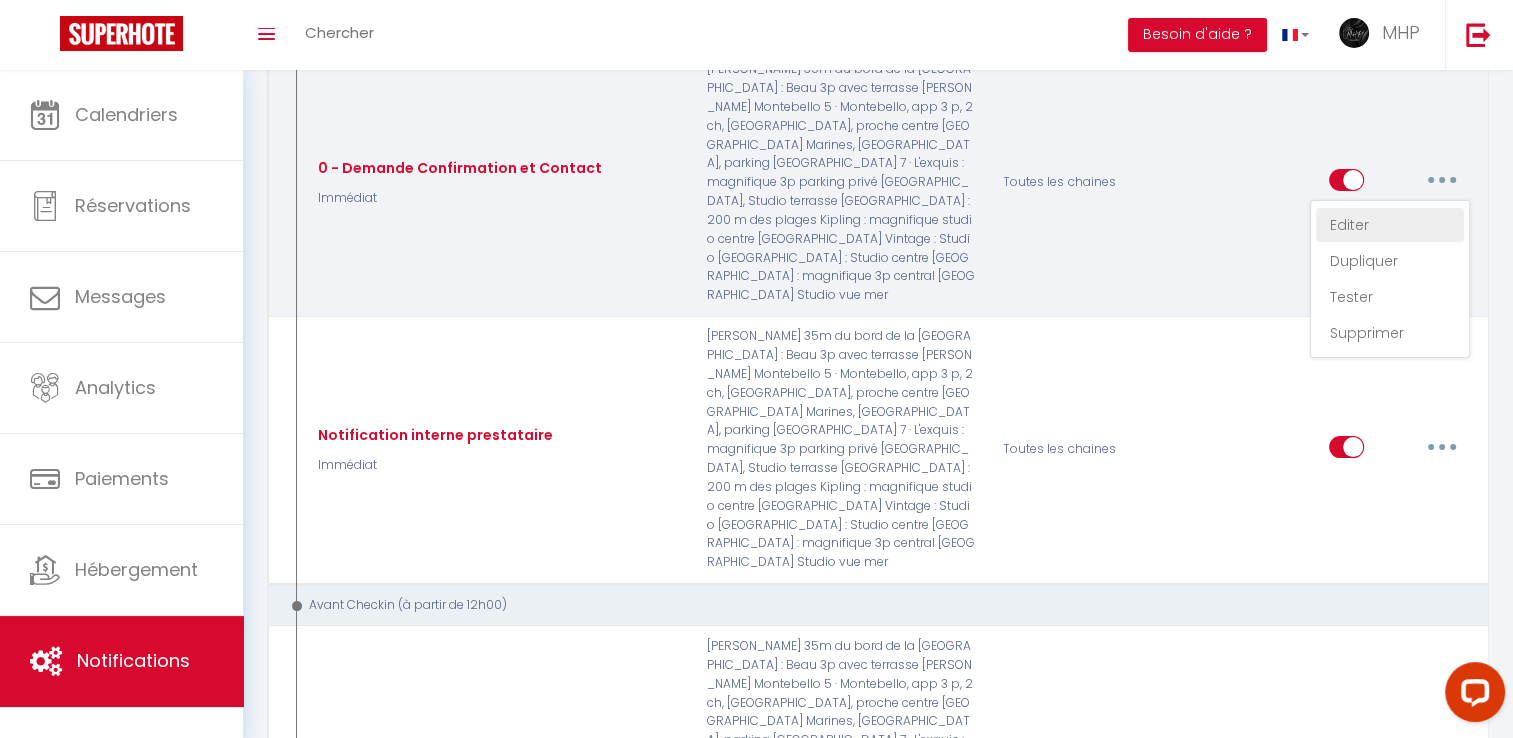 checkbox on "true" 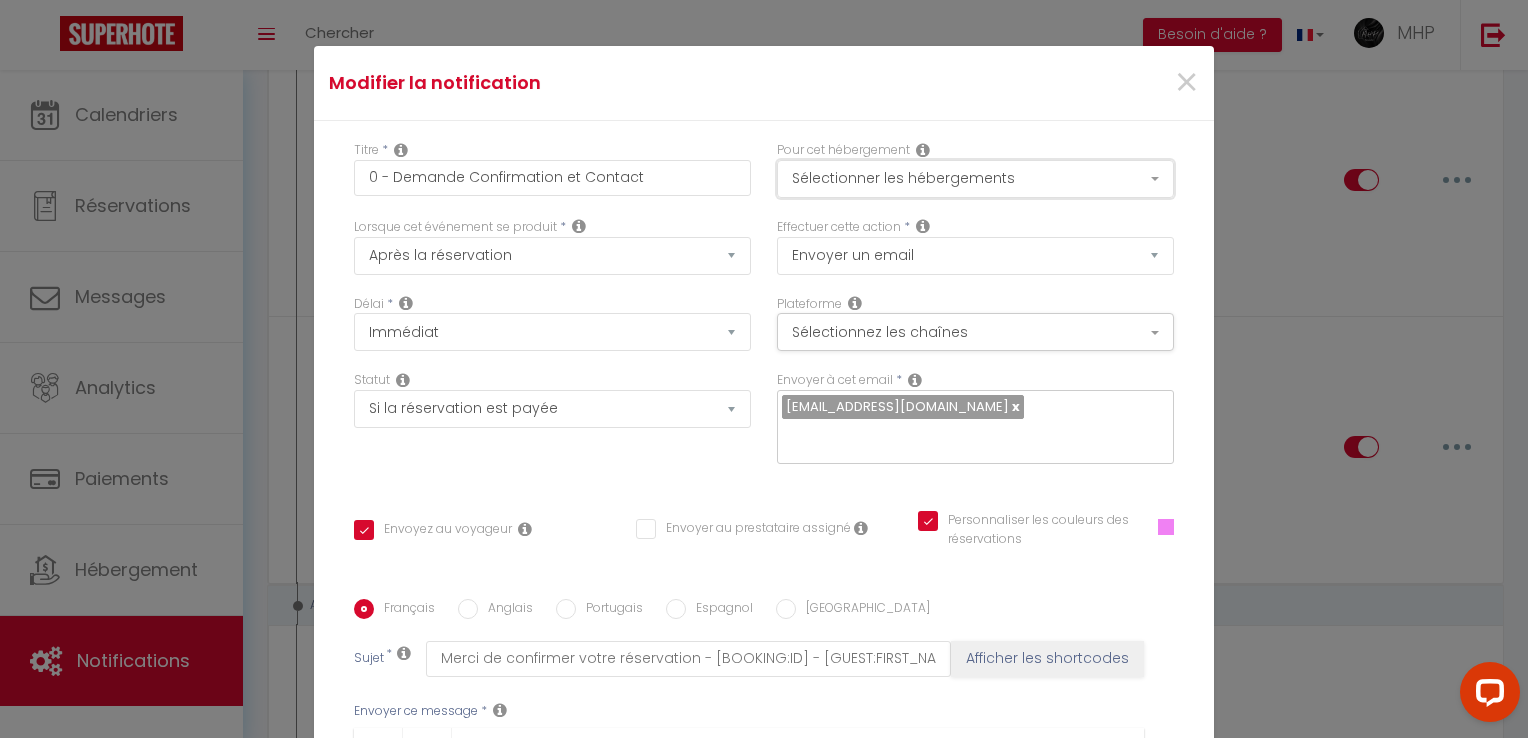 click on "Sélectionner les hébergements" at bounding box center (975, 179) 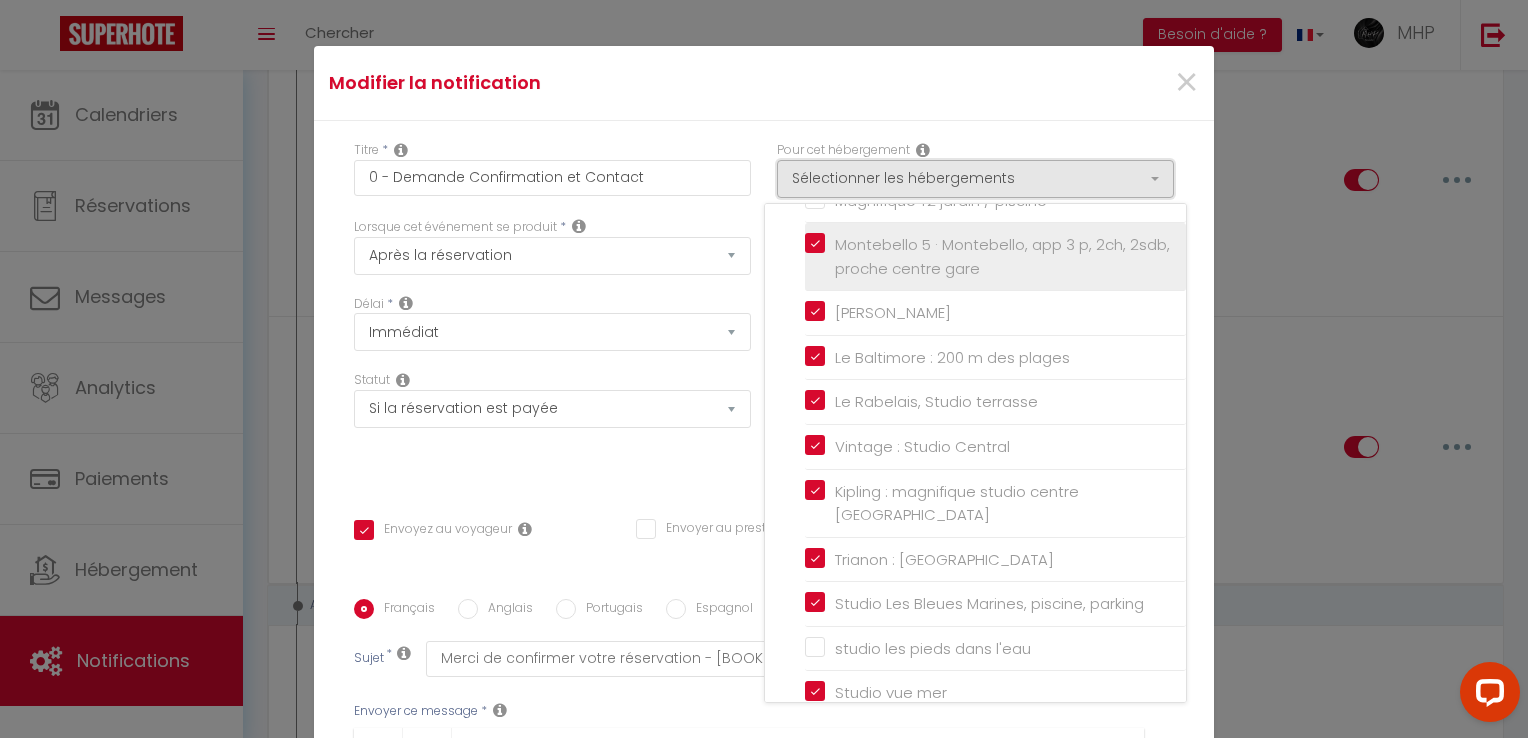 scroll, scrollTop: 276, scrollLeft: 0, axis: vertical 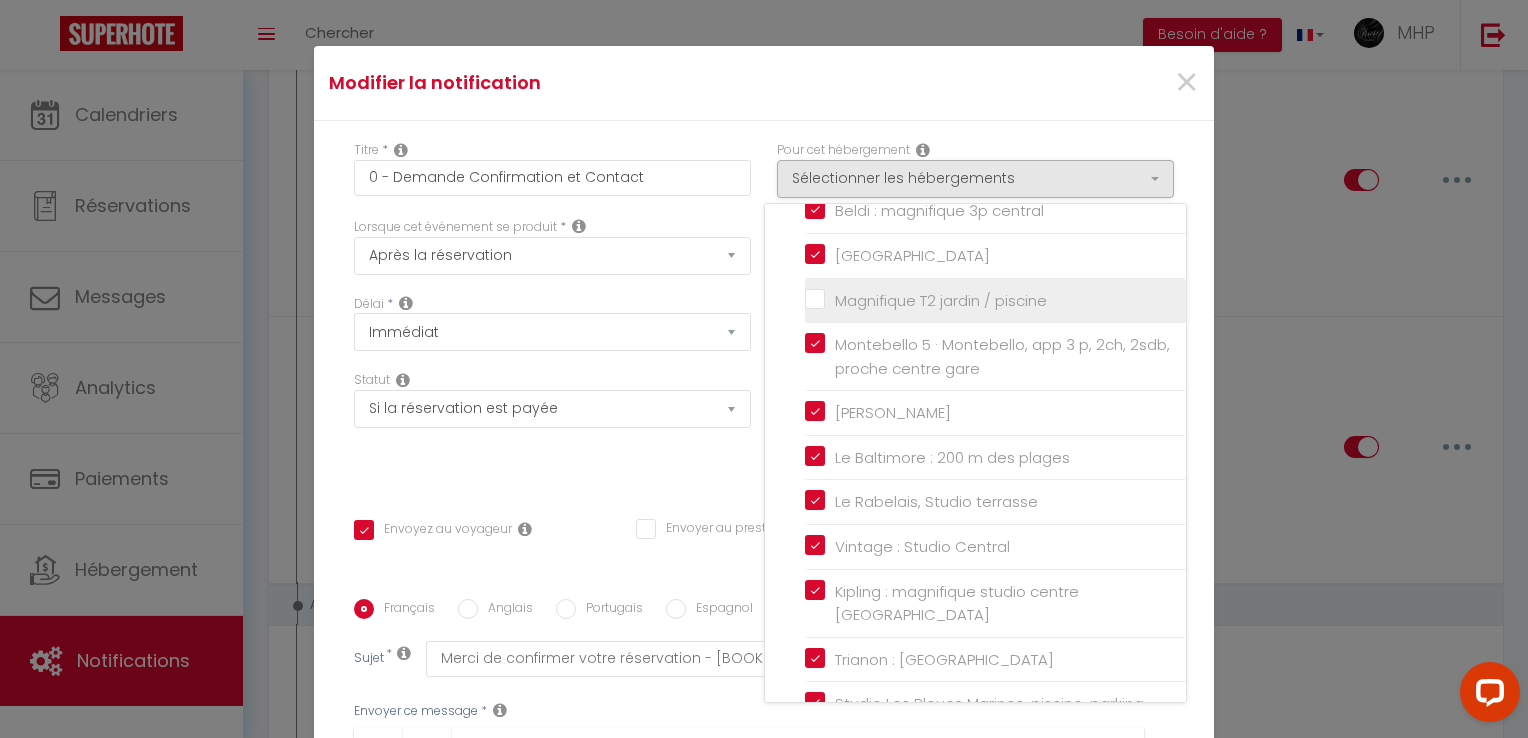 click on "Magnifique T2 jardin / piscine" at bounding box center (995, 300) 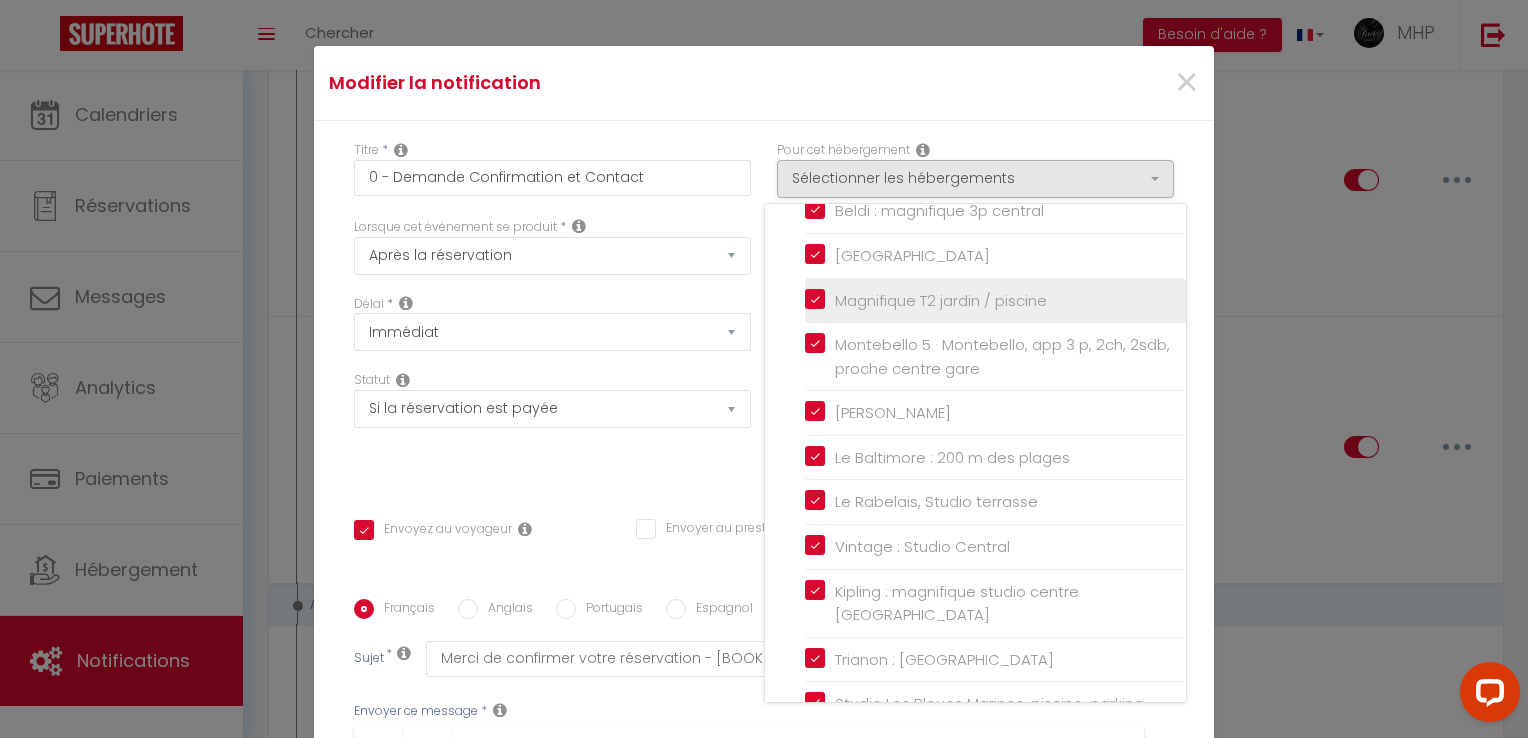 checkbox on "true" 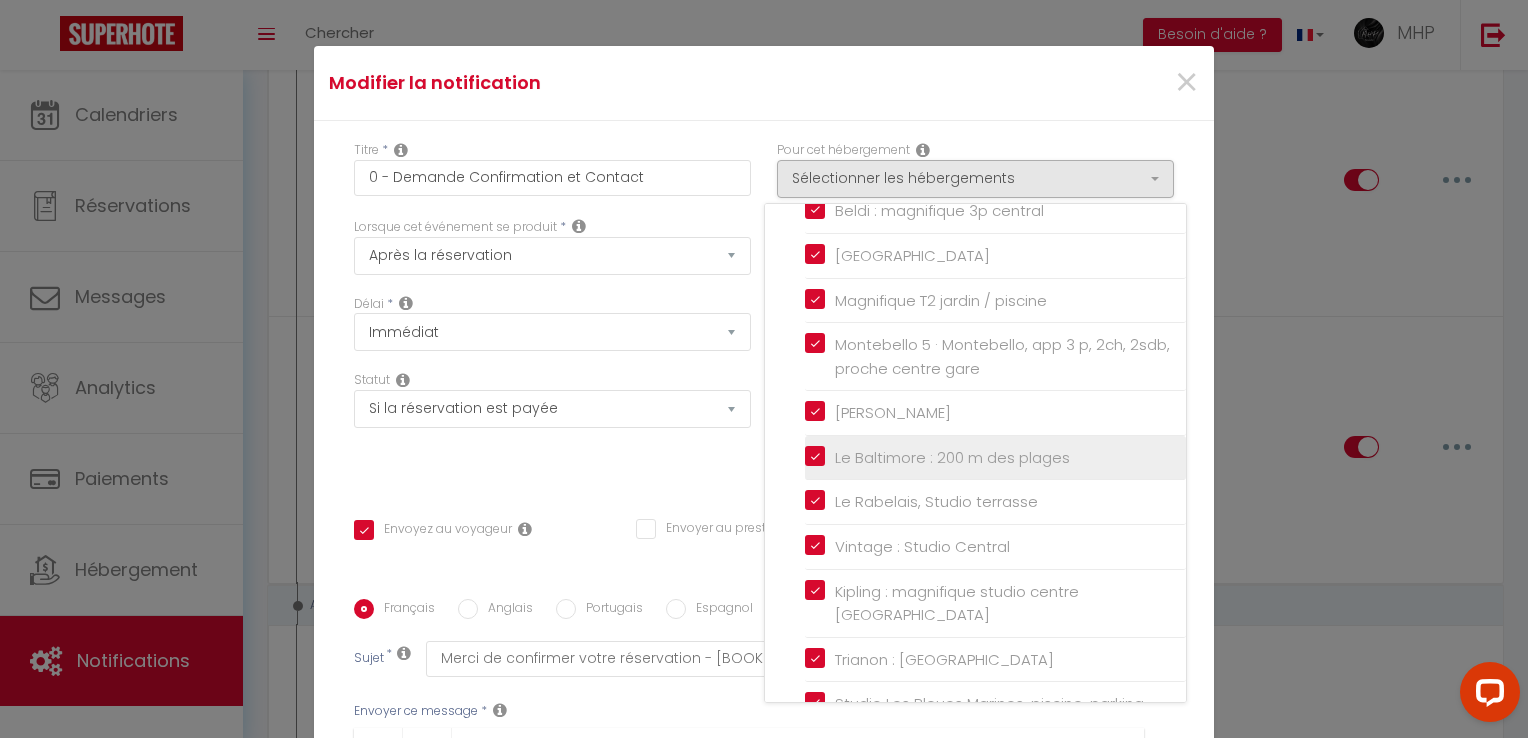 scroll, scrollTop: 376, scrollLeft: 0, axis: vertical 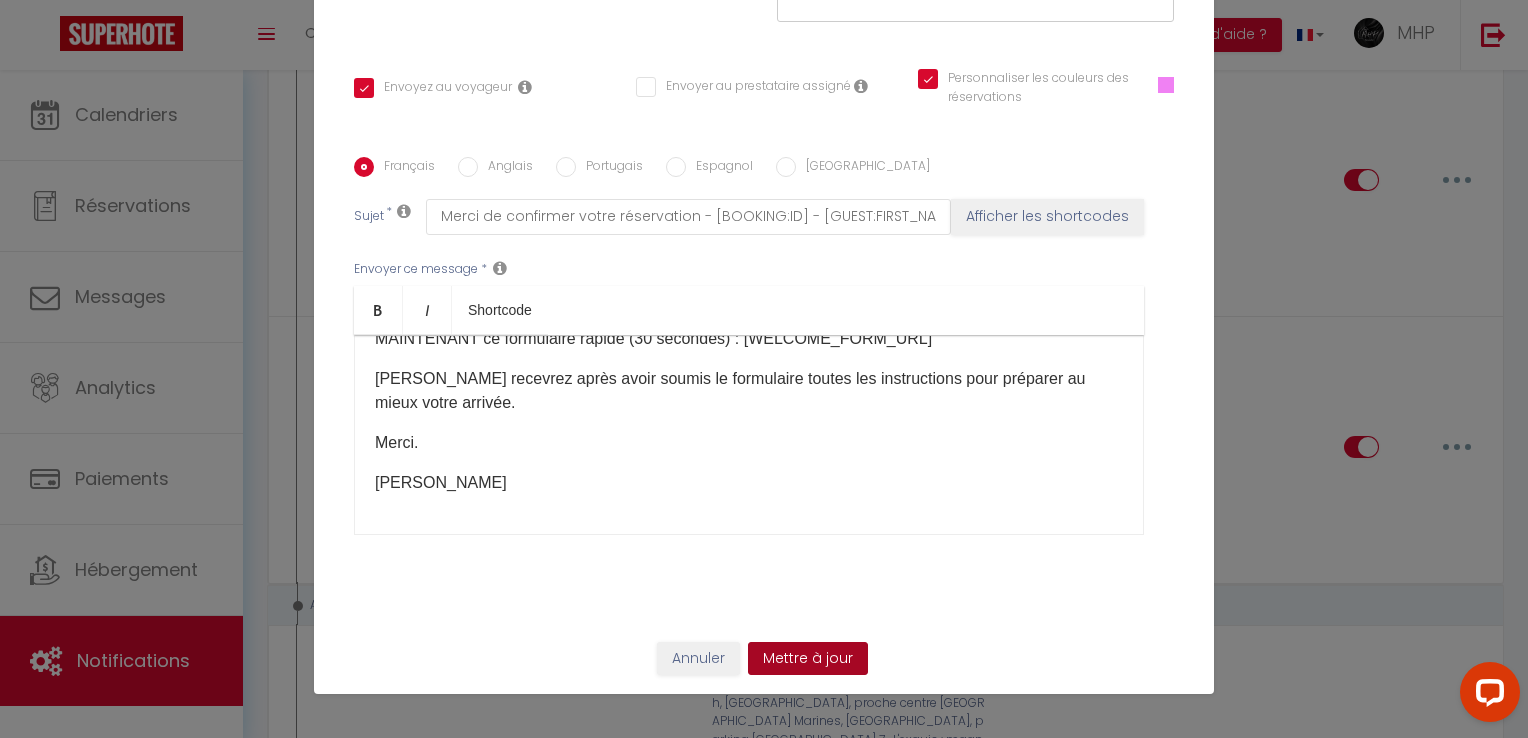 click on "Mettre à jour" at bounding box center [808, 659] 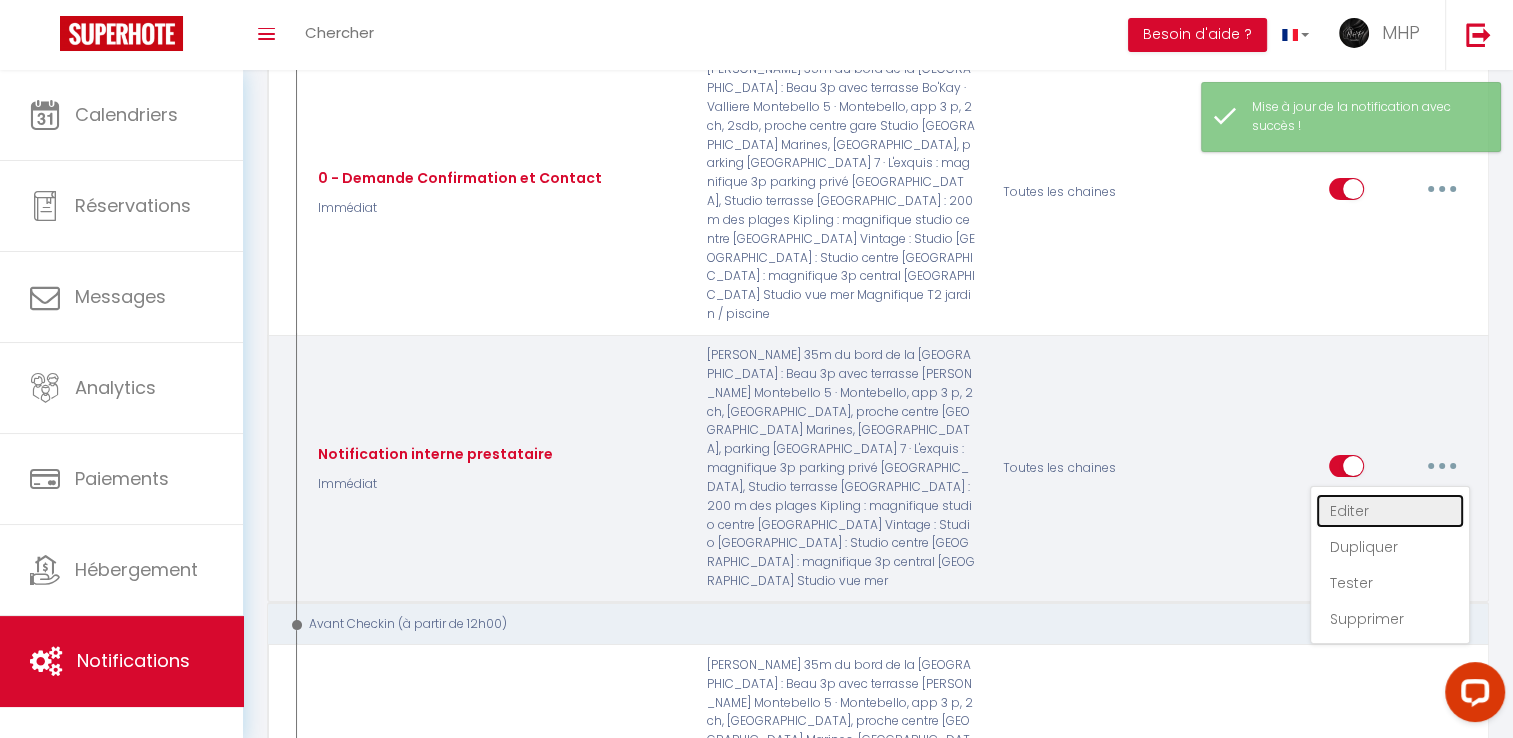 click on "Editer" at bounding box center [1390, 511] 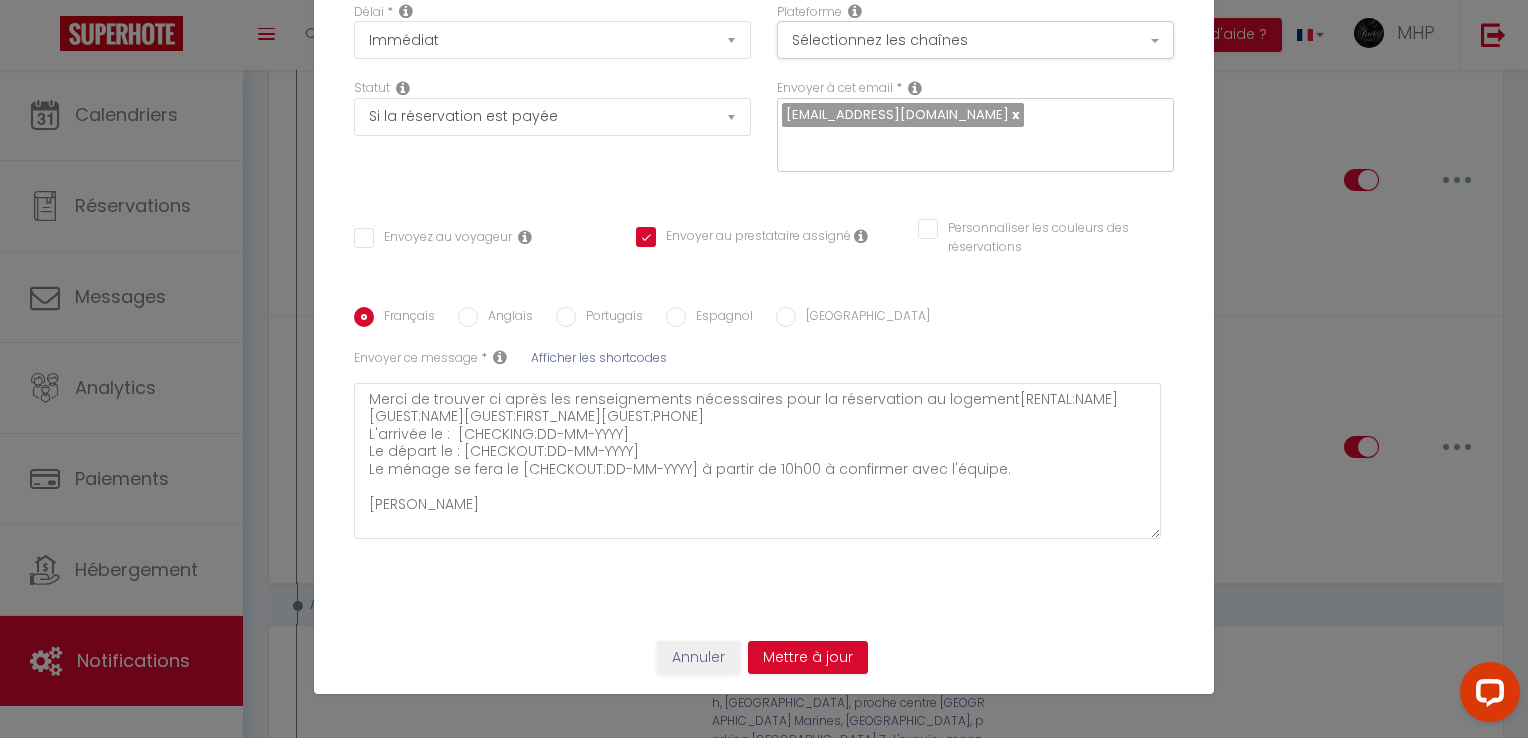 scroll, scrollTop: 0, scrollLeft: 0, axis: both 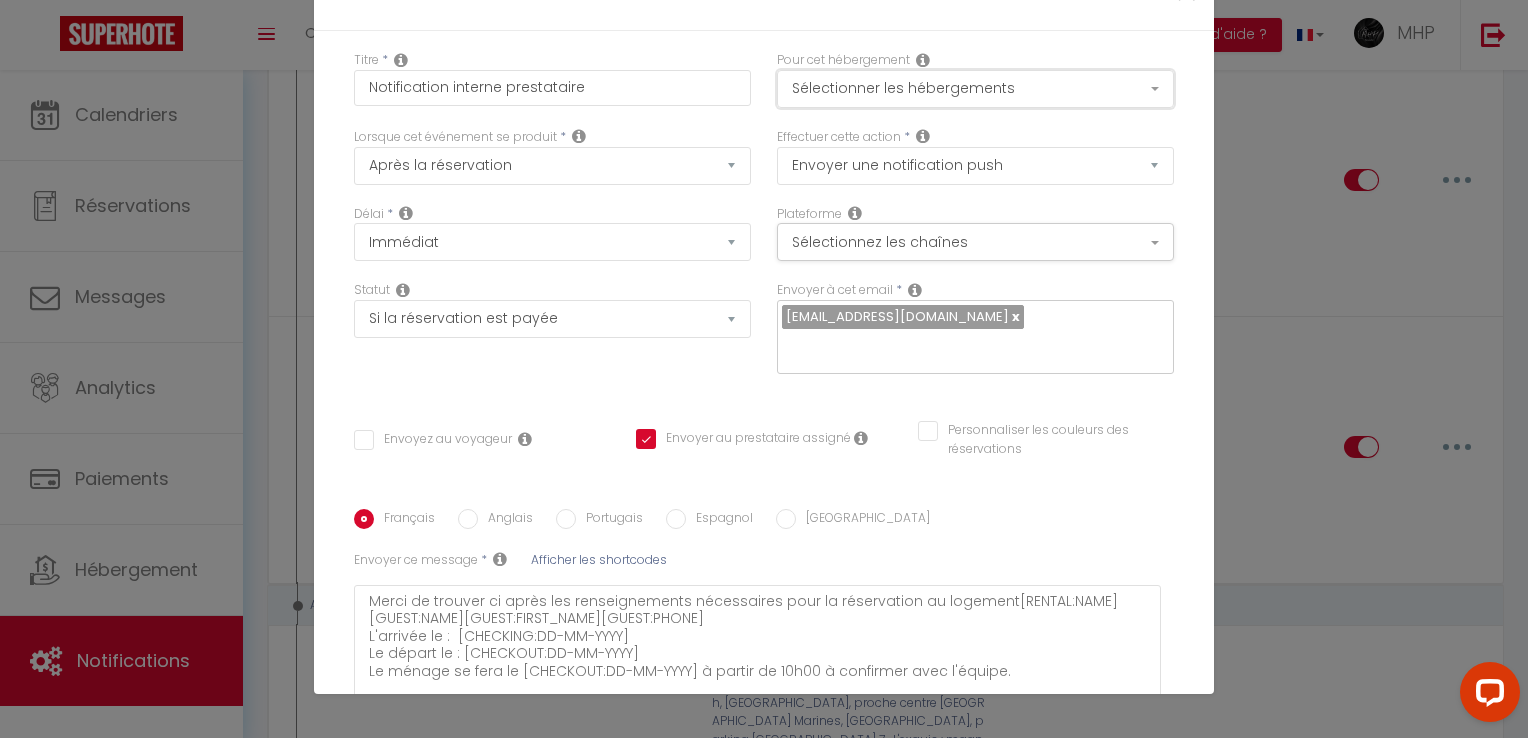 click on "Sélectionner les hébergements" at bounding box center [975, 89] 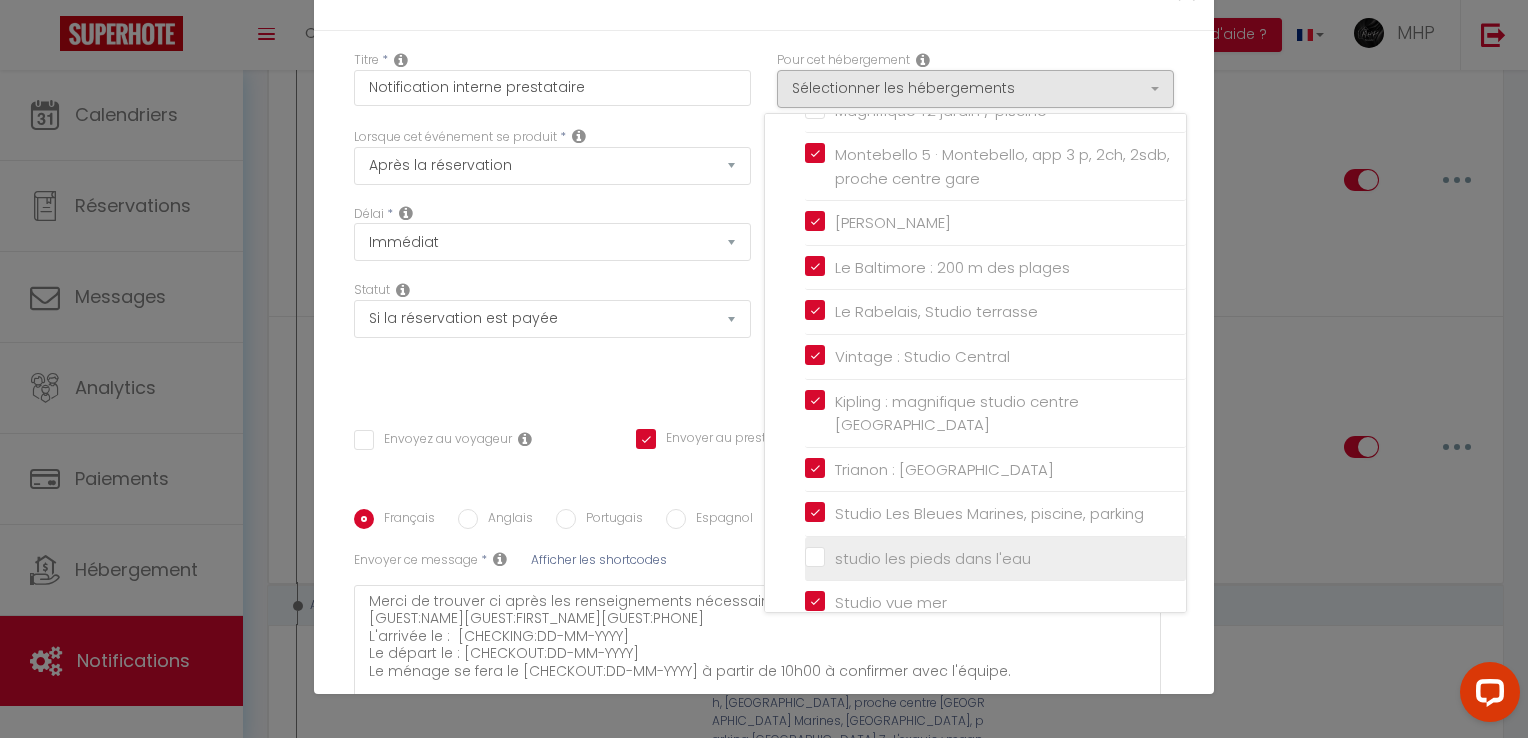 click on "studio les pieds dans l'eau" at bounding box center (995, 559) 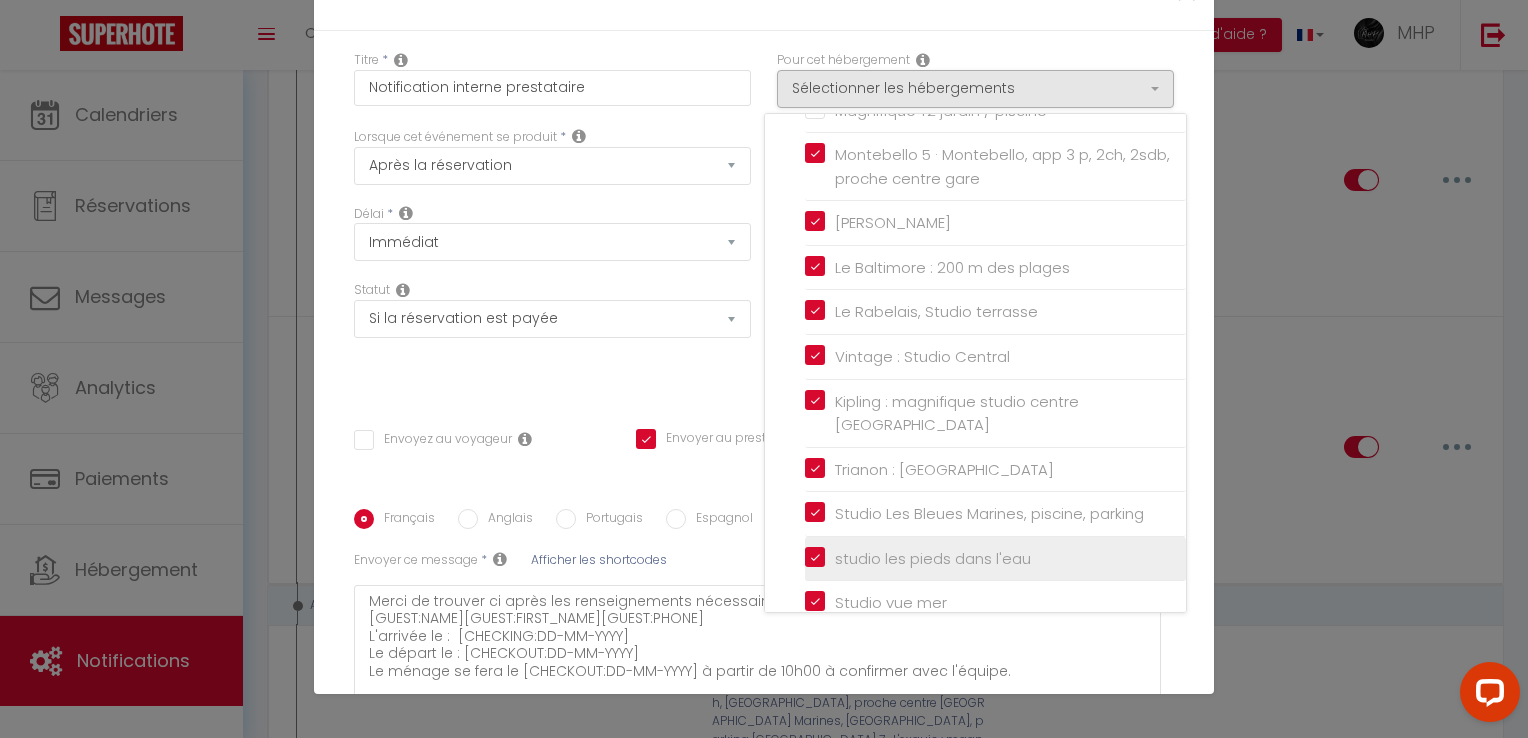 checkbox on "false" 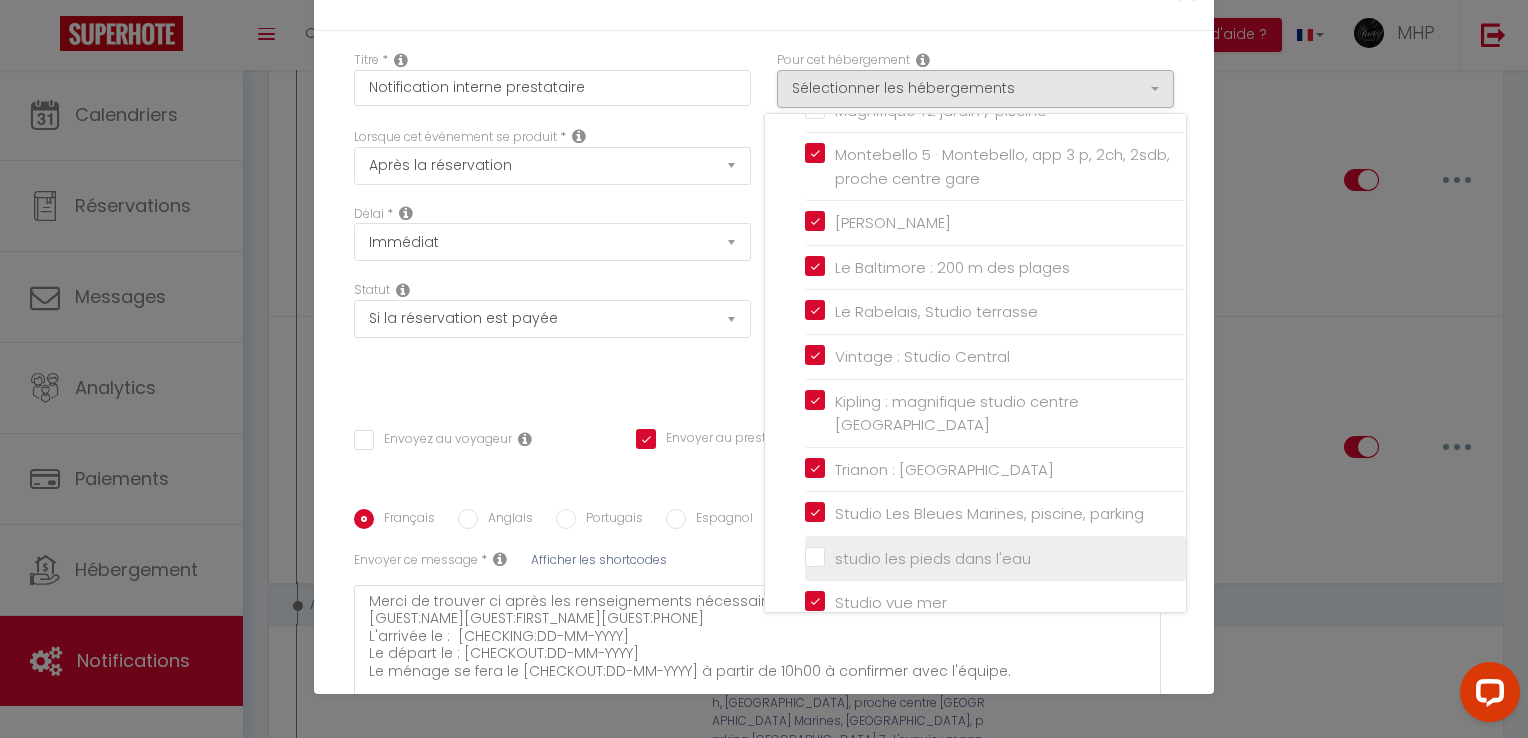checkbox on "false" 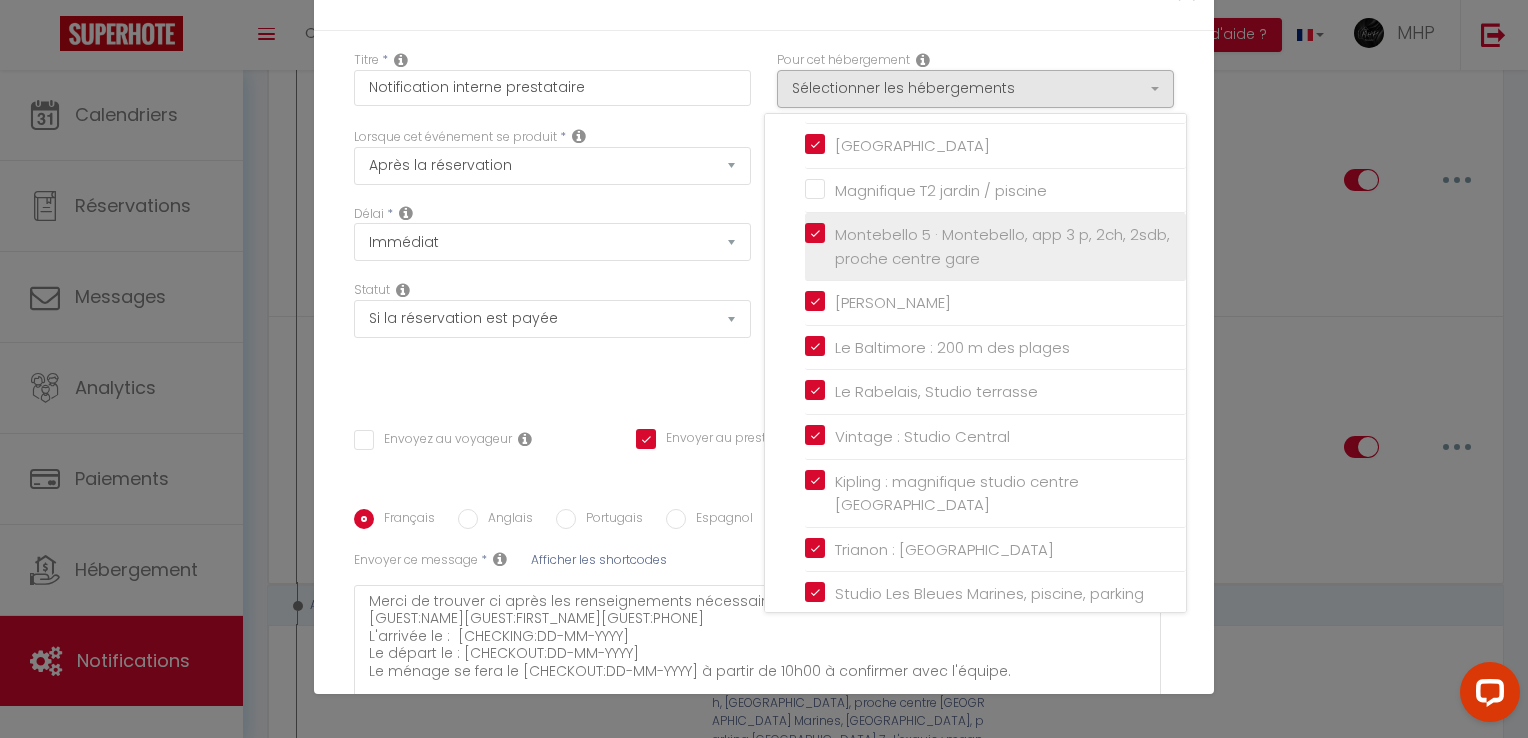 scroll, scrollTop: 176, scrollLeft: 0, axis: vertical 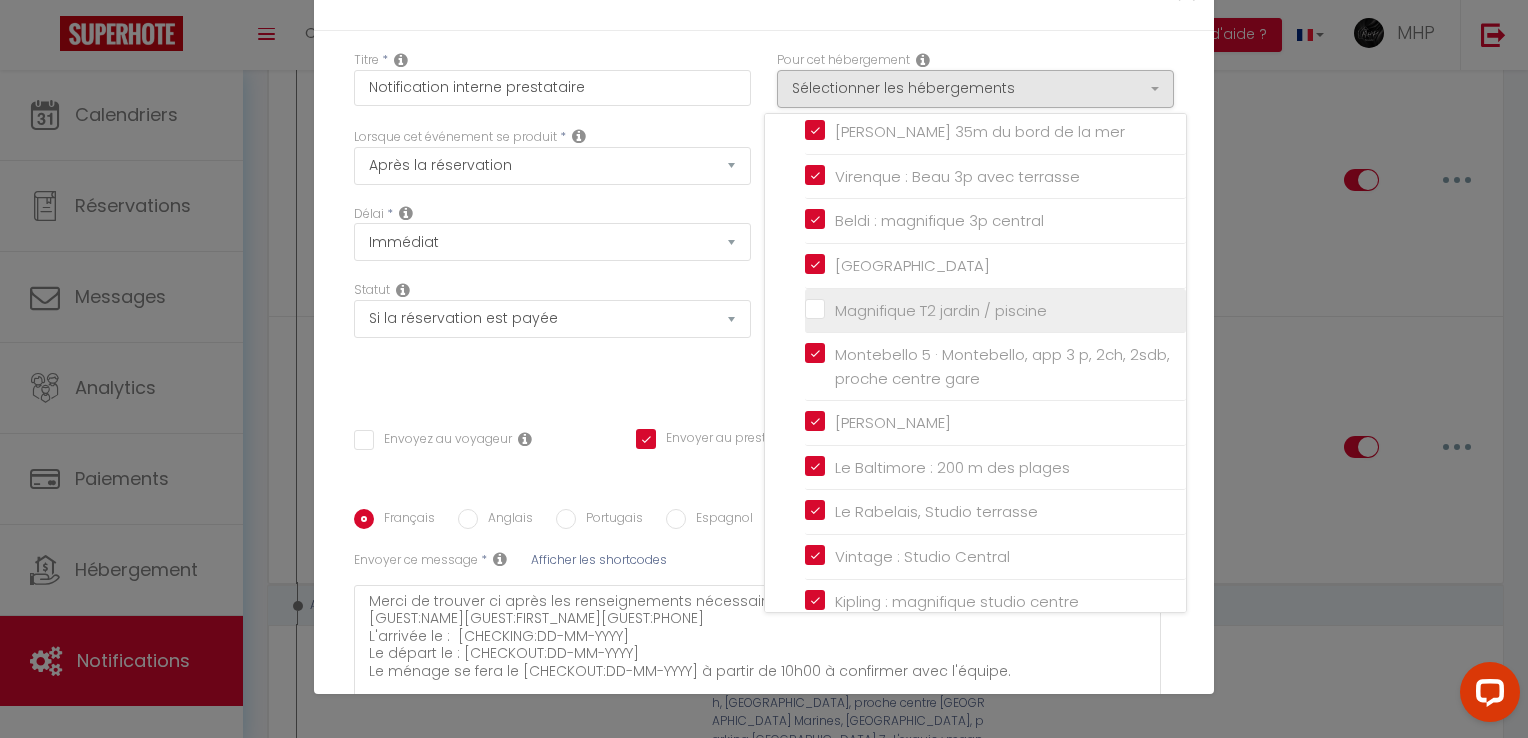 click on "Magnifique T2 jardin / piscine" at bounding box center [995, 310] 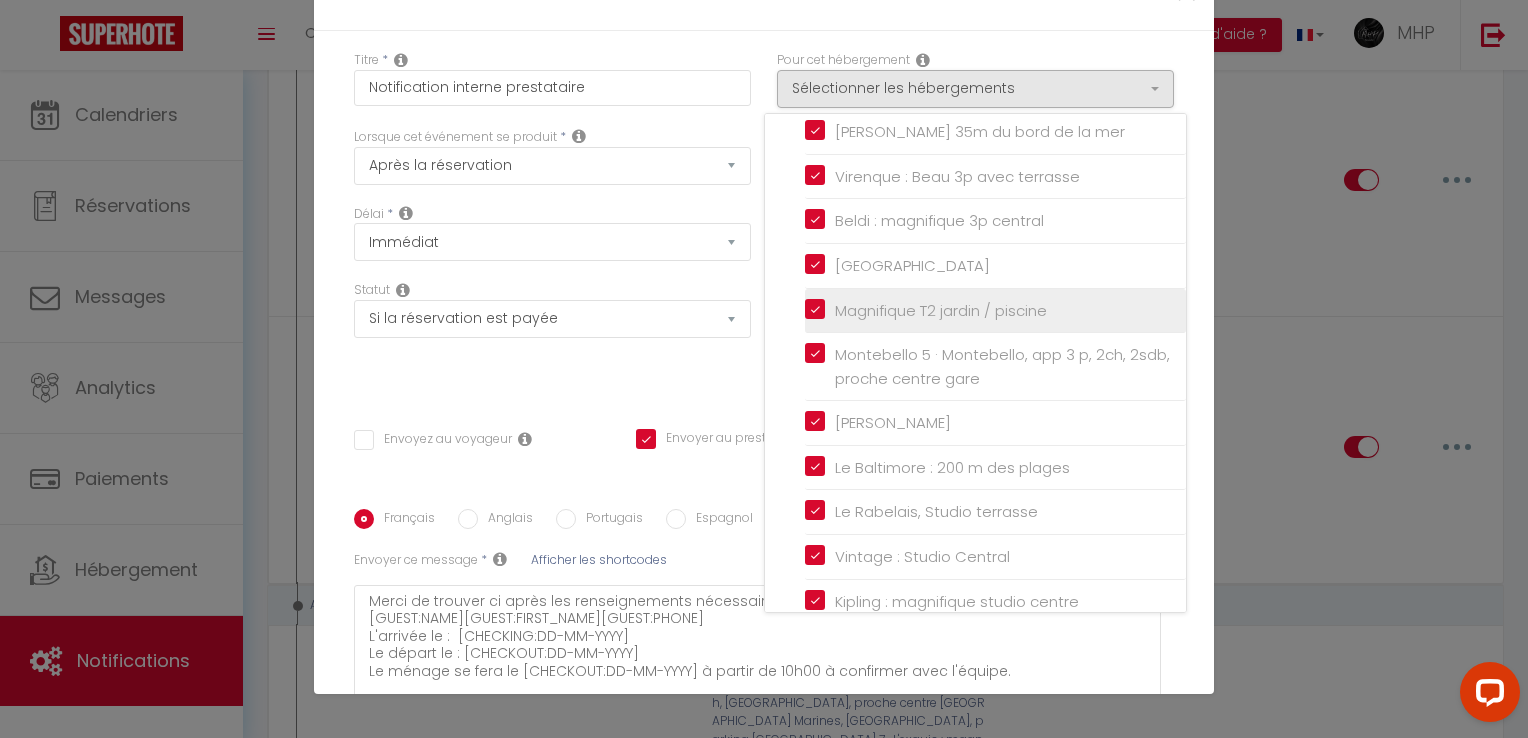 checkbox on "false" 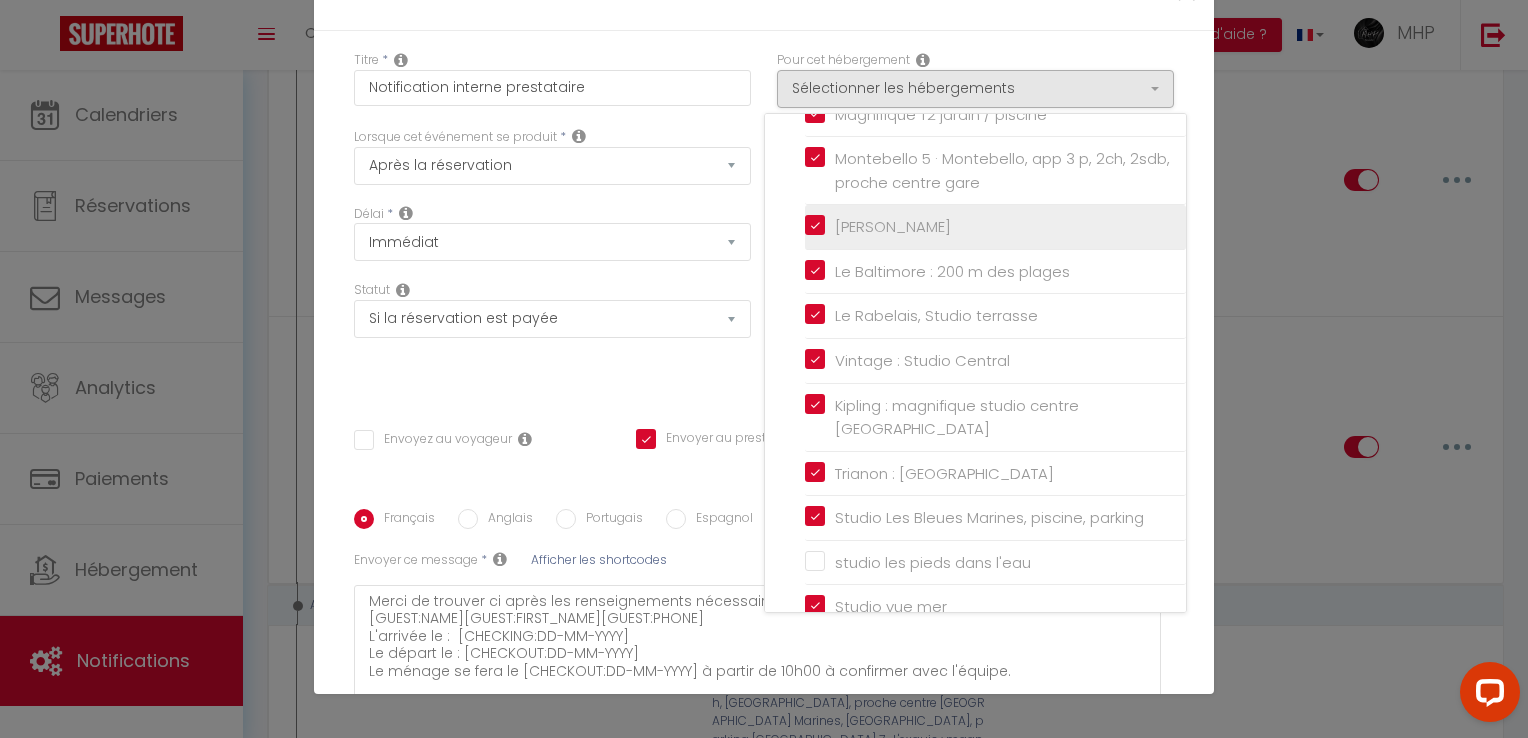 scroll, scrollTop: 376, scrollLeft: 0, axis: vertical 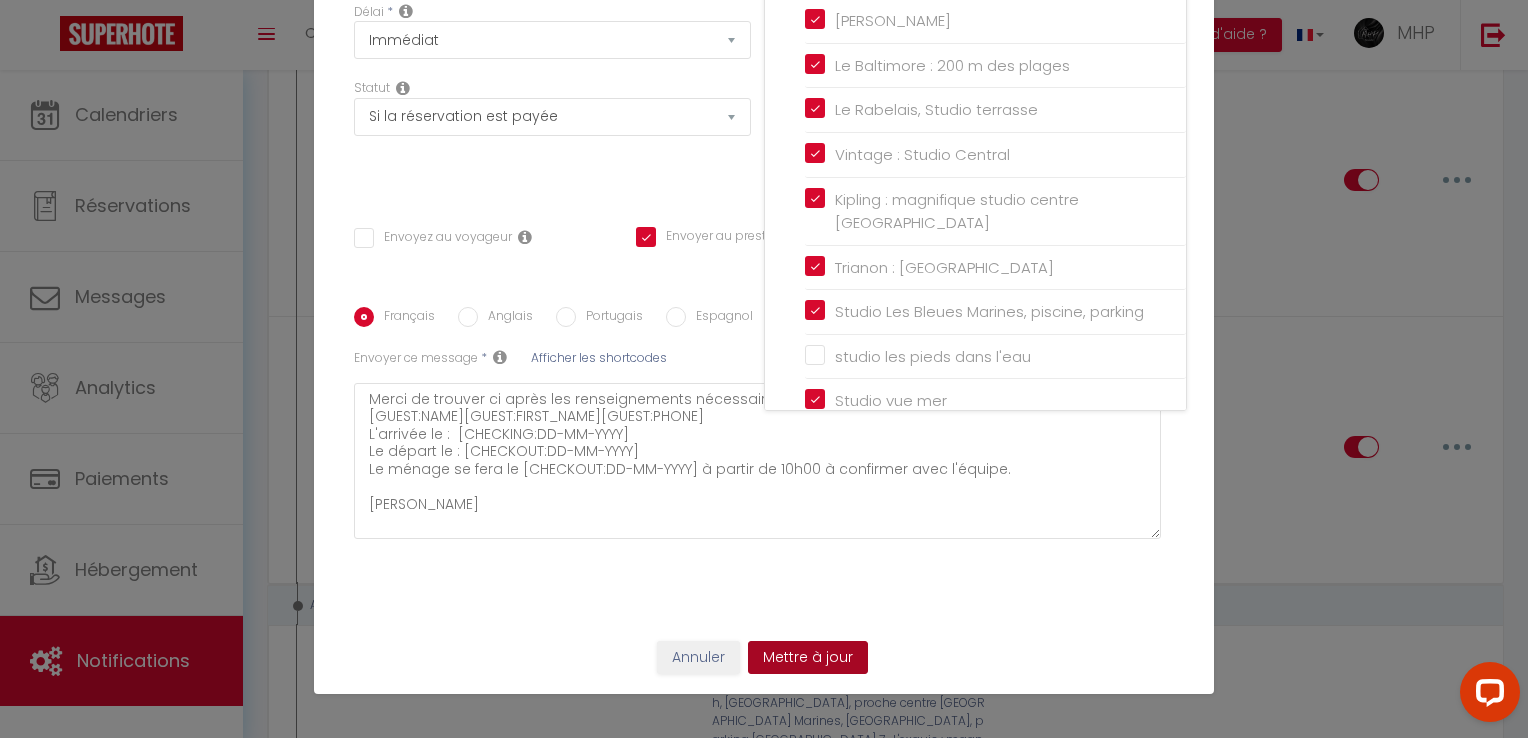 click on "Mettre à jour" at bounding box center [808, 658] 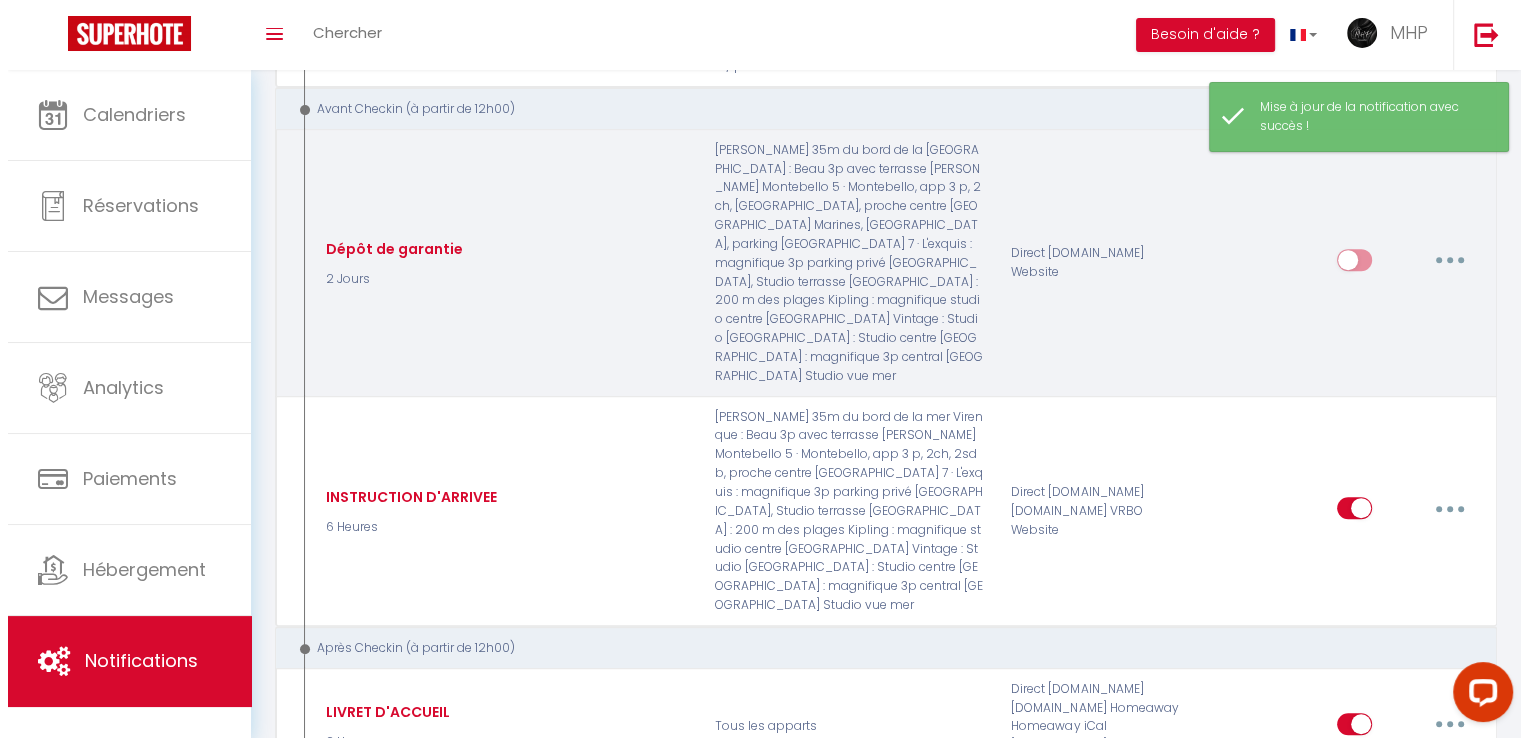 scroll, scrollTop: 800, scrollLeft: 0, axis: vertical 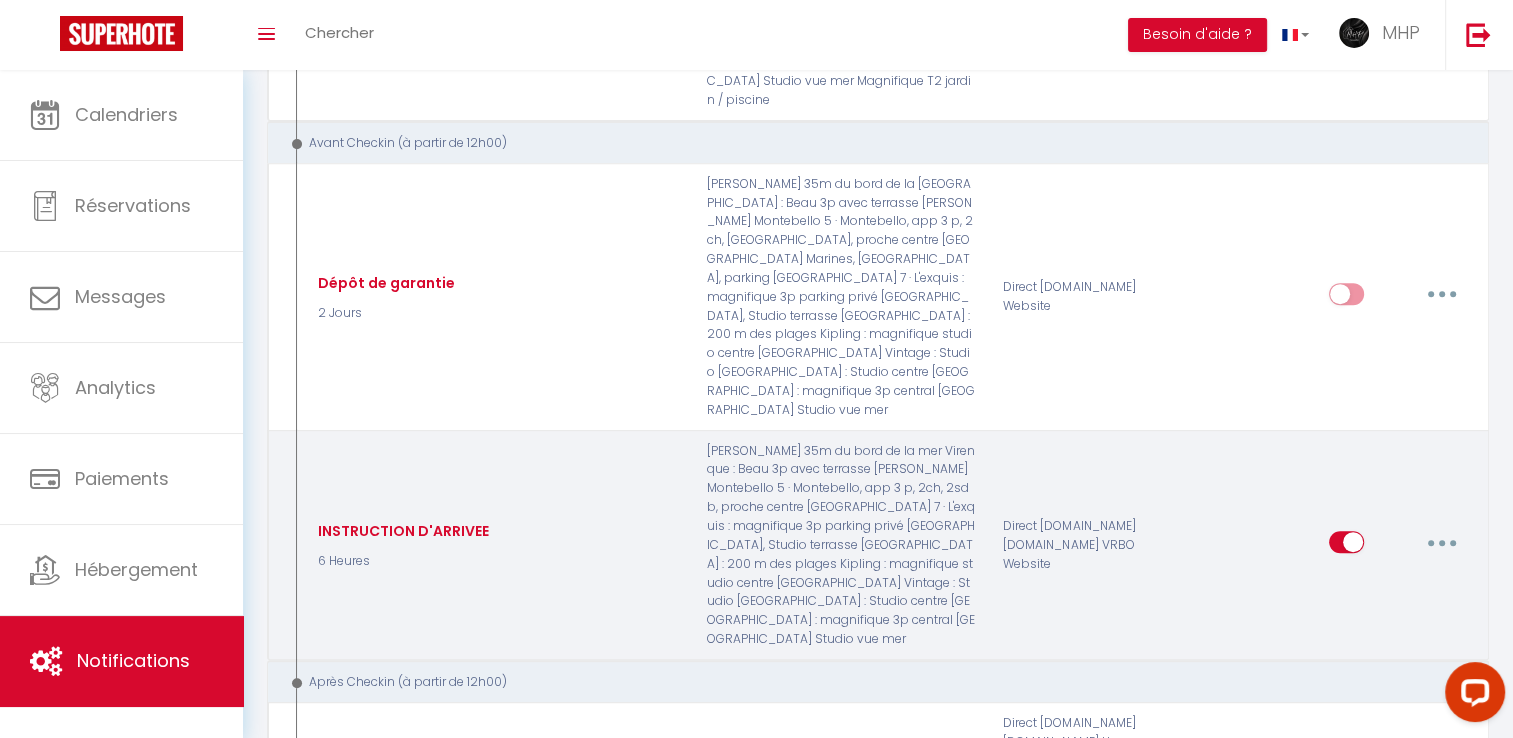 click at bounding box center (1442, 542) 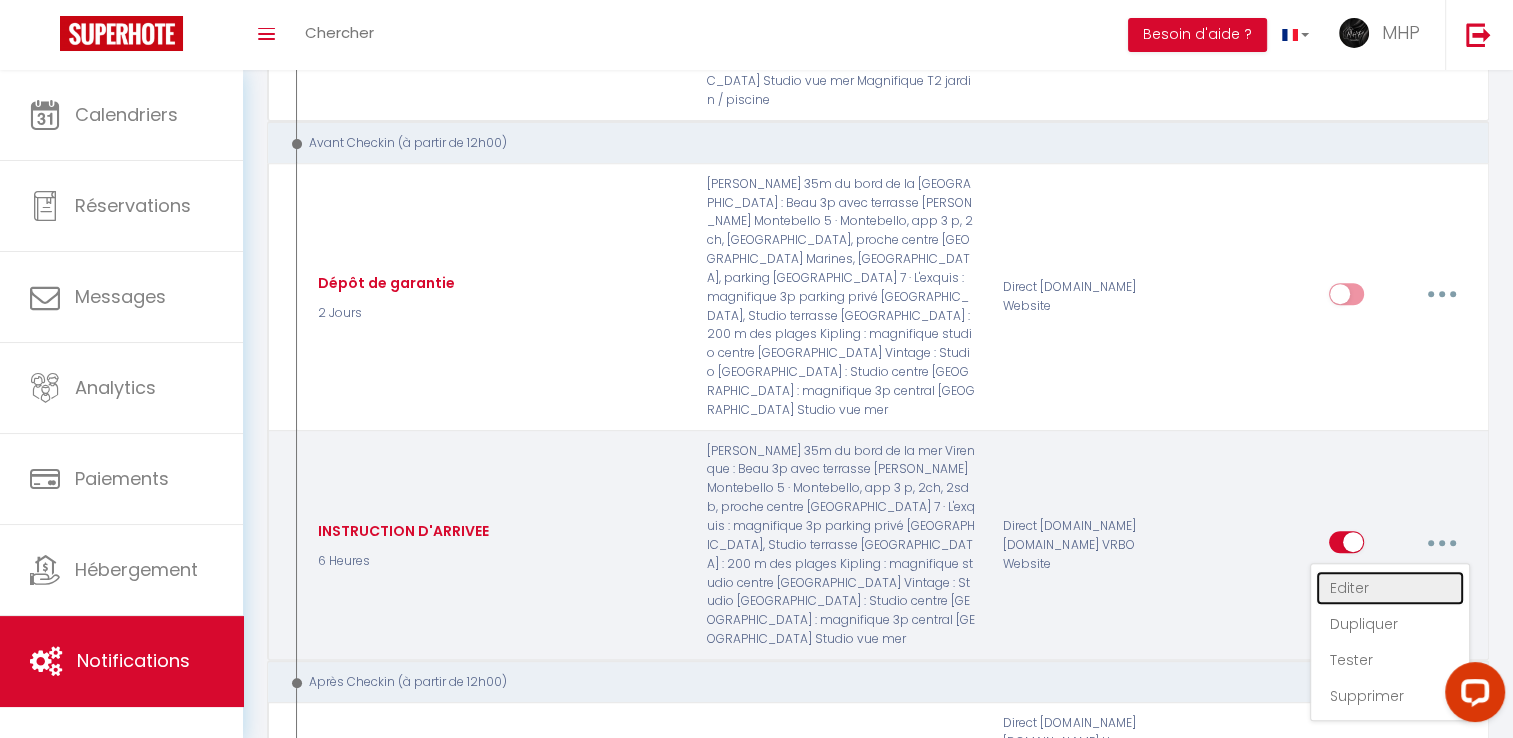 click on "Editer" at bounding box center (1390, 588) 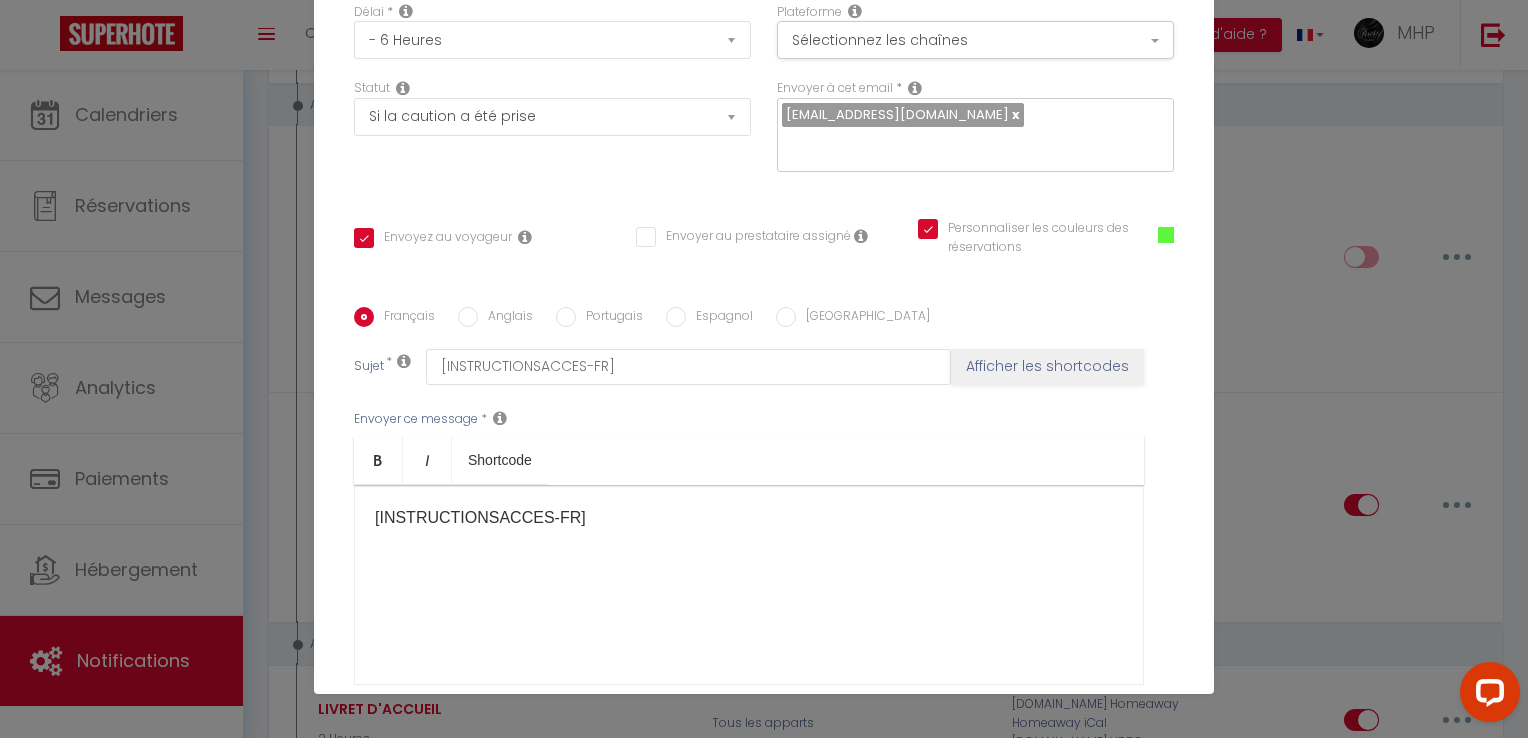 scroll, scrollTop: 0, scrollLeft: 0, axis: both 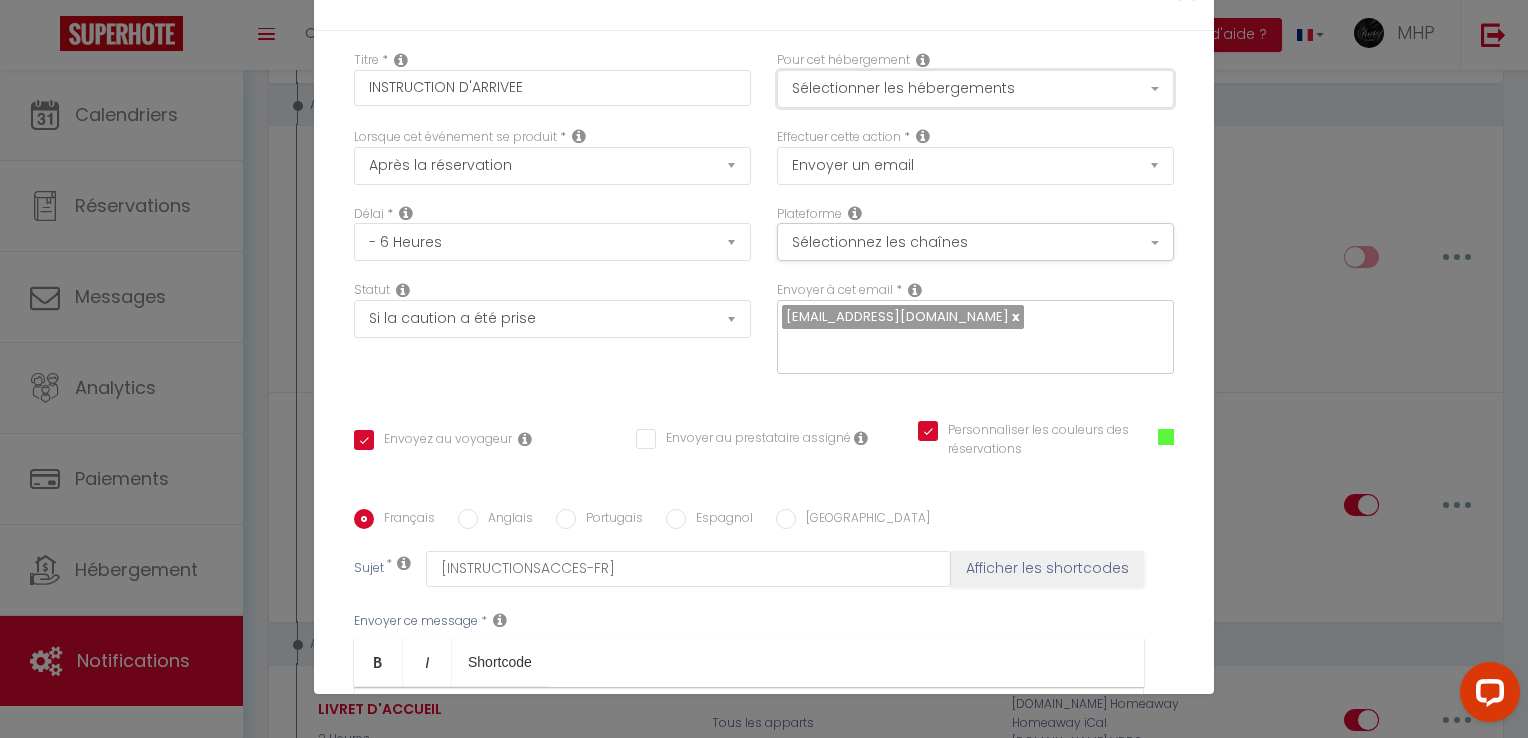 click on "Sélectionner les hébergements" at bounding box center [975, 89] 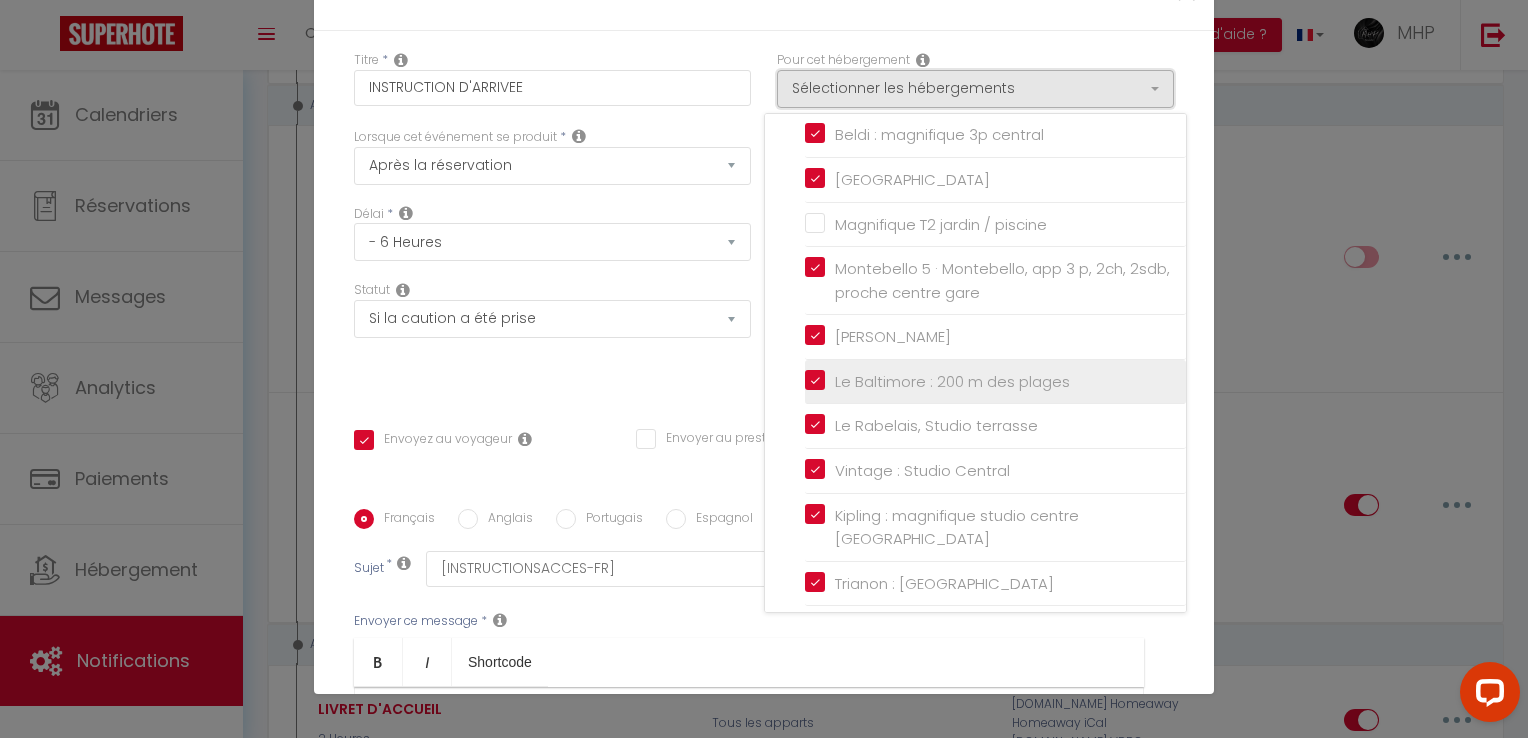 scroll, scrollTop: 176, scrollLeft: 0, axis: vertical 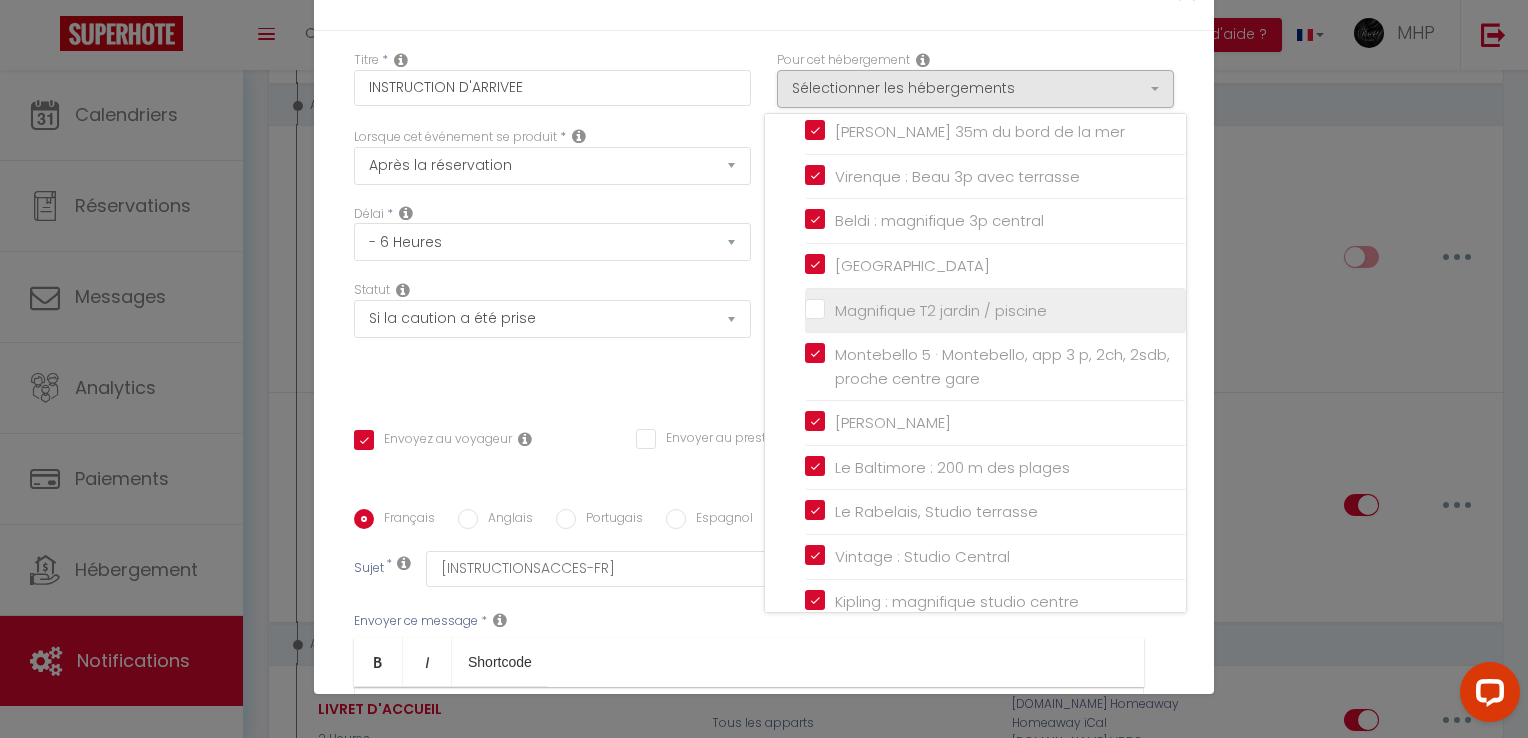 click on "Magnifique T2 jardin / piscine" at bounding box center (995, 310) 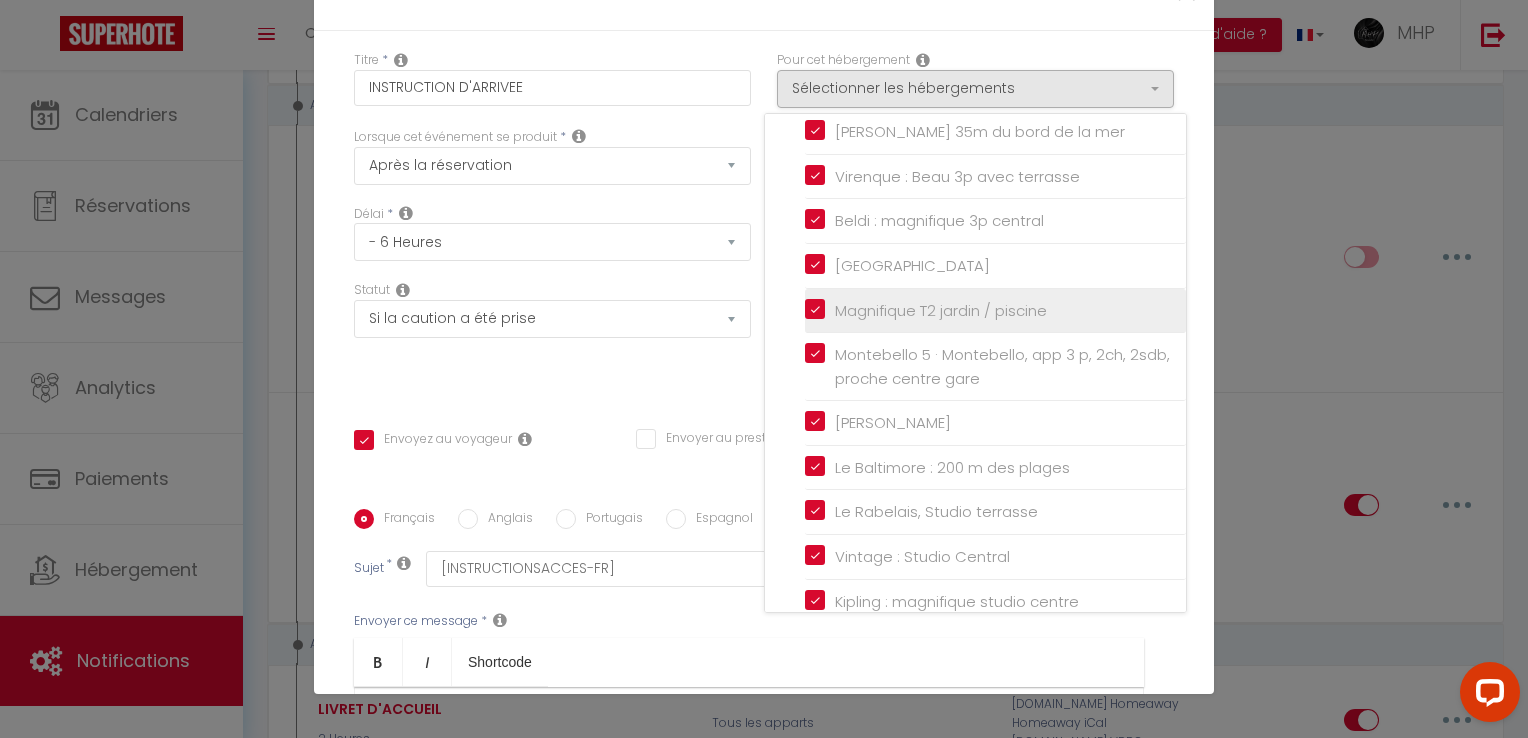 checkbox on "true" 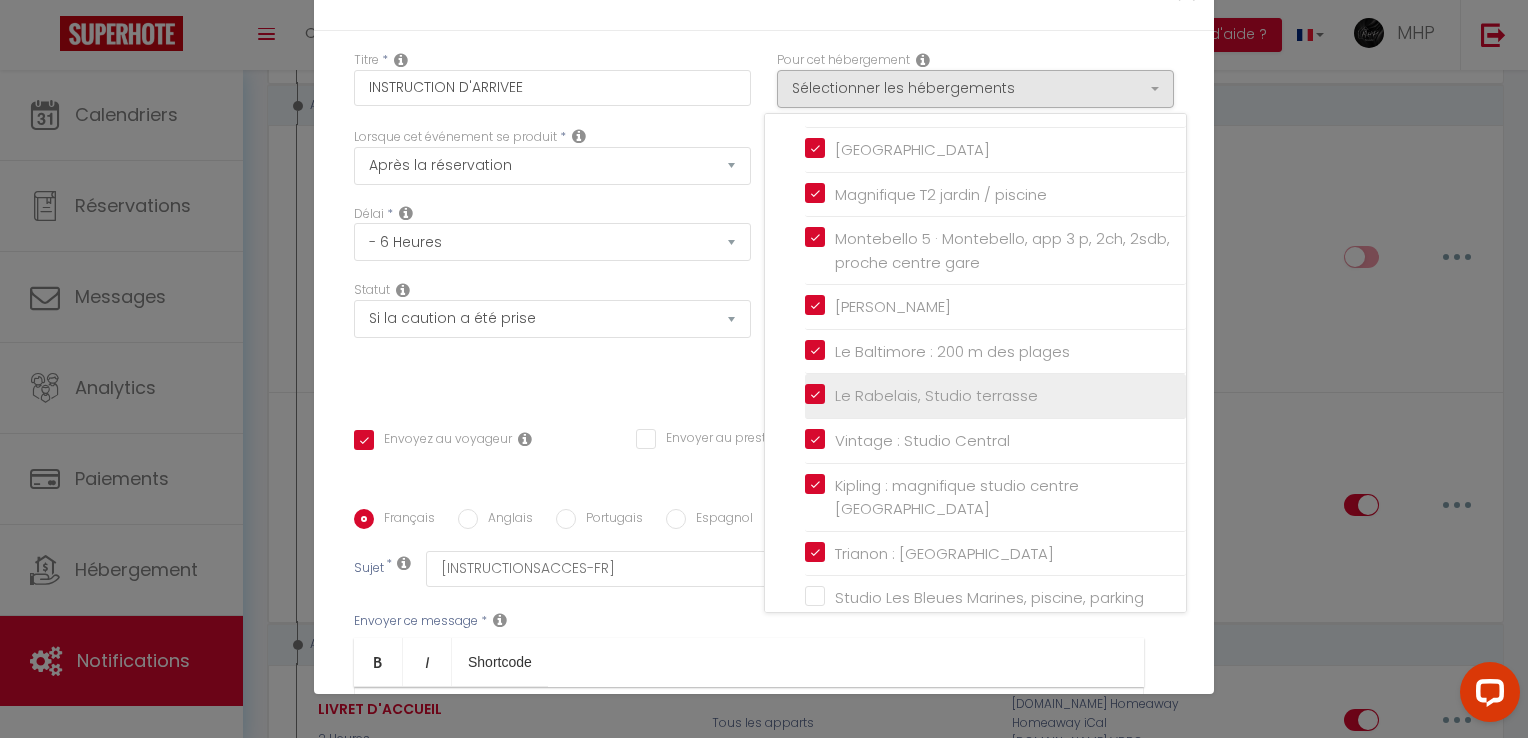 scroll, scrollTop: 376, scrollLeft: 0, axis: vertical 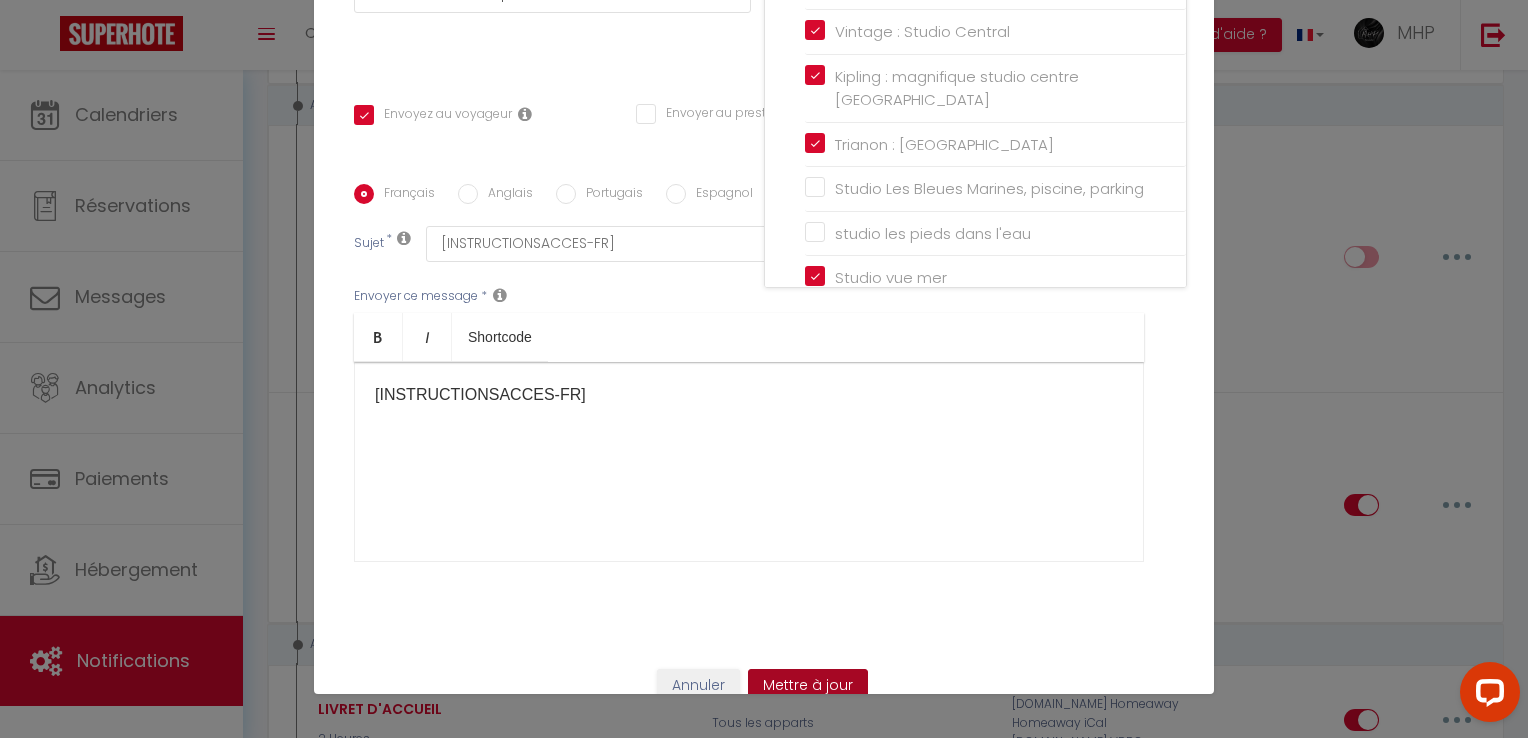 click on "Mettre à jour" at bounding box center [808, 686] 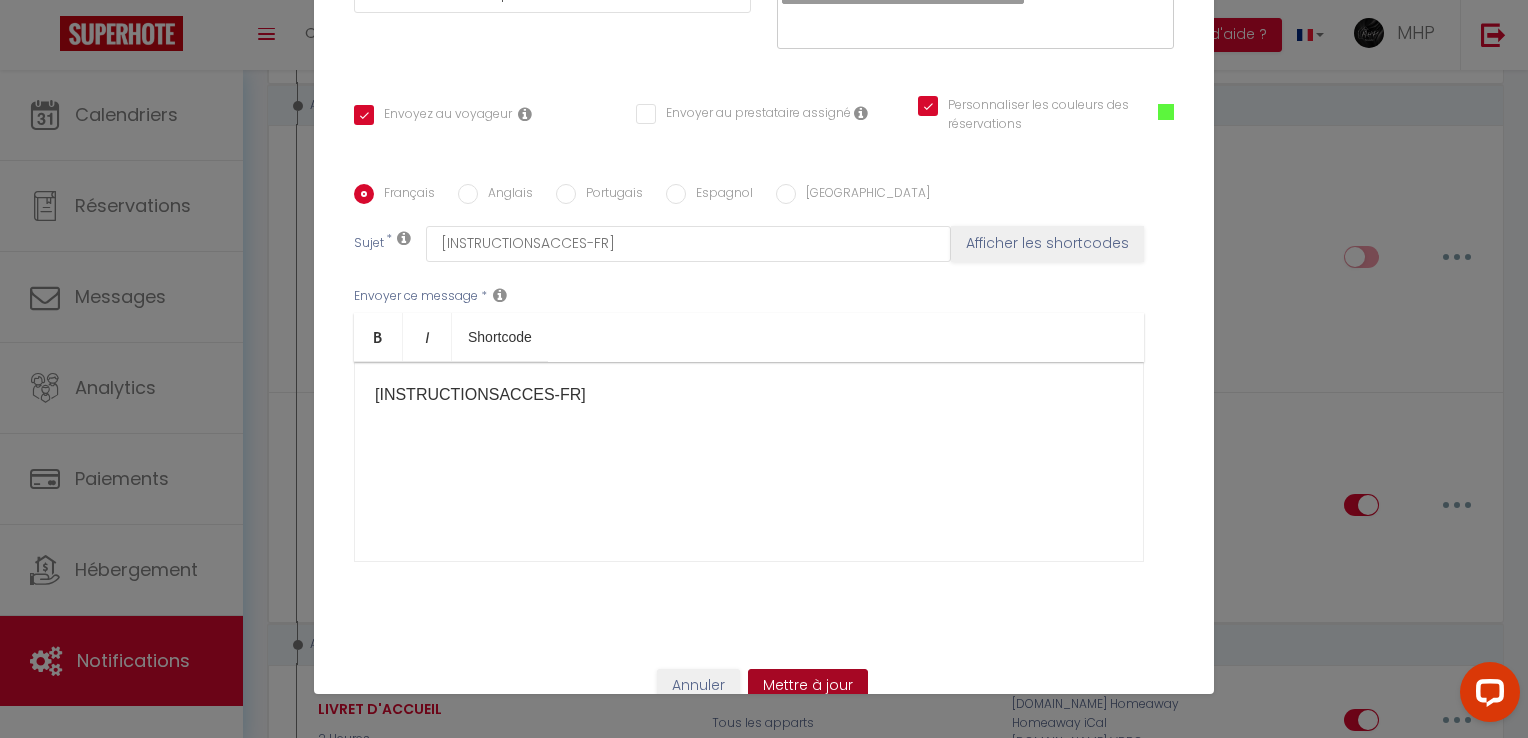 checkbox on "true" 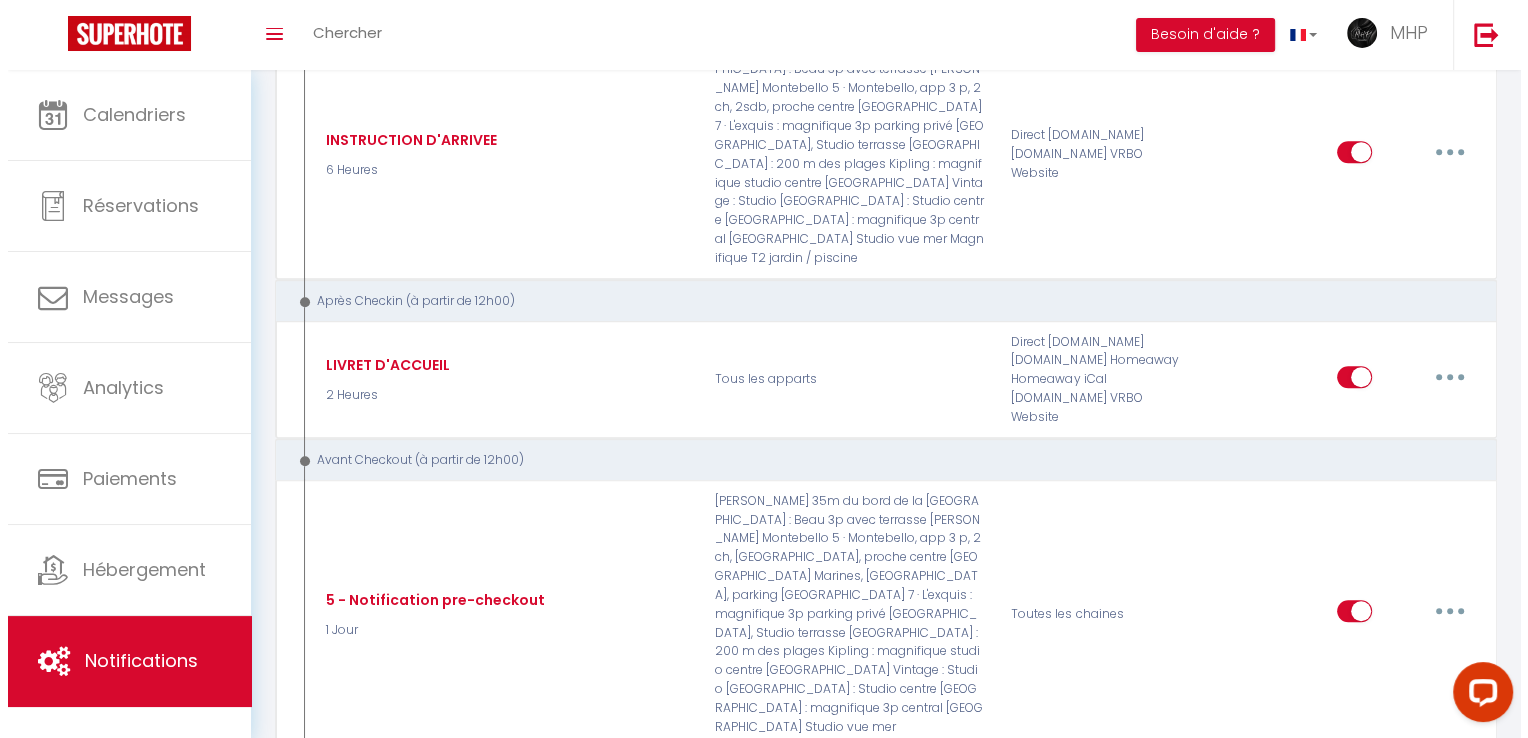 scroll, scrollTop: 1300, scrollLeft: 0, axis: vertical 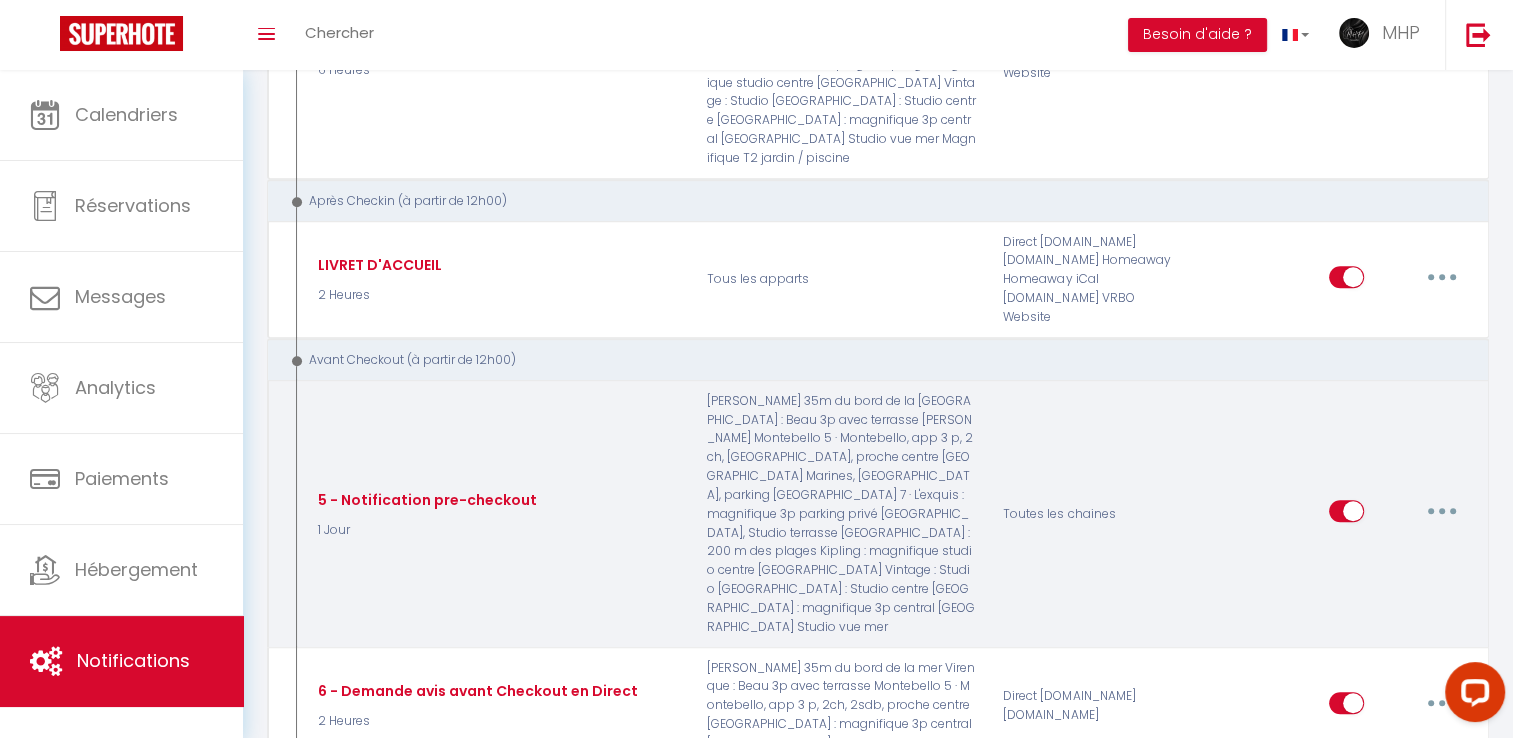 click at bounding box center [1442, 511] 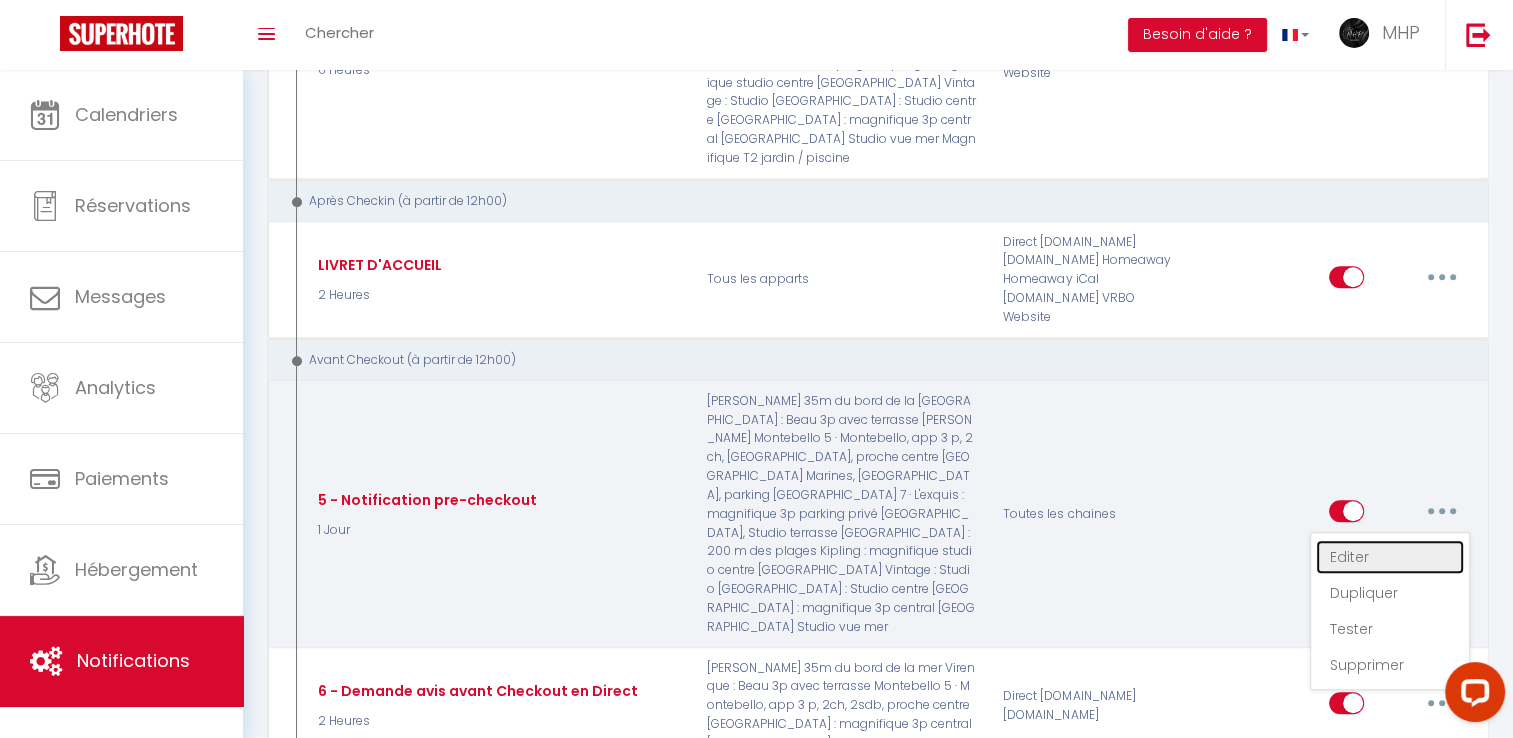 click on "Editer" at bounding box center (1390, 557) 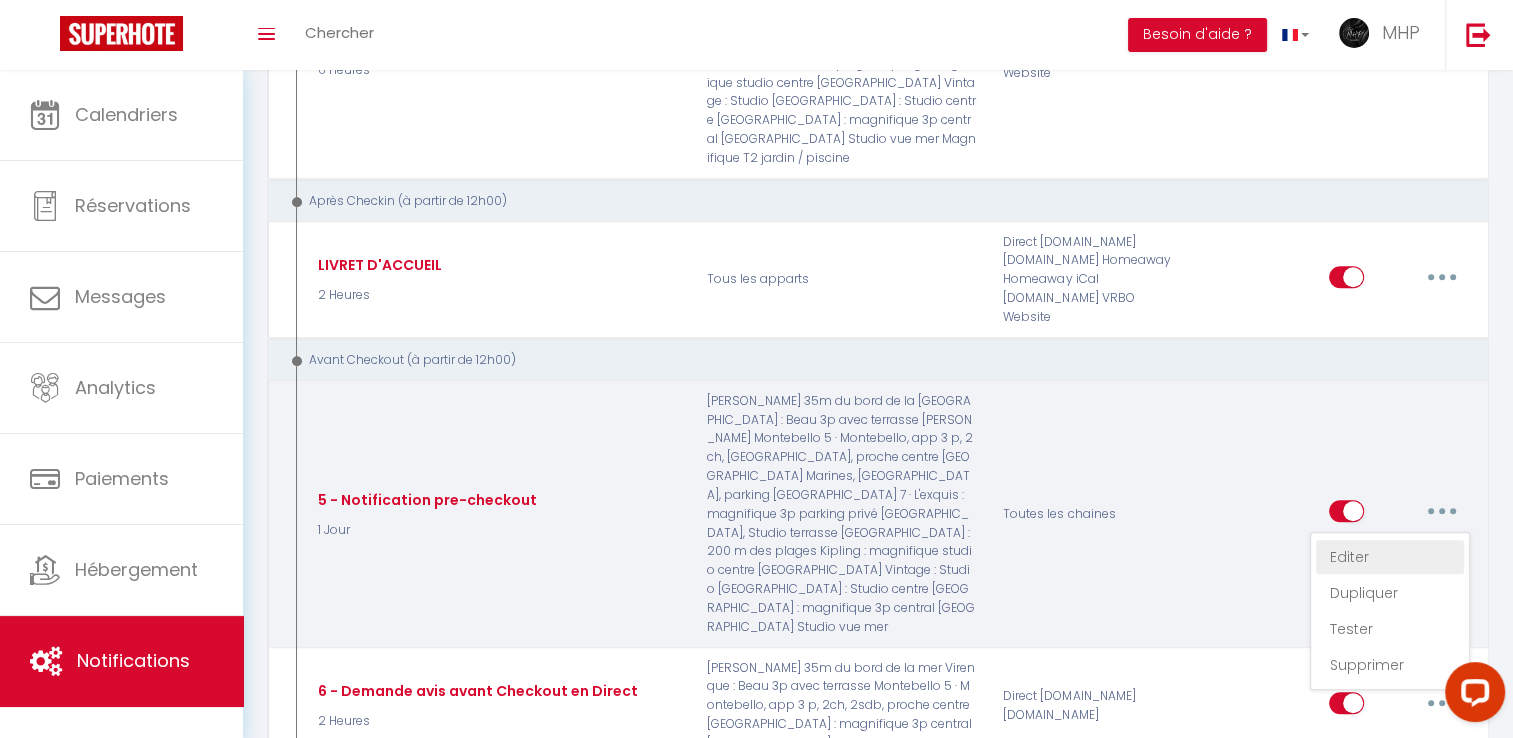 type on "5 - Notification pre-checkout" 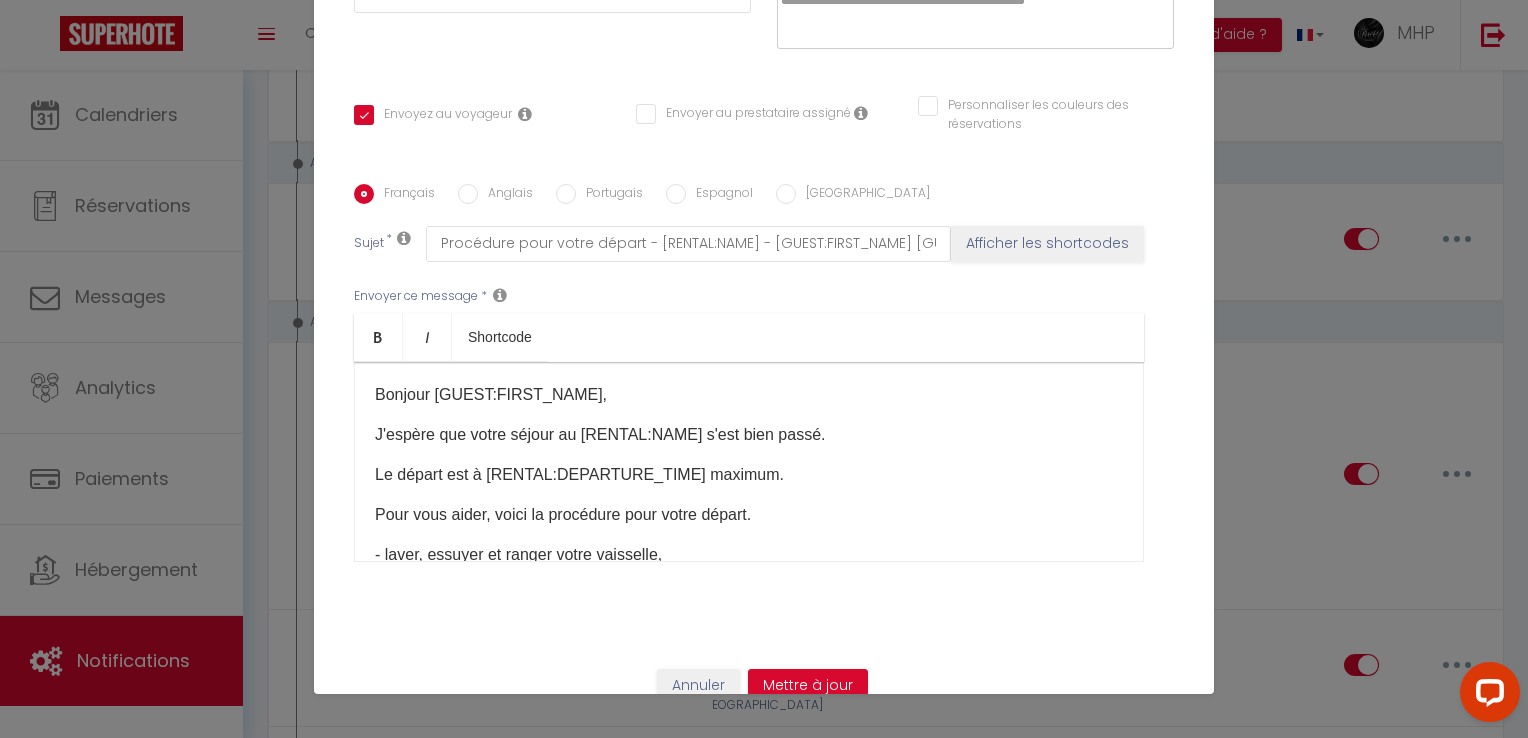 scroll, scrollTop: 0, scrollLeft: 0, axis: both 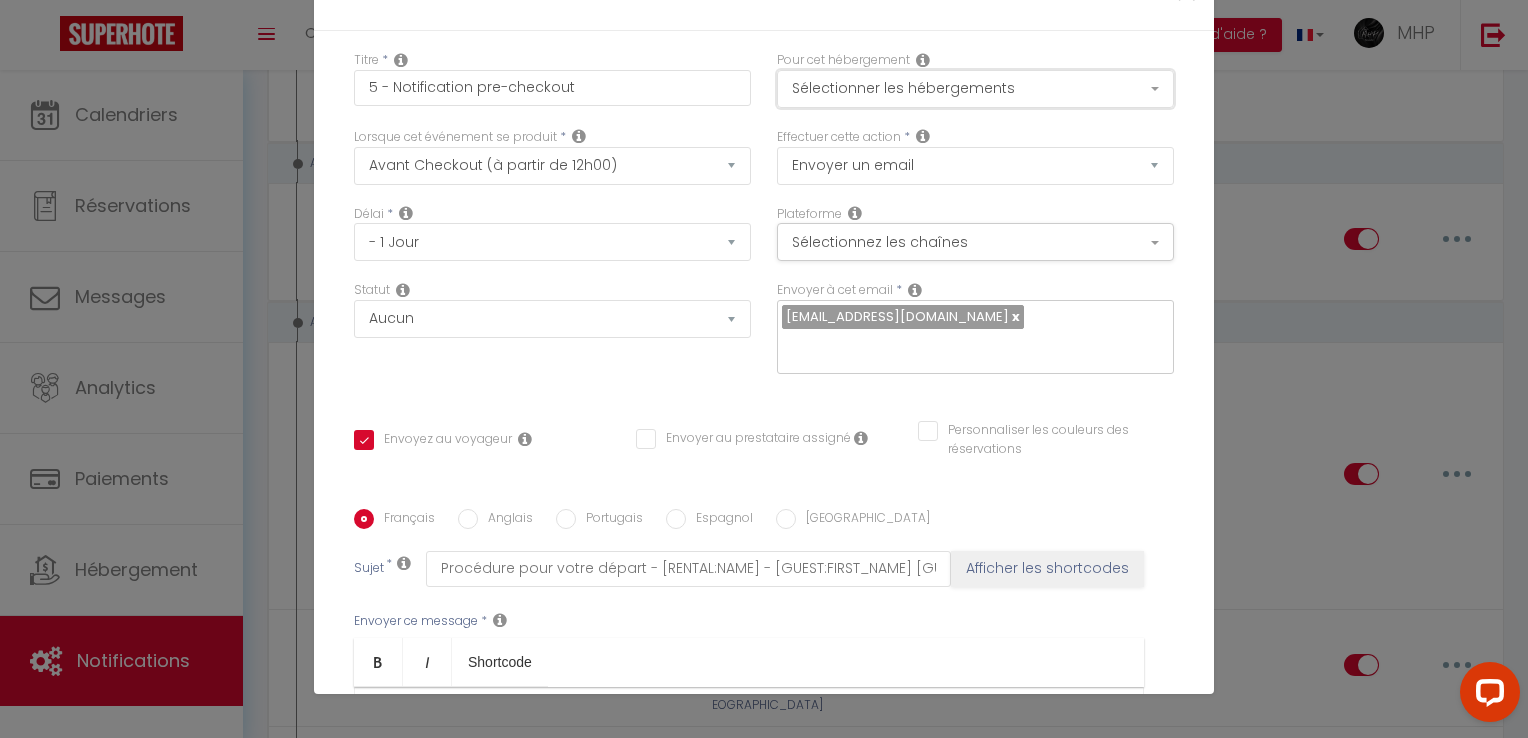 click on "Sélectionner les hébergements" at bounding box center (975, 89) 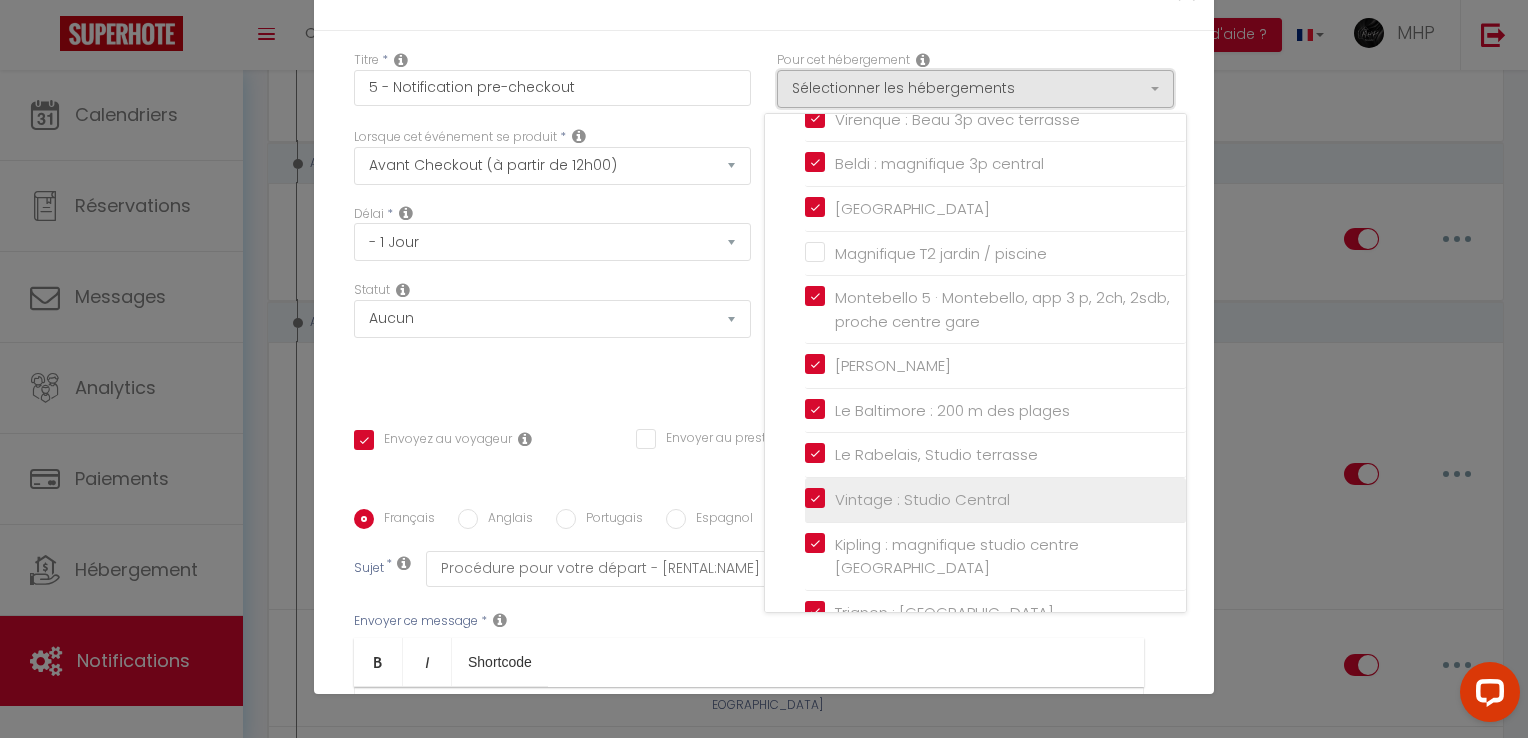 scroll, scrollTop: 176, scrollLeft: 0, axis: vertical 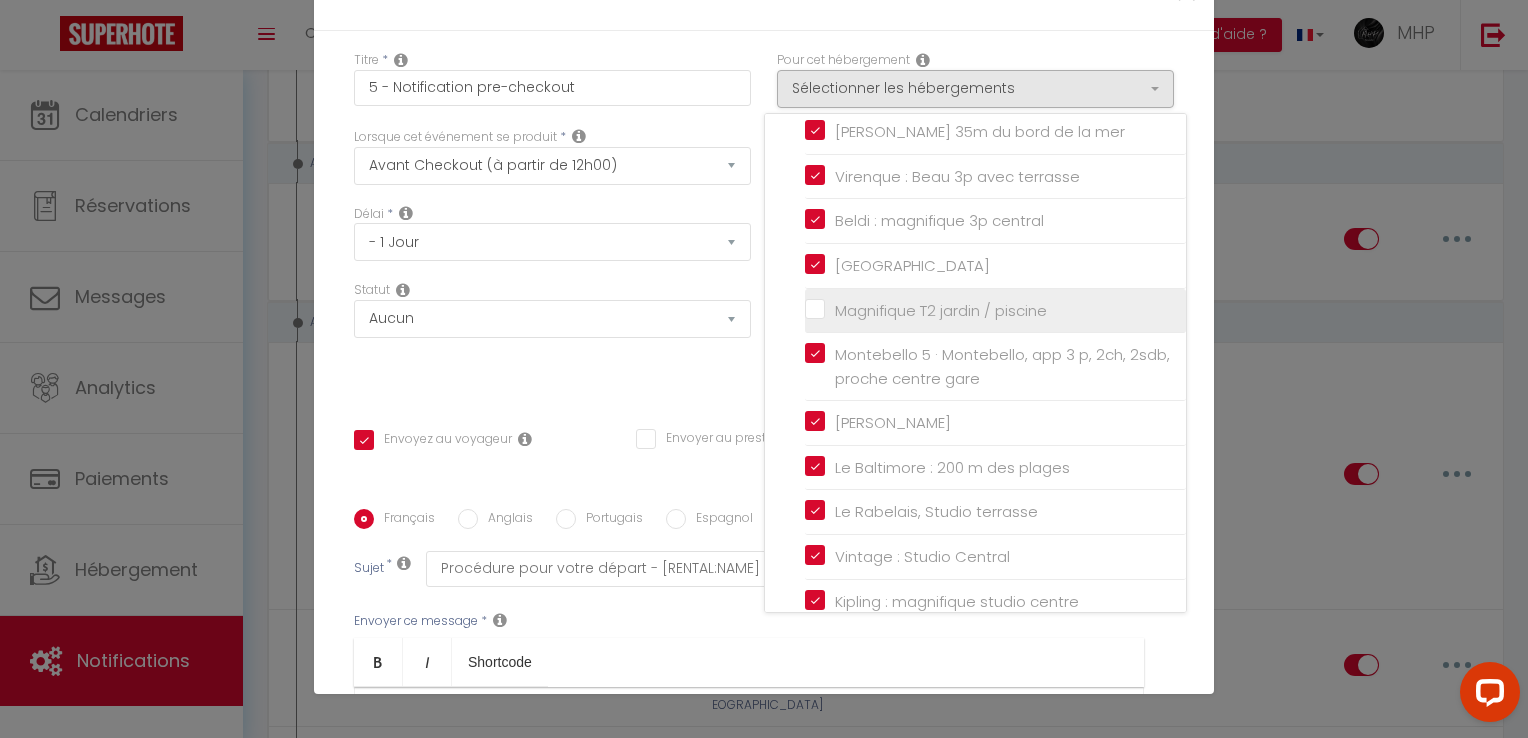click on "Magnifique T2 jardin / piscine" at bounding box center (995, 310) 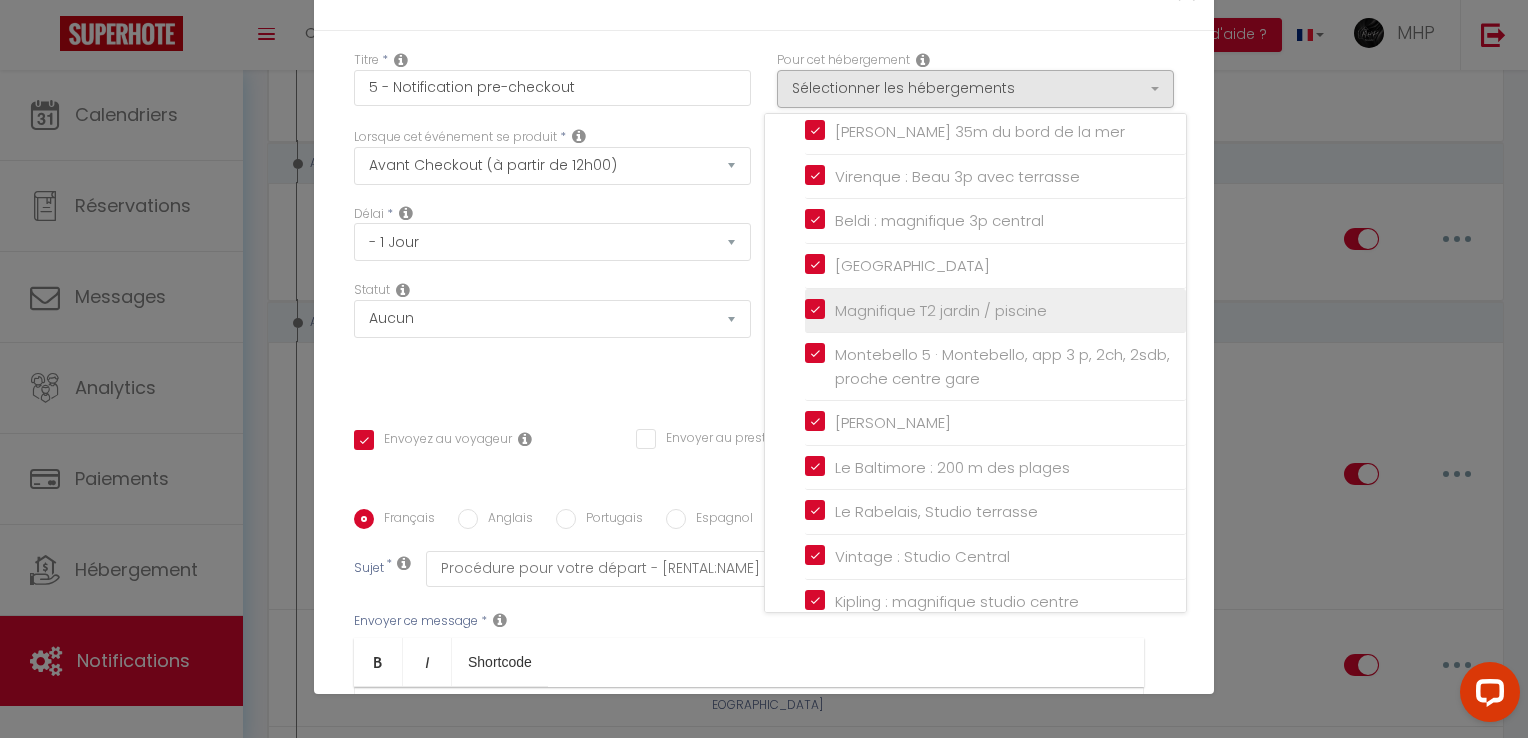 checkbox on "true" 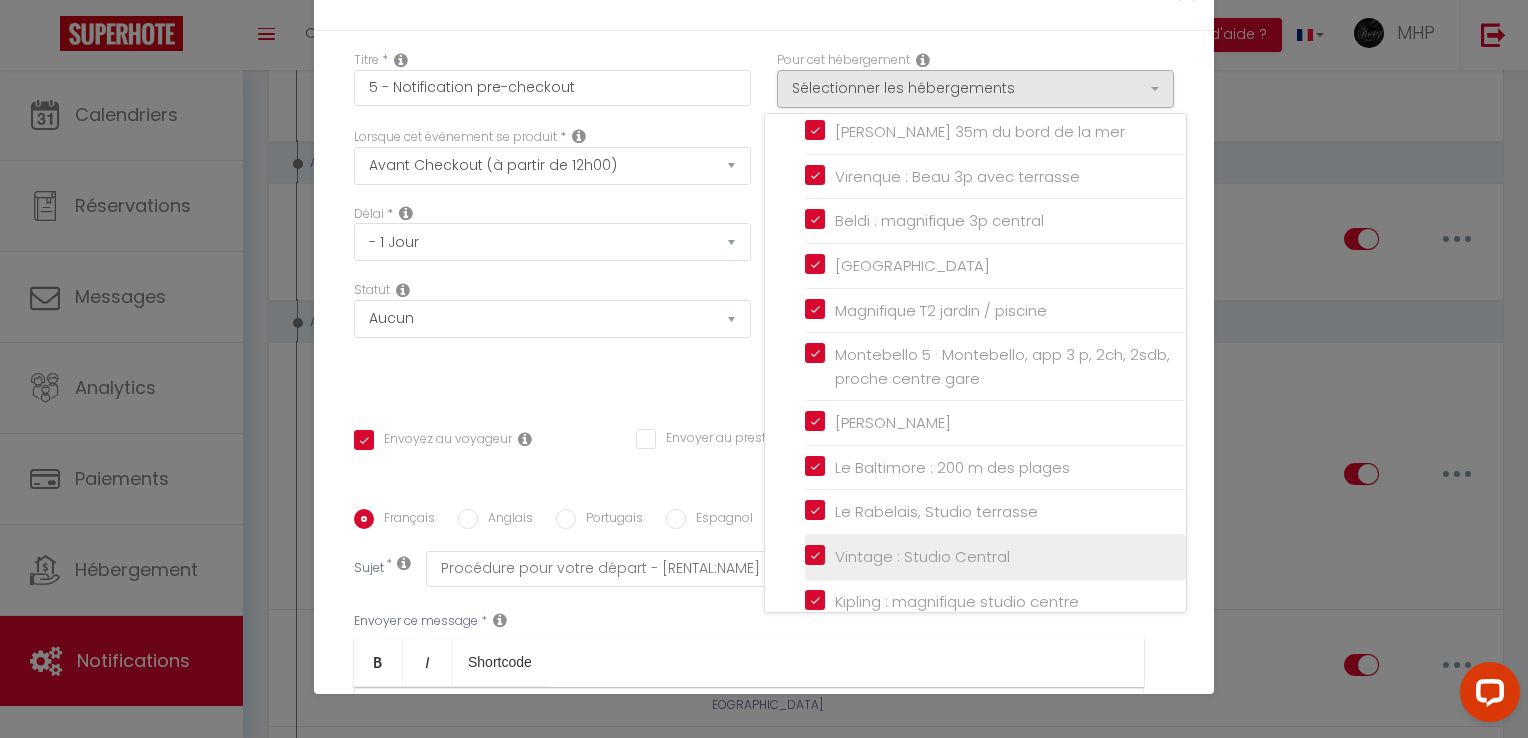 scroll, scrollTop: 376, scrollLeft: 0, axis: vertical 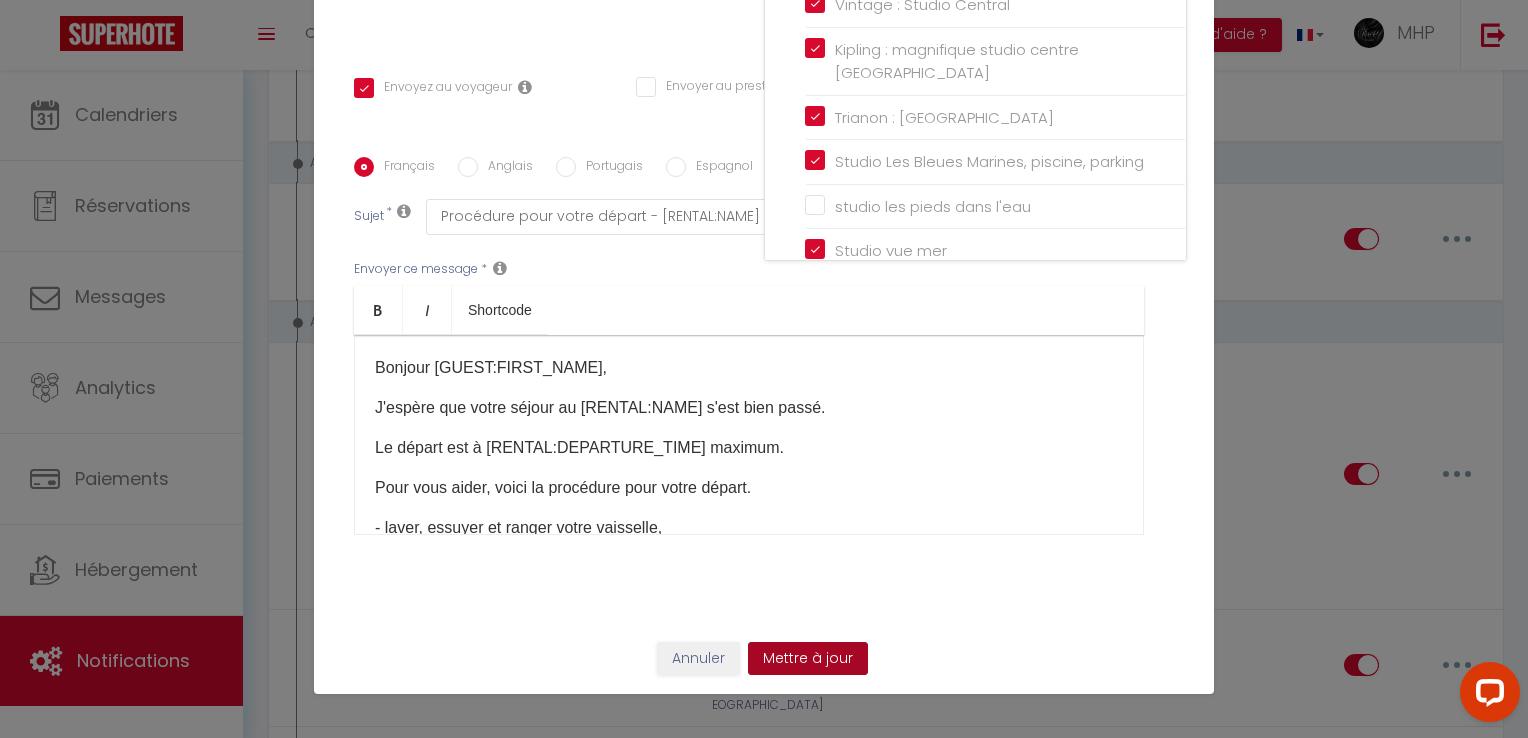 click on "Mettre à jour" at bounding box center [808, 659] 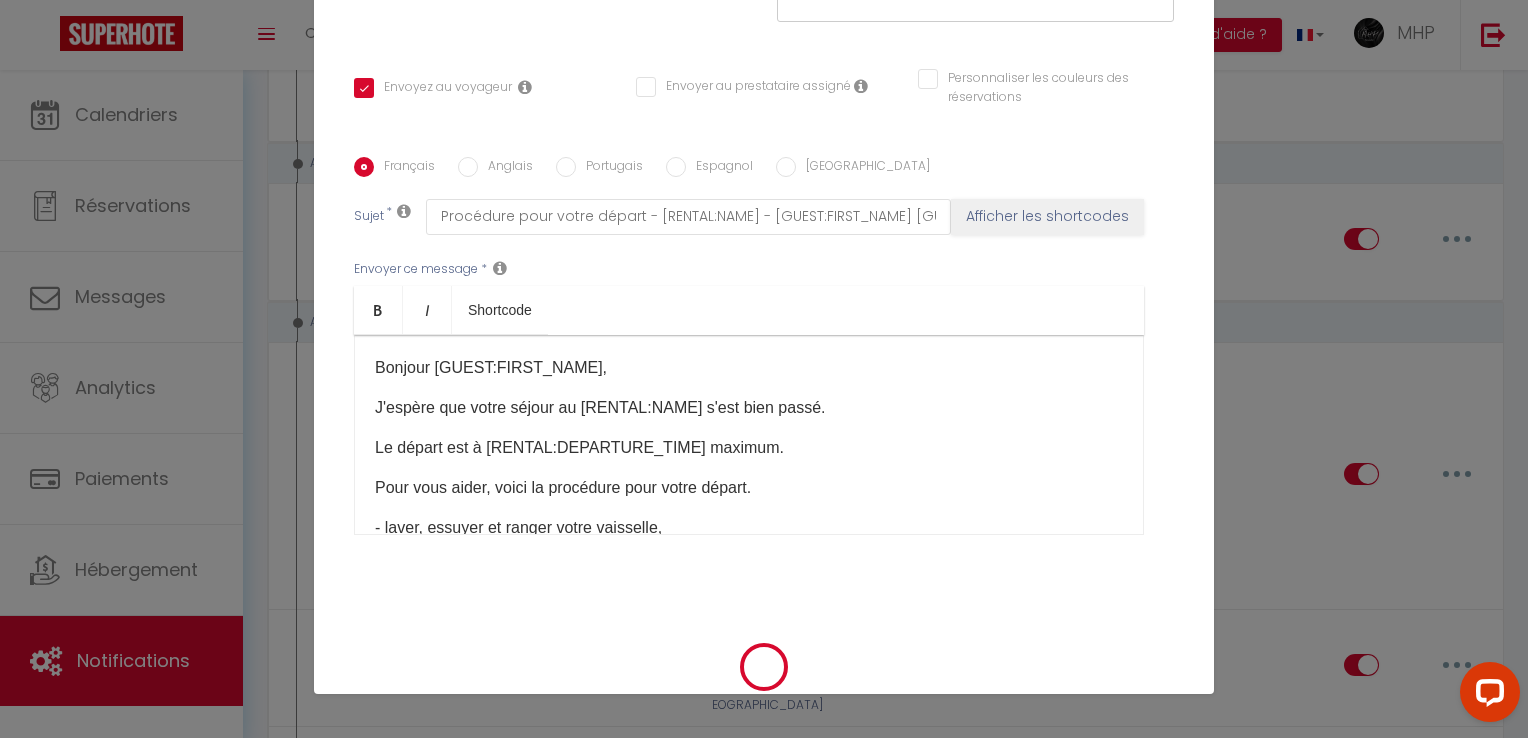 checkbox on "true" 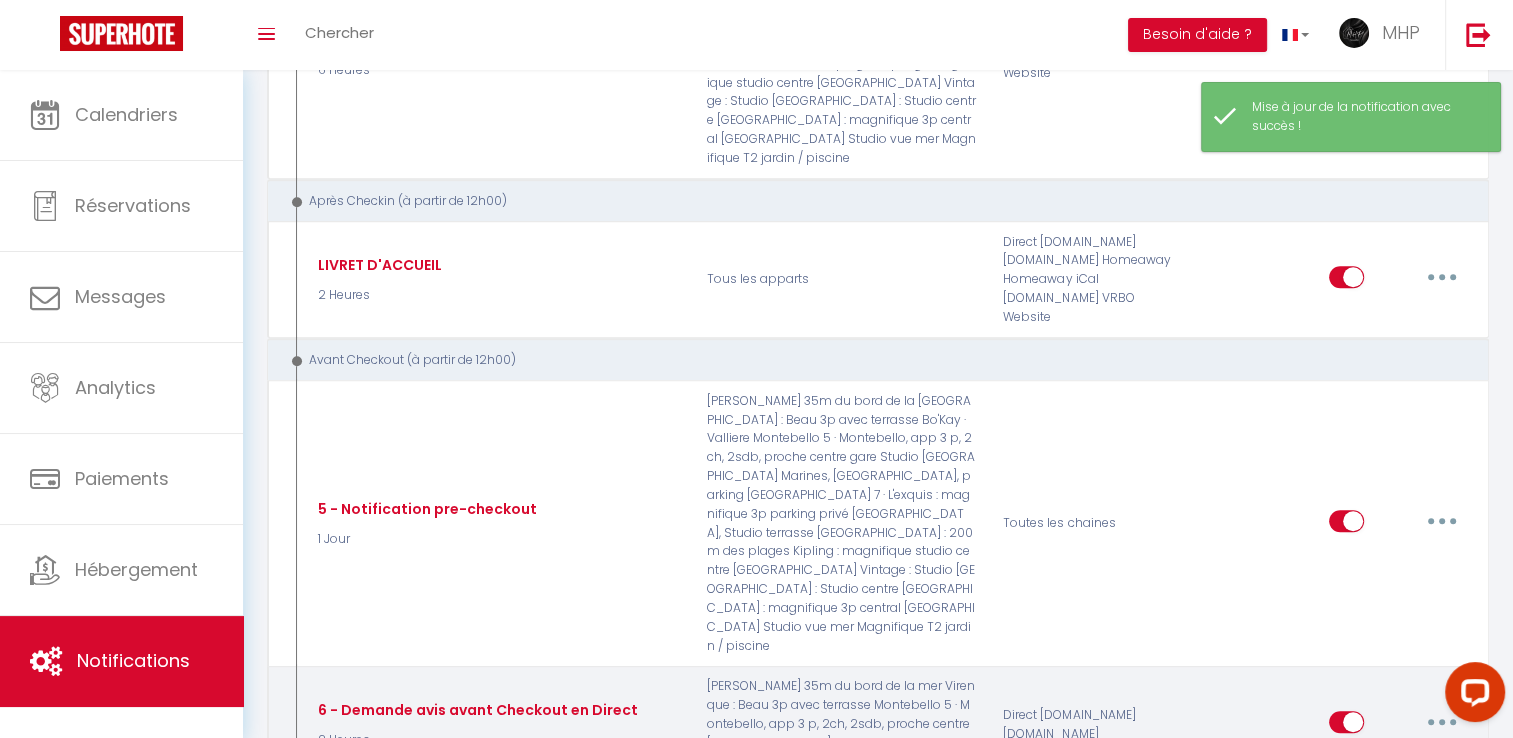 click at bounding box center (1442, 722) 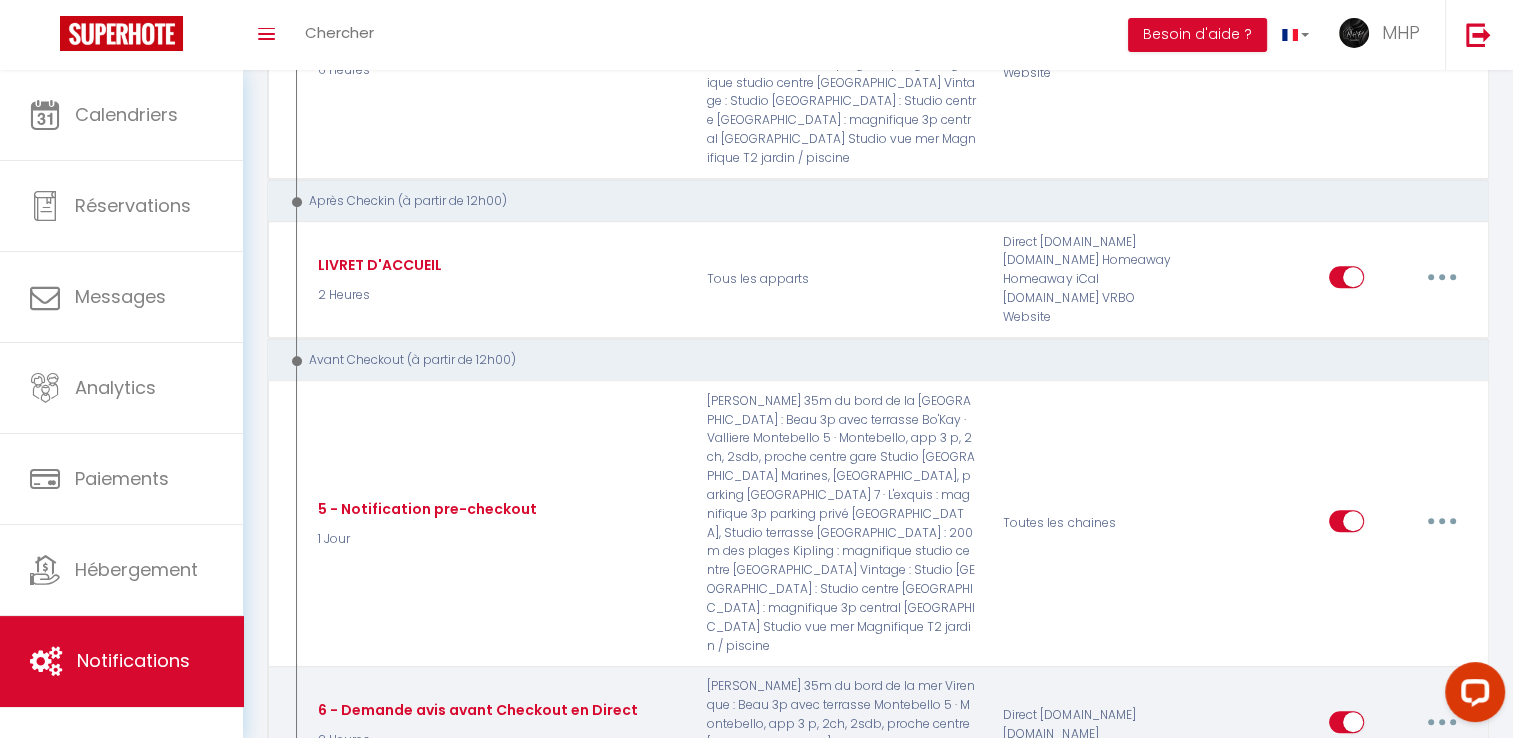 click on "Editer" at bounding box center (1390, 767) 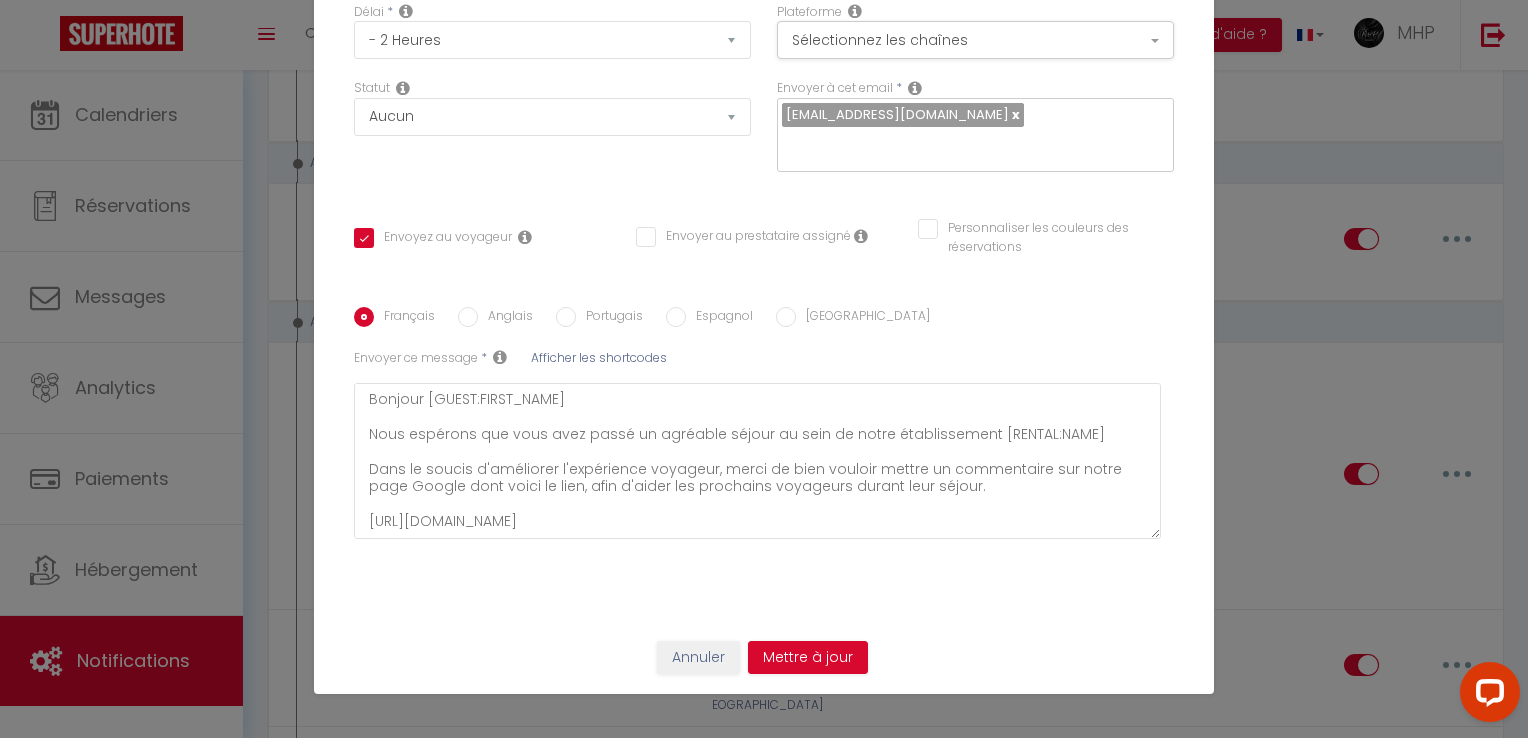 scroll, scrollTop: 0, scrollLeft: 0, axis: both 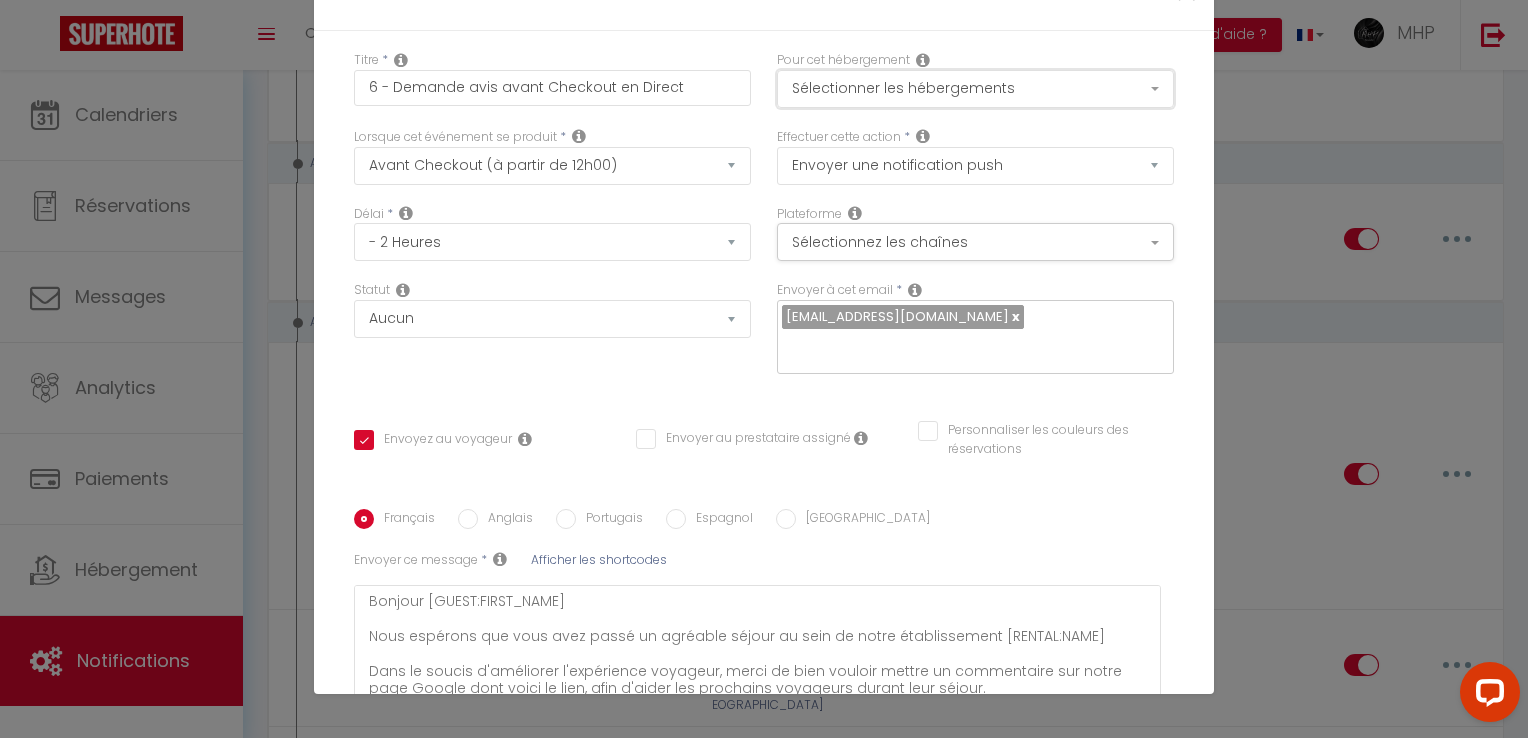 click on "Sélectionner les hébergements" at bounding box center (975, 89) 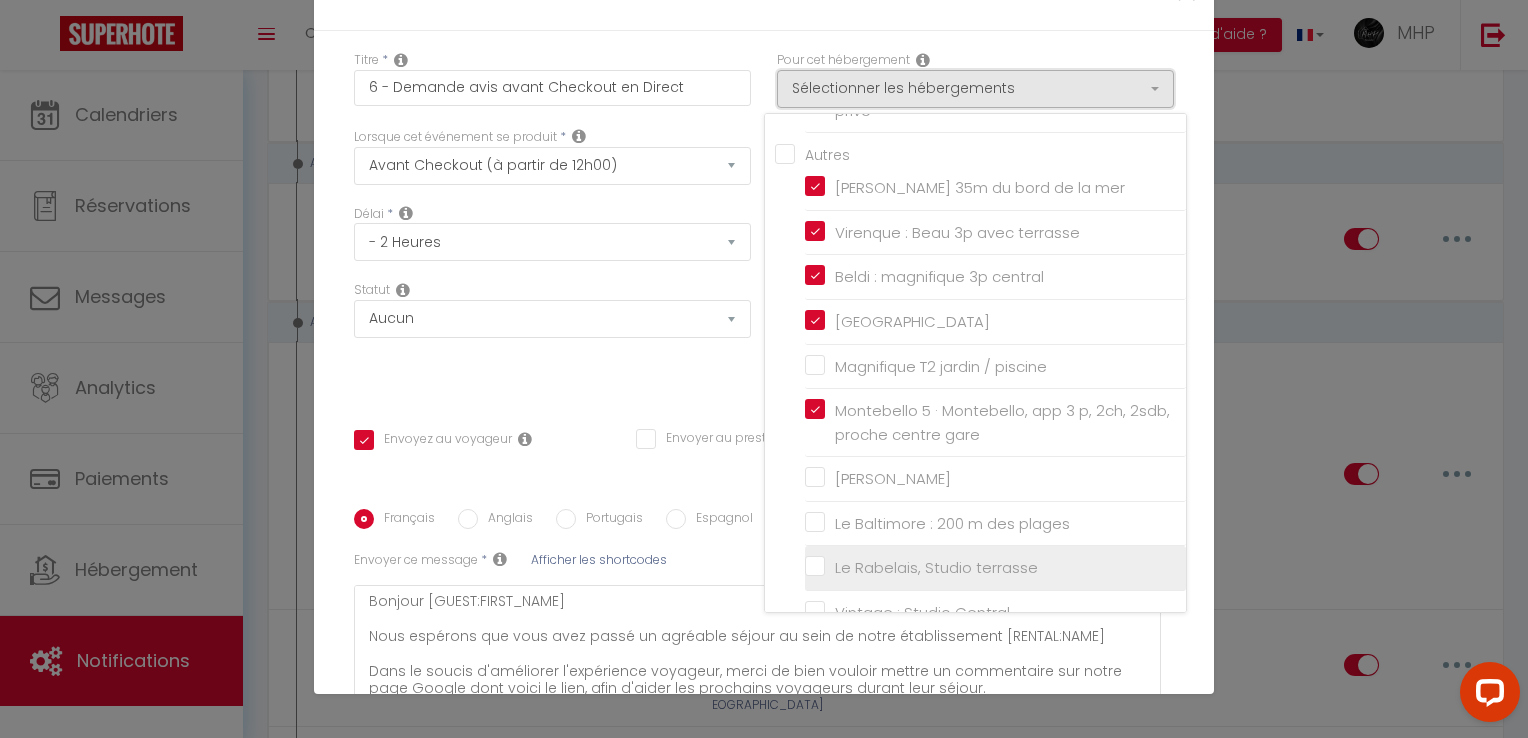 scroll, scrollTop: 76, scrollLeft: 0, axis: vertical 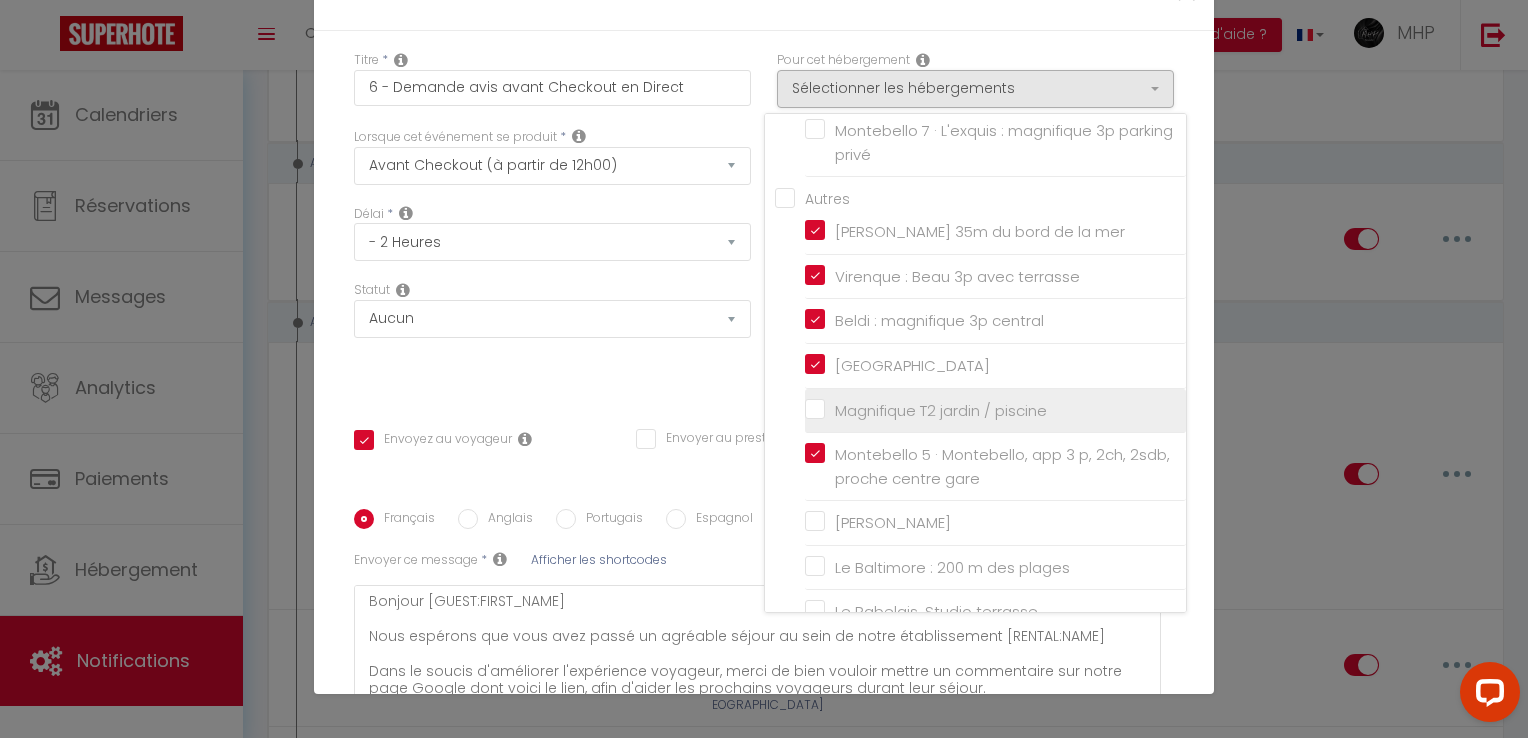 click on "Magnifique T2 jardin / piscine" at bounding box center (995, 410) 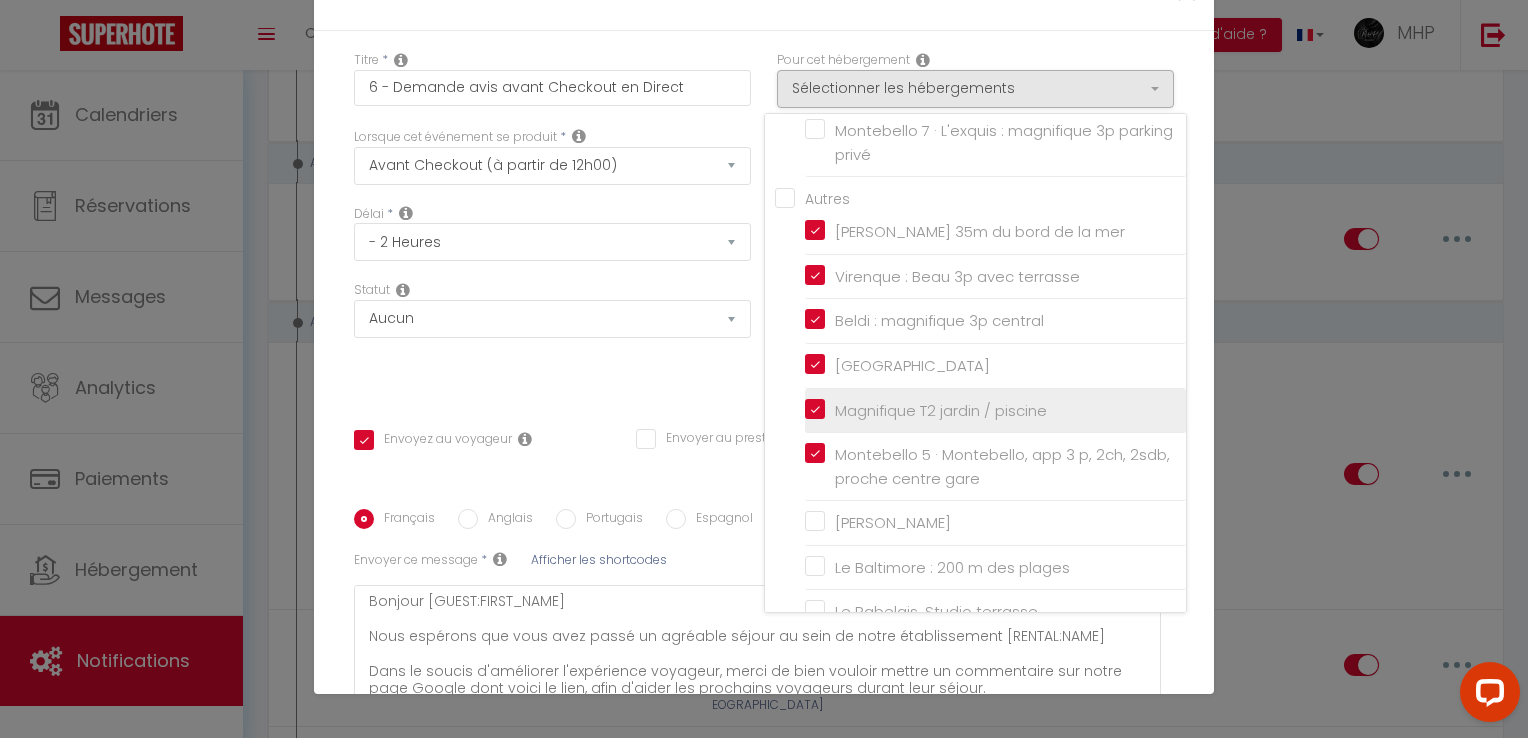 checkbox on "true" 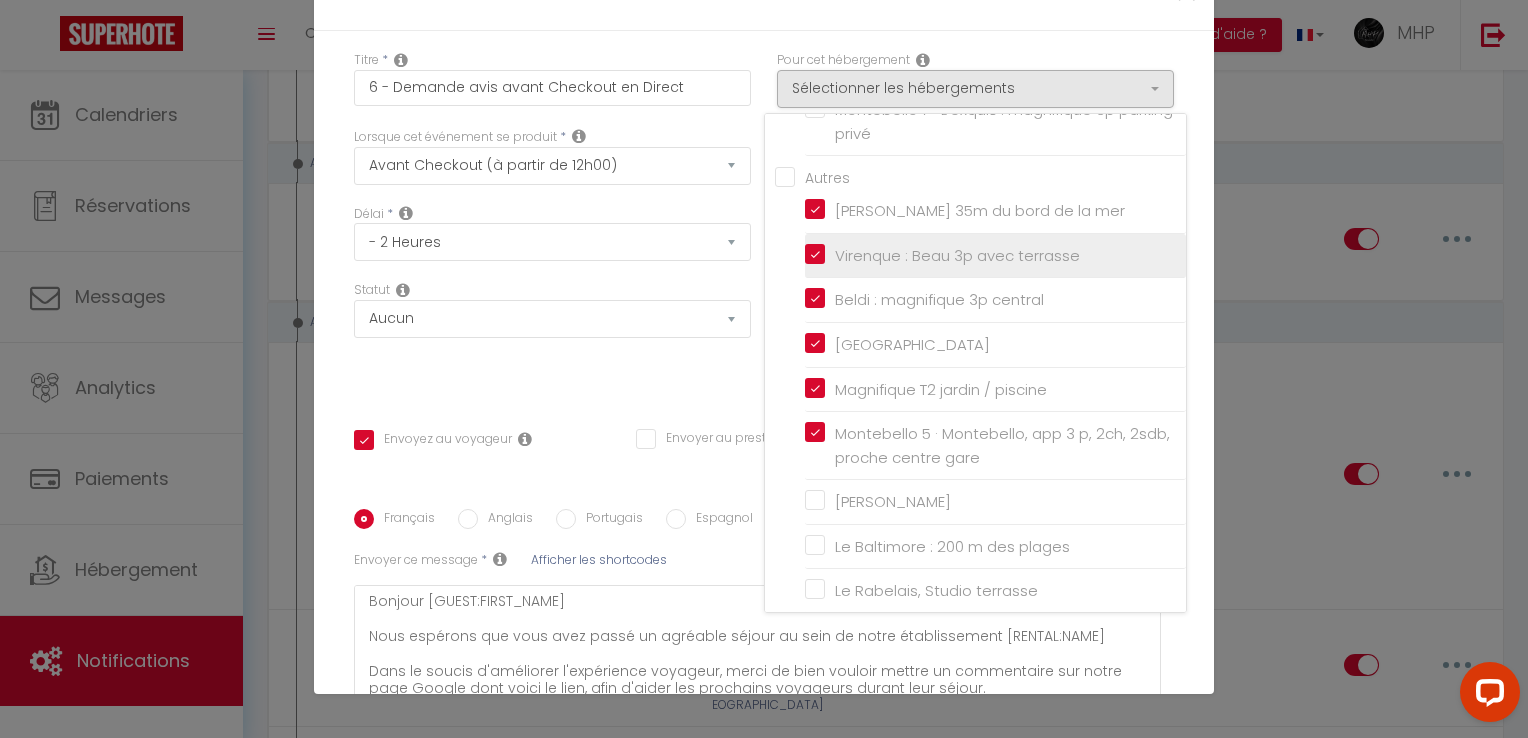 scroll, scrollTop: 200, scrollLeft: 0, axis: vertical 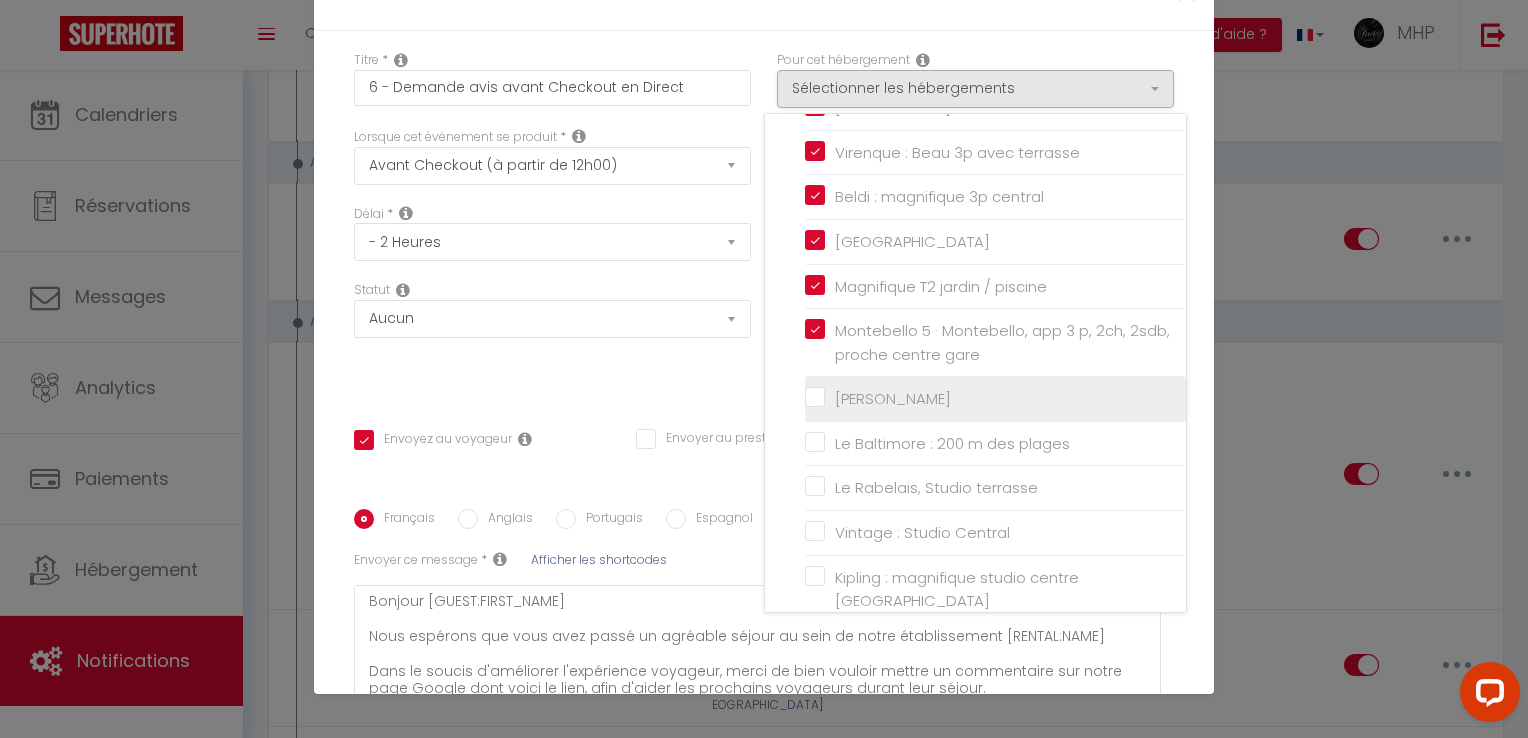 click on "[PERSON_NAME]" at bounding box center [995, 399] 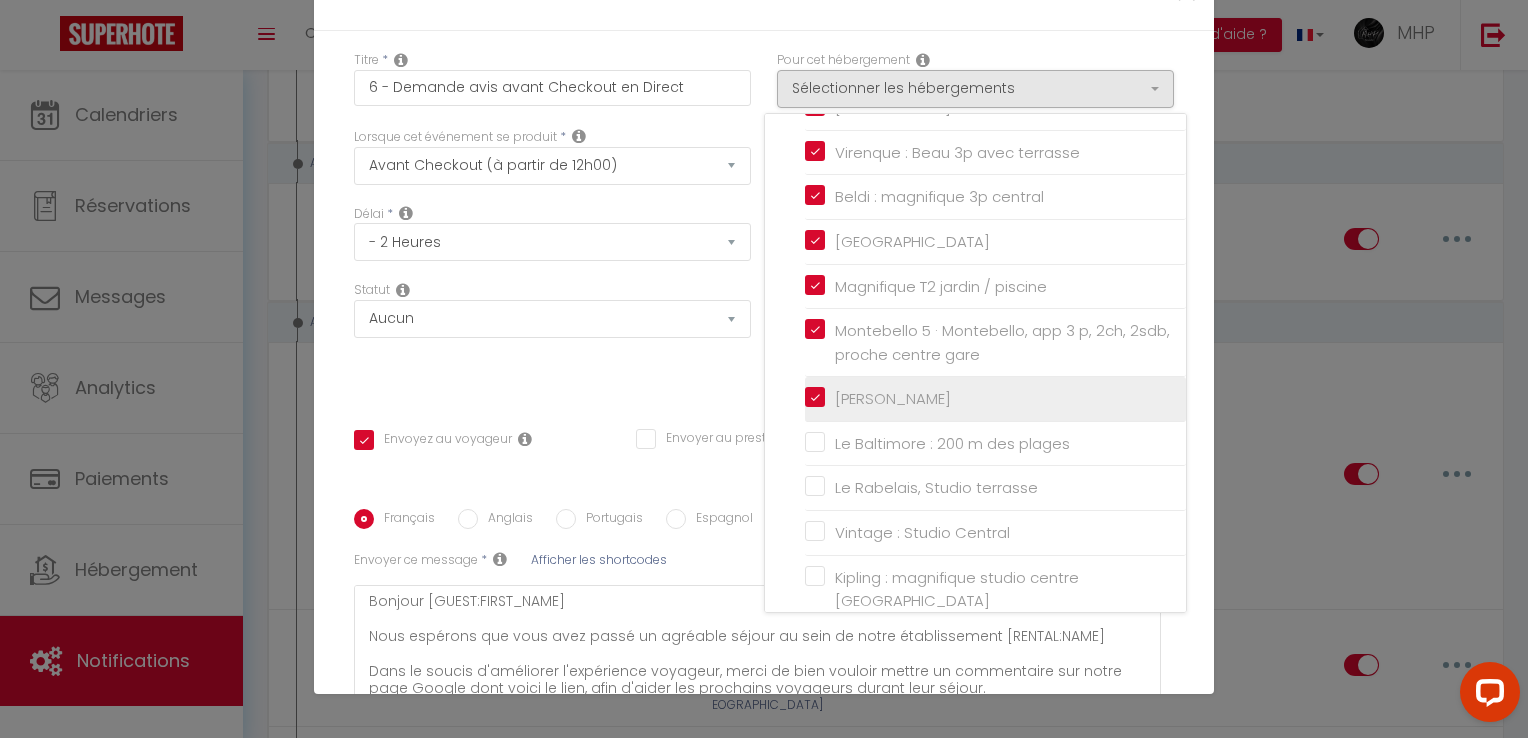 checkbox on "true" 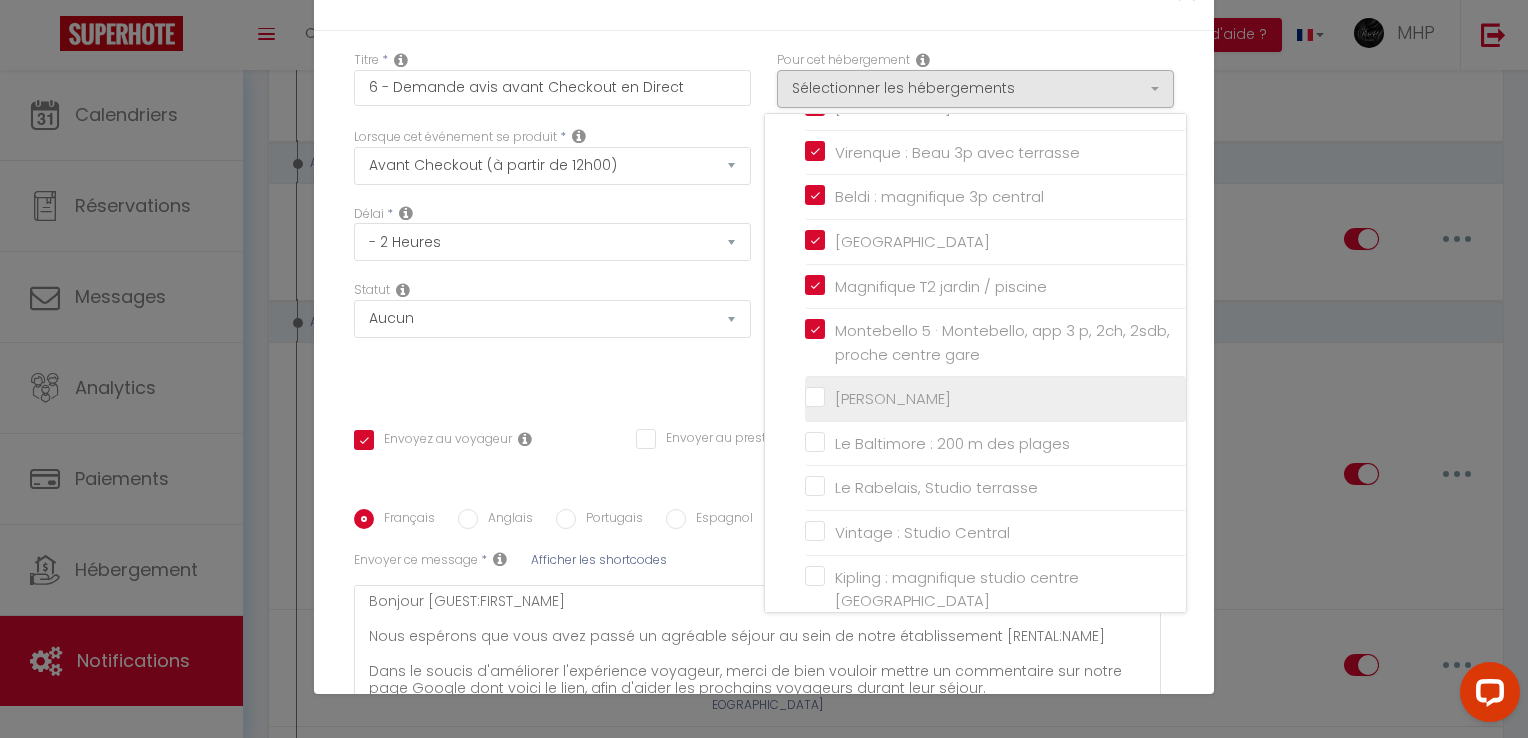 checkbox on "true" 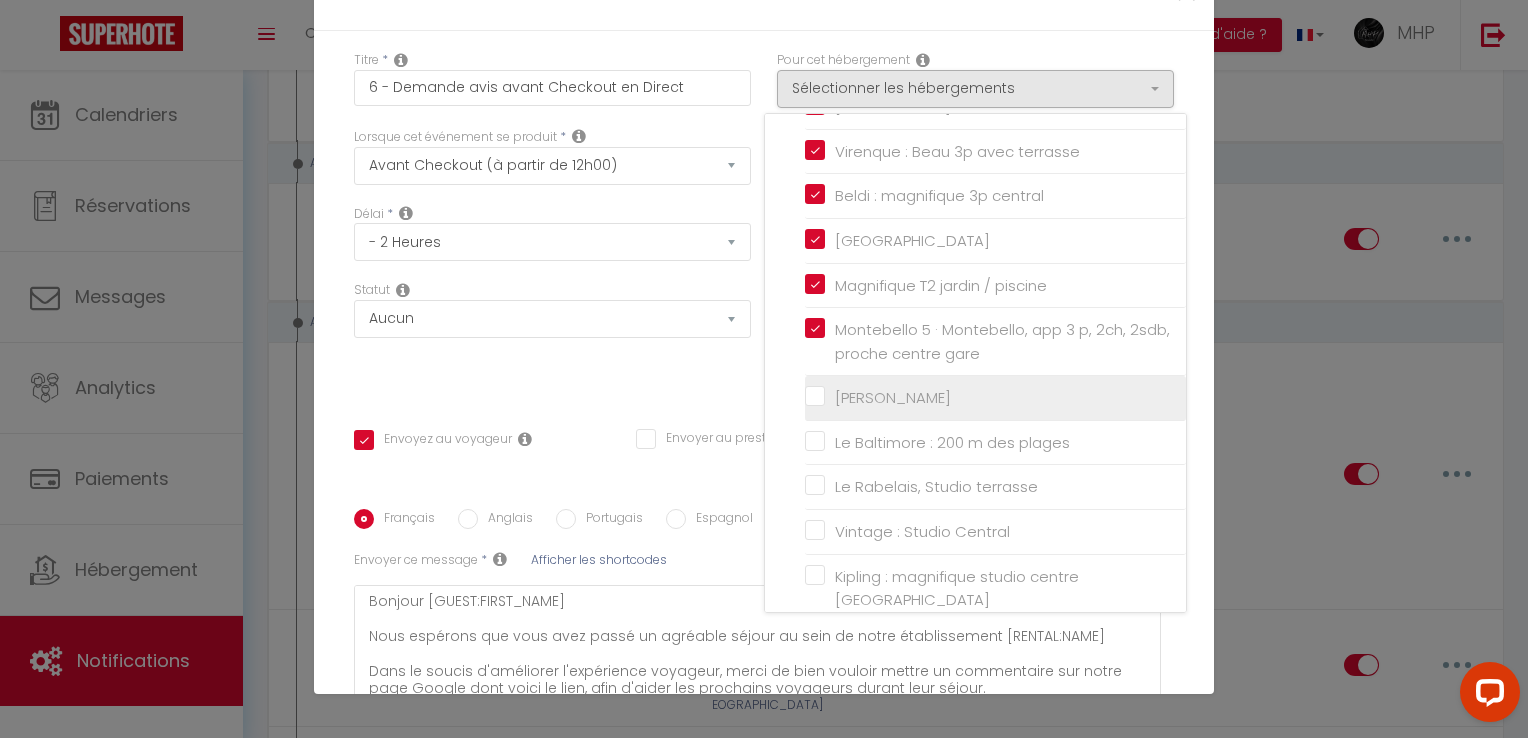 scroll, scrollTop: 376, scrollLeft: 0, axis: vertical 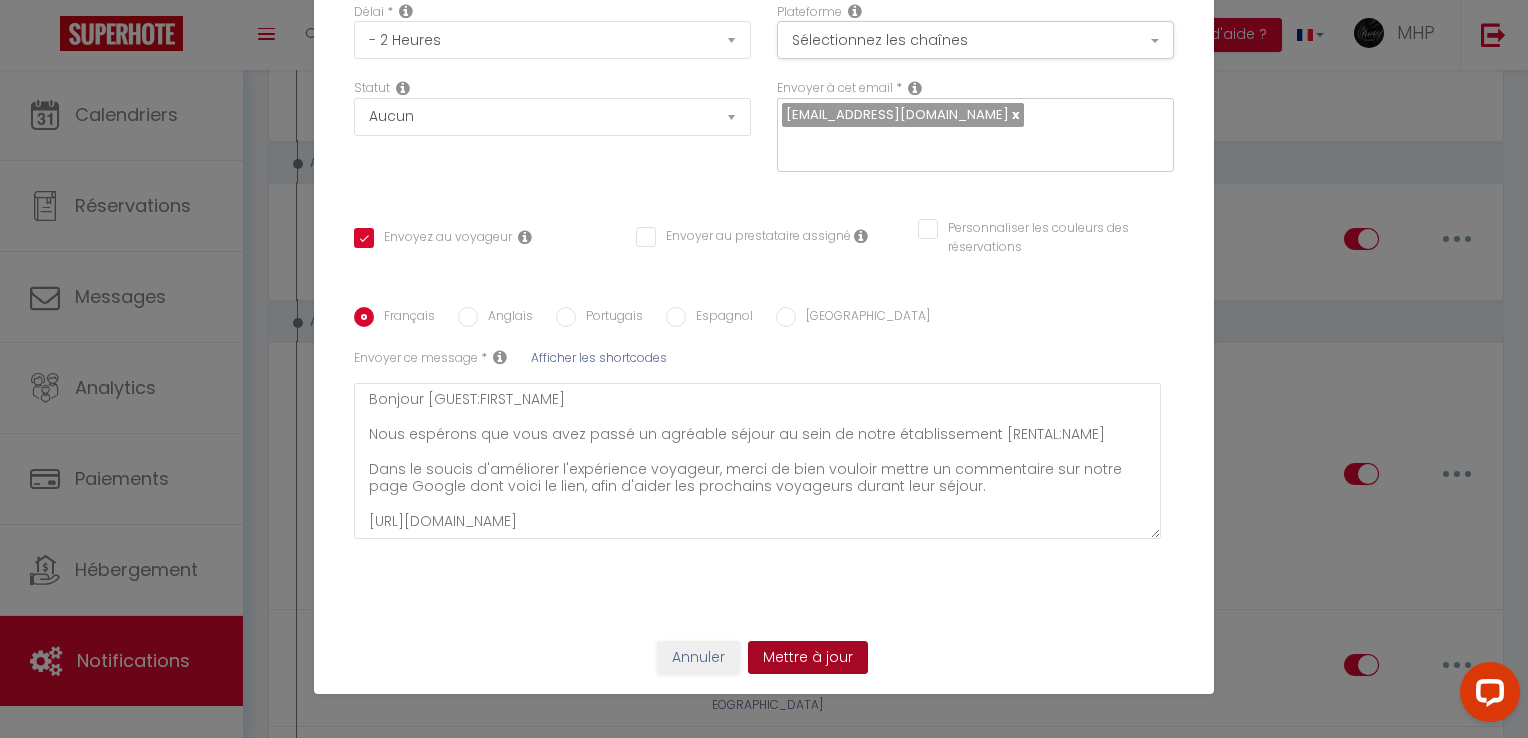 click on "Mettre à jour" at bounding box center (808, 658) 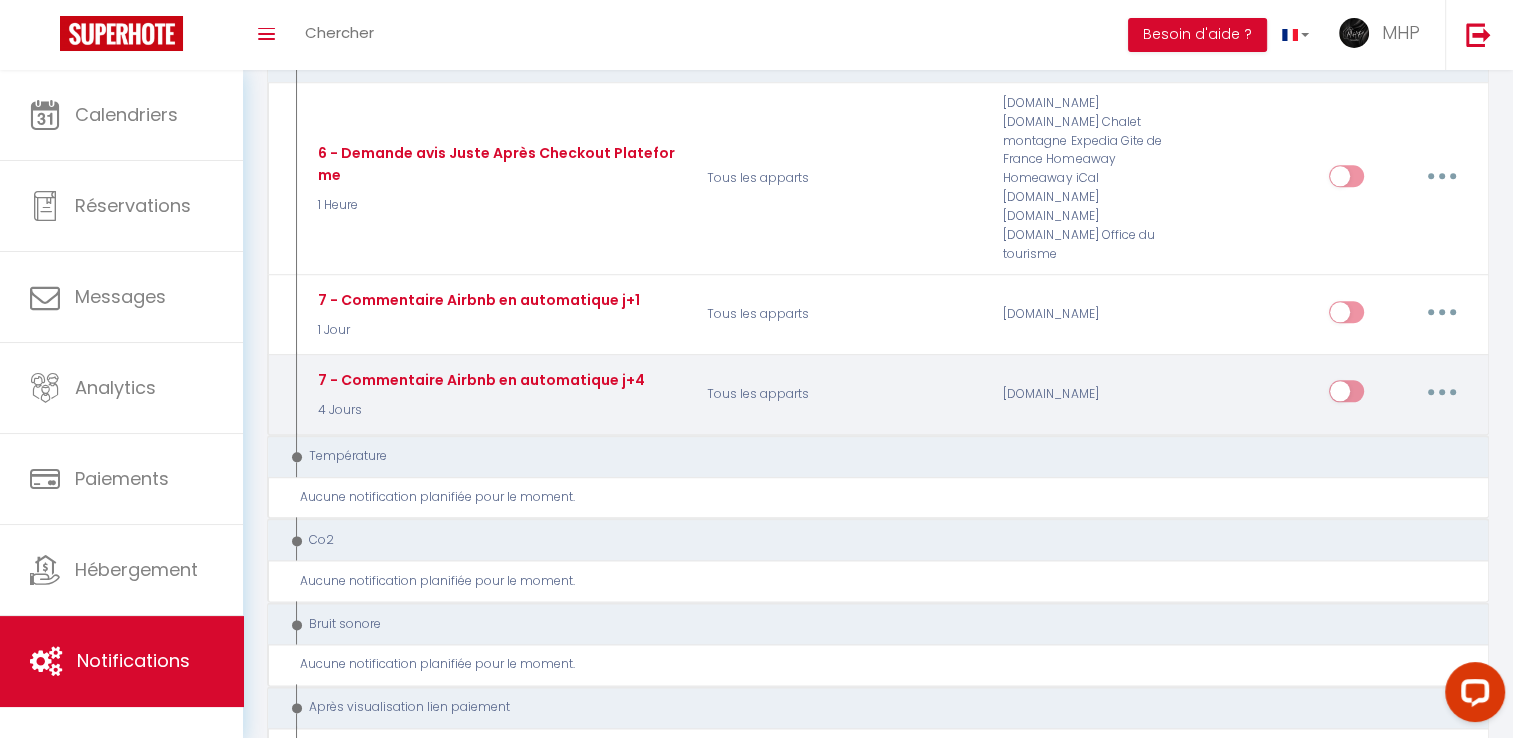 scroll, scrollTop: 2400, scrollLeft: 0, axis: vertical 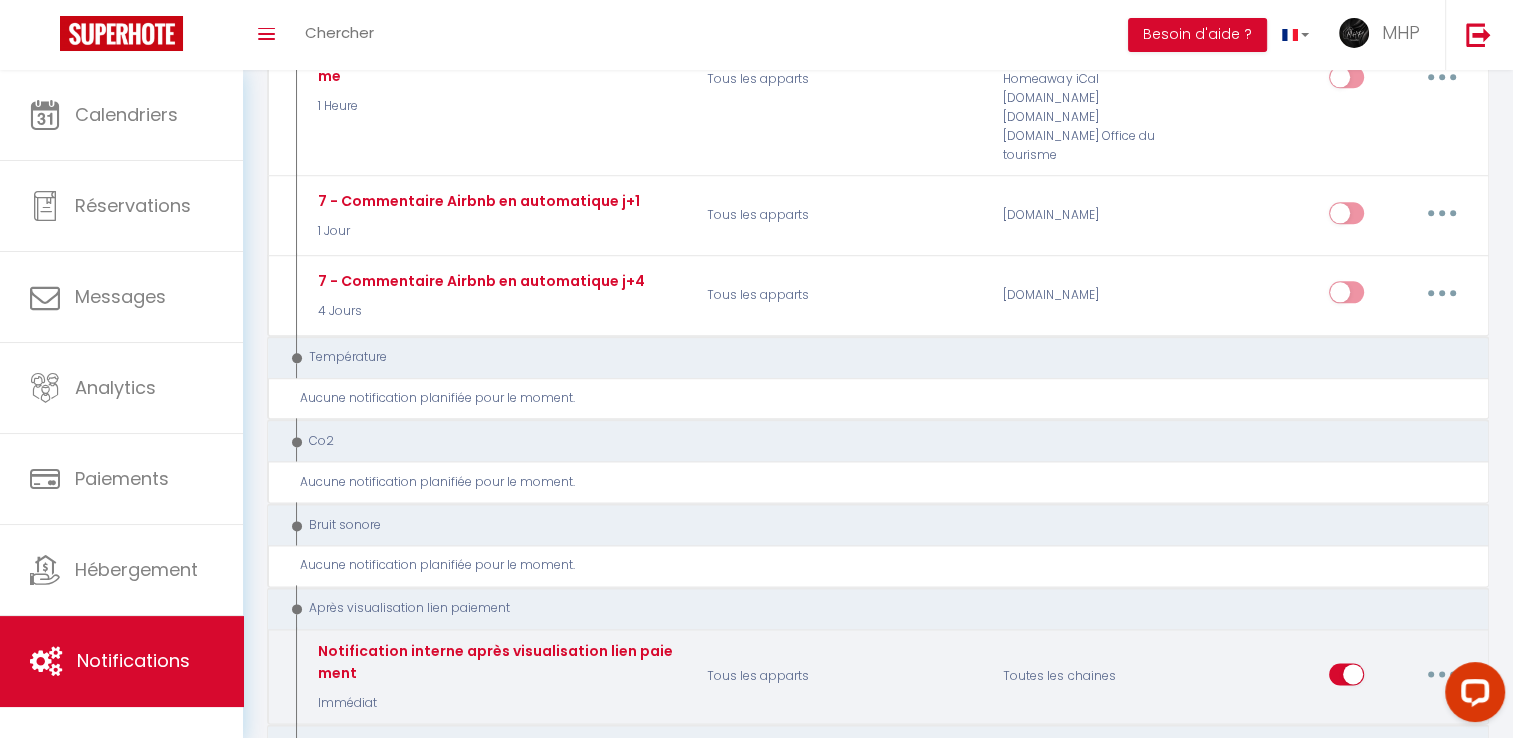 click at bounding box center (1346, 678) 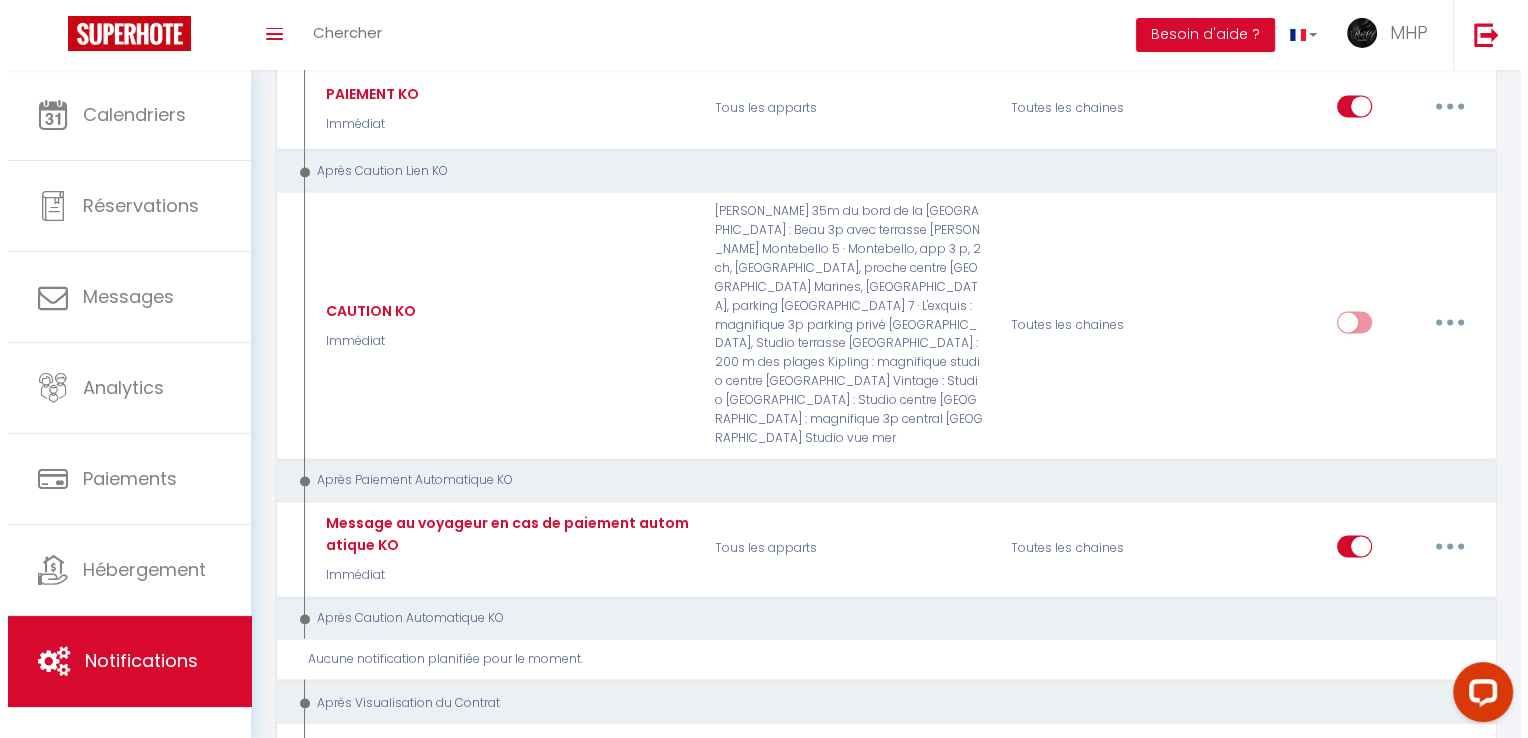 scroll, scrollTop: 3100, scrollLeft: 0, axis: vertical 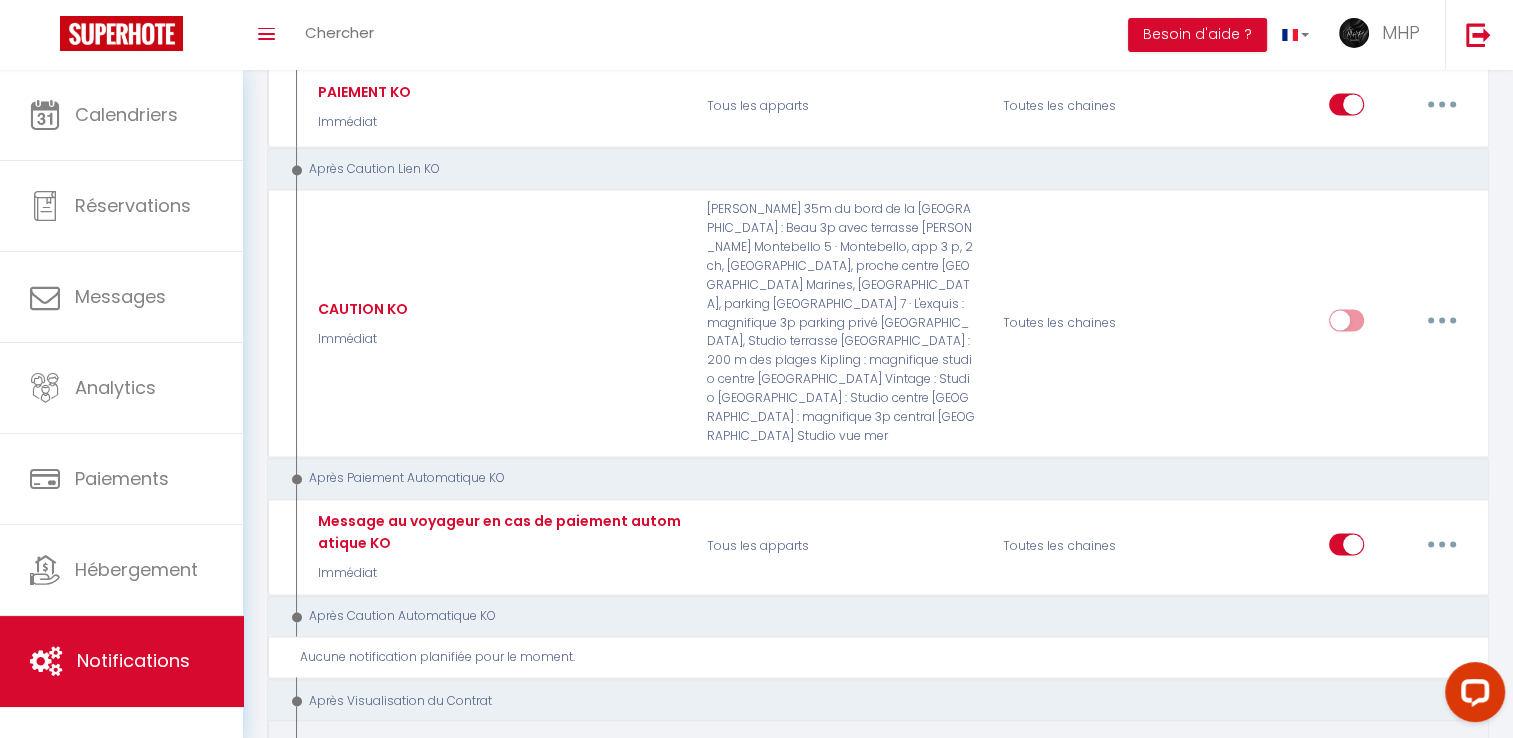 click at bounding box center (1442, 758) 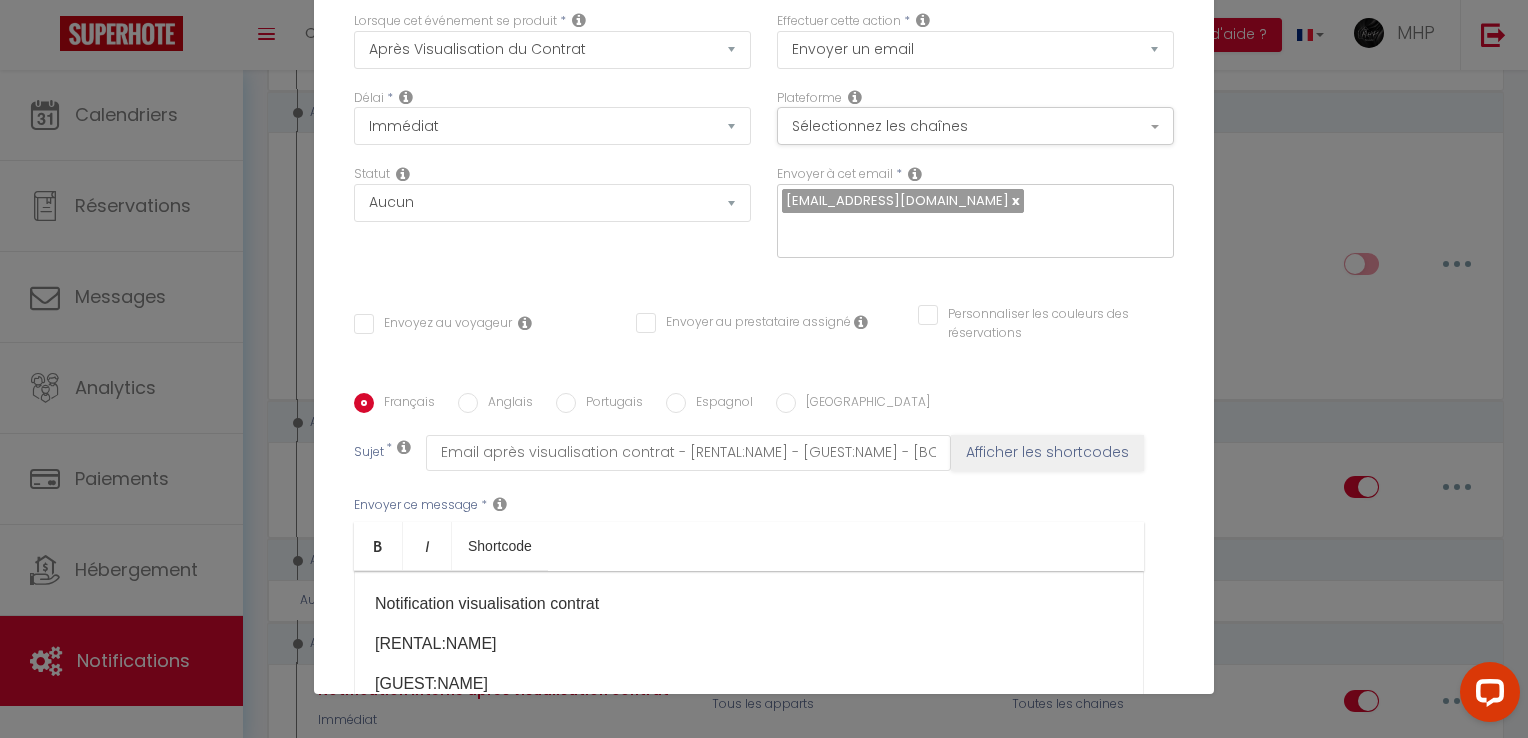 scroll, scrollTop: 2, scrollLeft: 0, axis: vertical 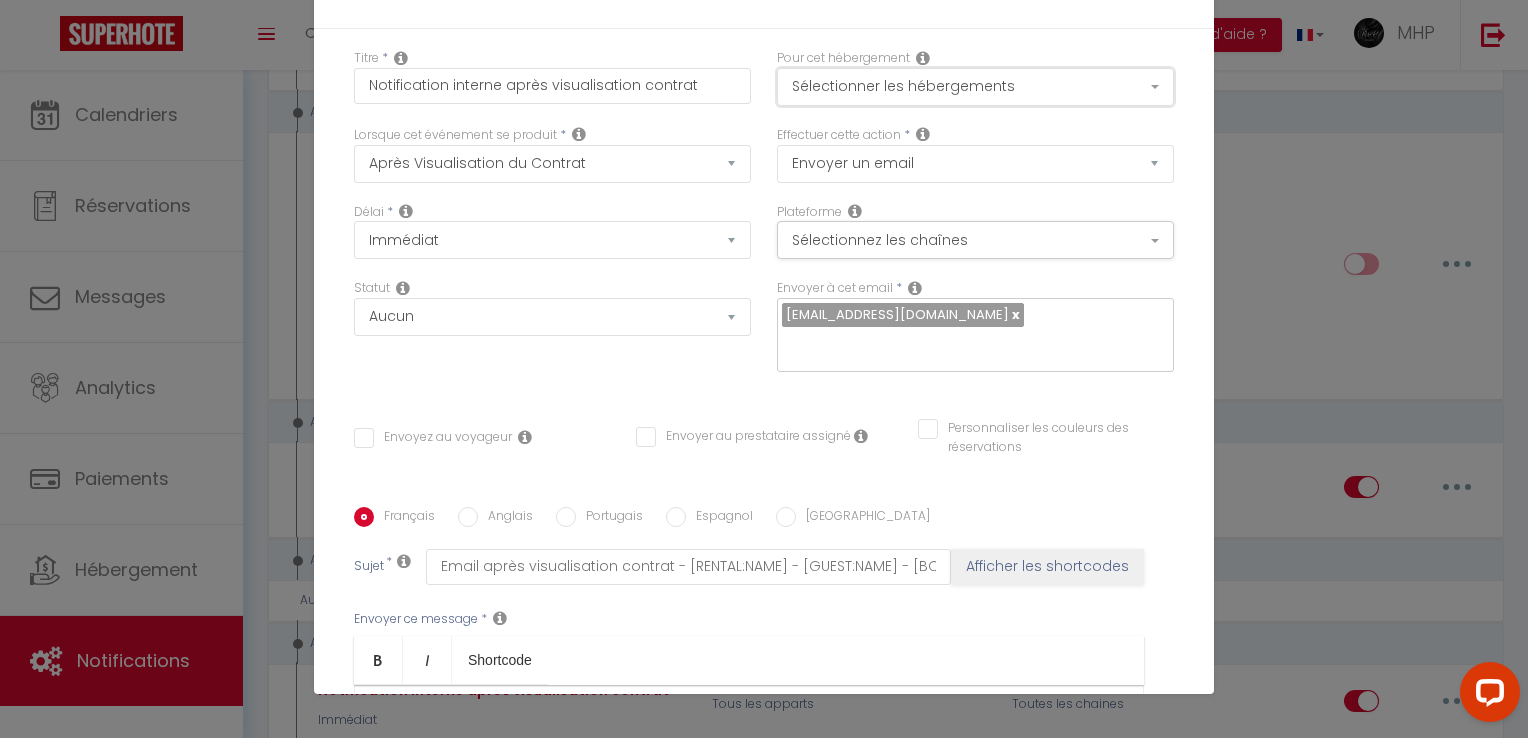 click on "Sélectionner les hébergements" at bounding box center (975, 87) 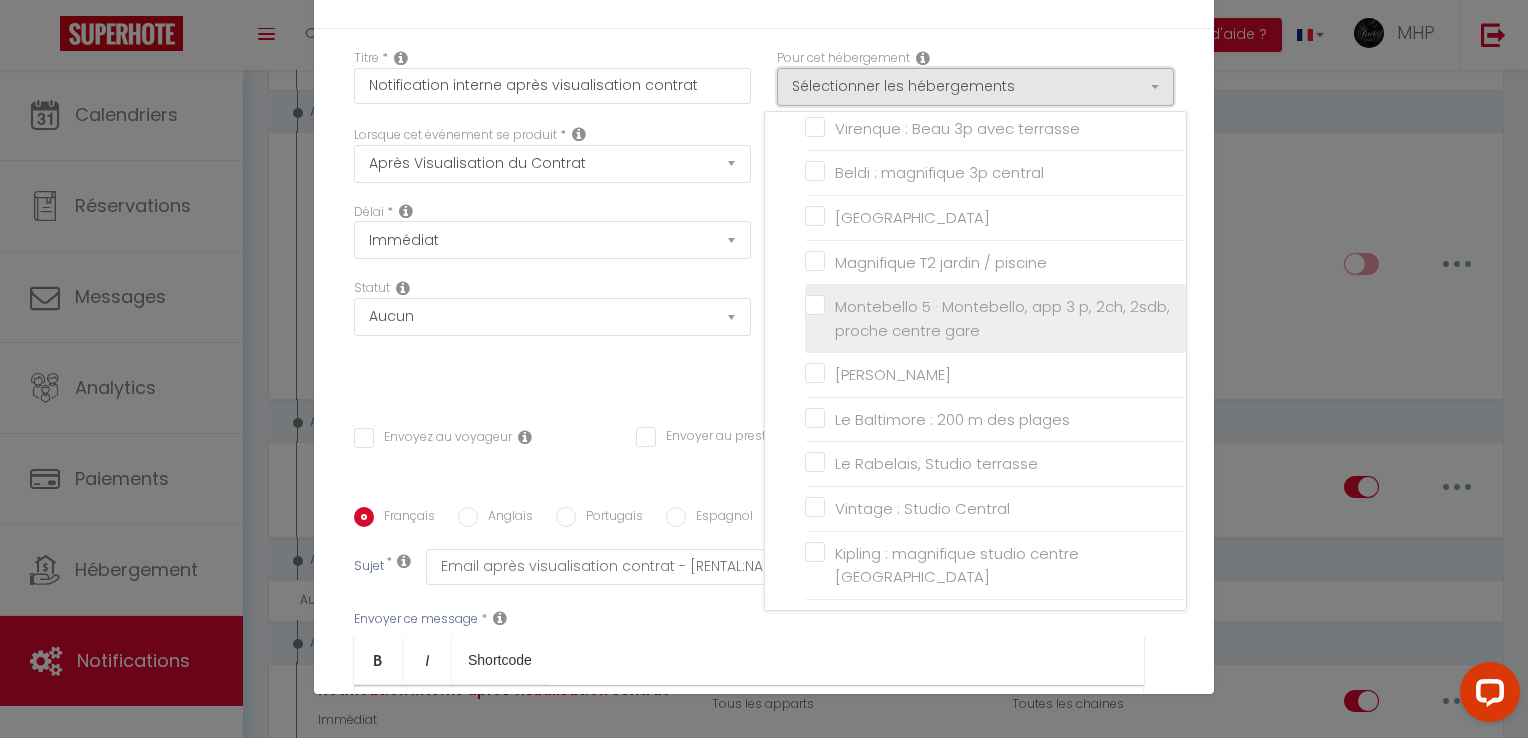 scroll, scrollTop: 376, scrollLeft: 0, axis: vertical 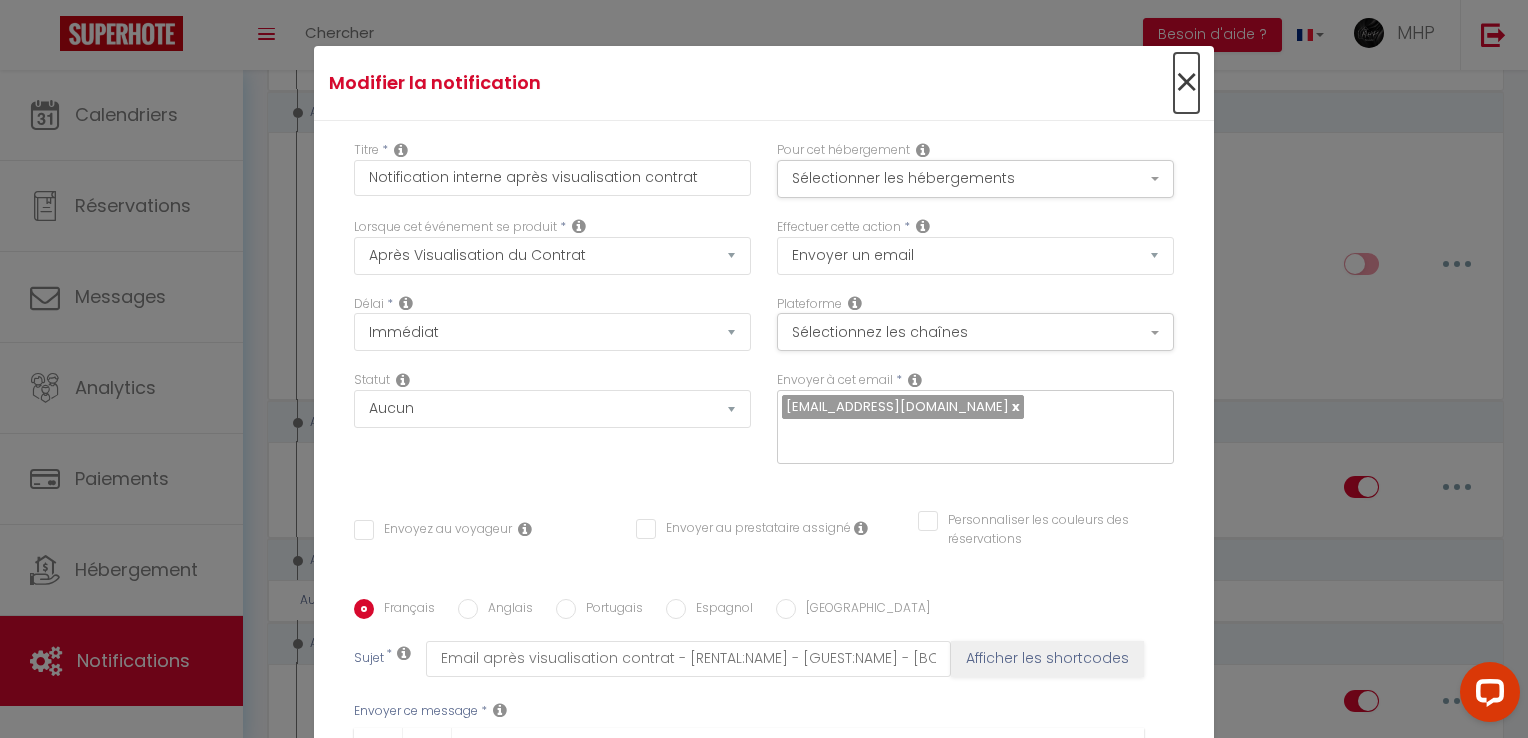 click on "×" at bounding box center (1186, 83) 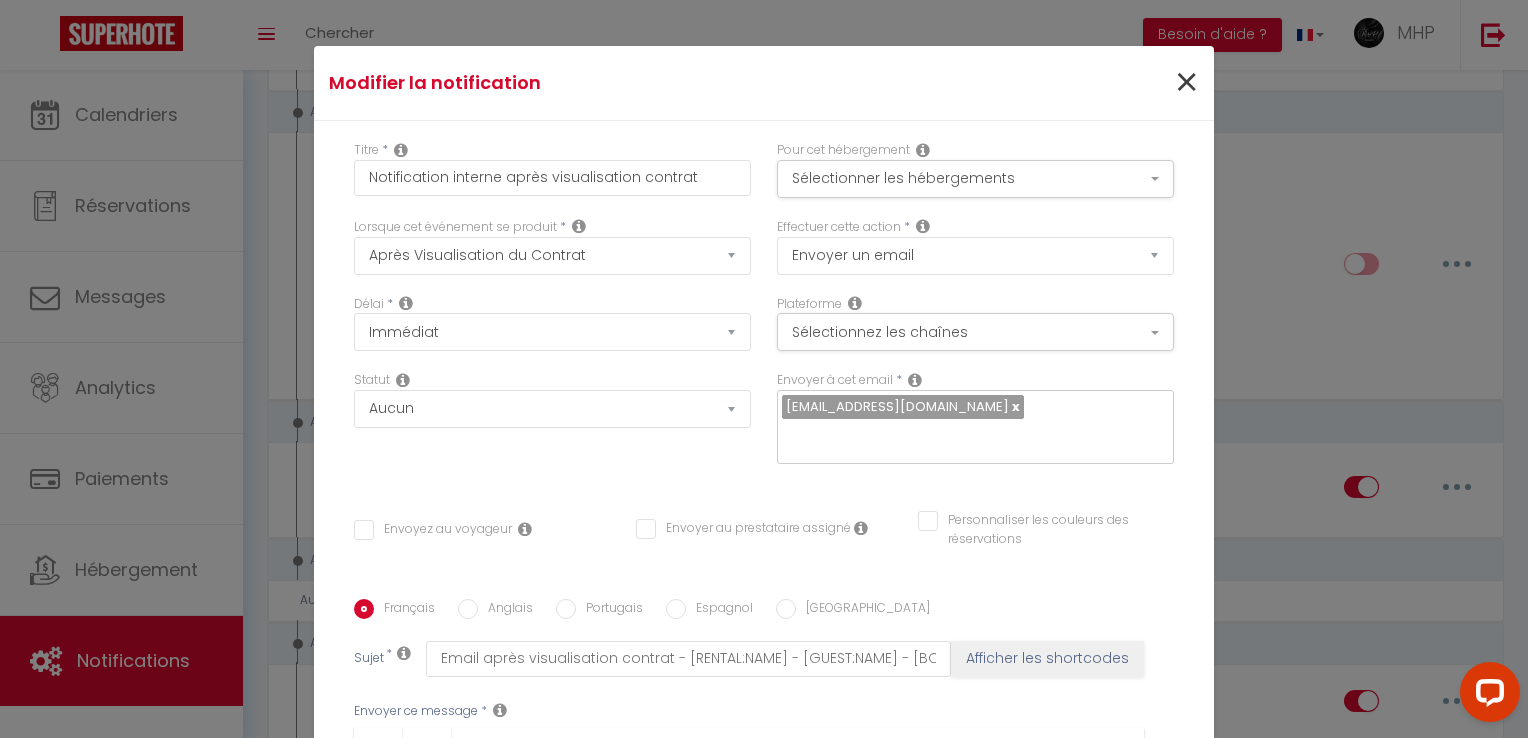 click on "Toutes les chaines" at bounding box center [1099, 266] 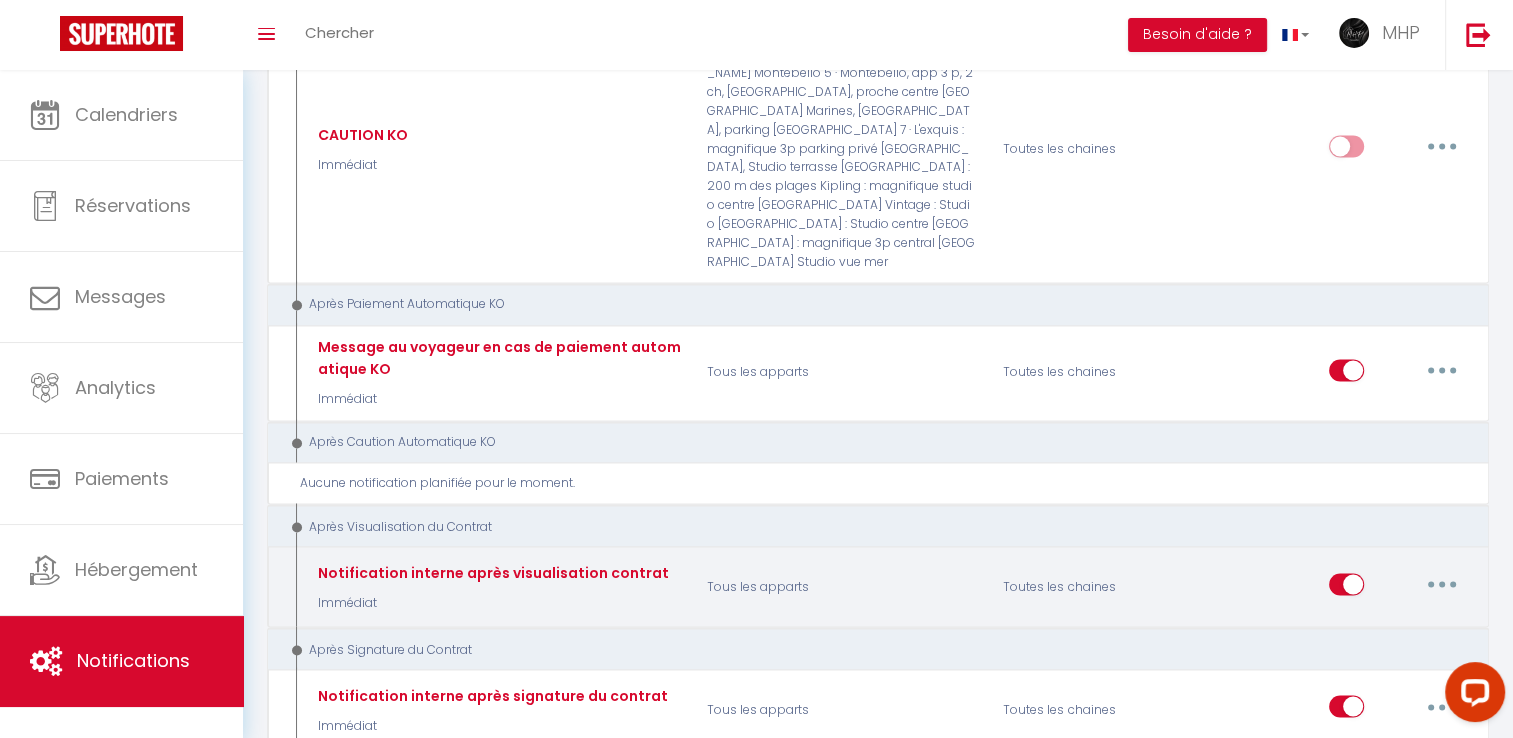 scroll, scrollTop: 3300, scrollLeft: 0, axis: vertical 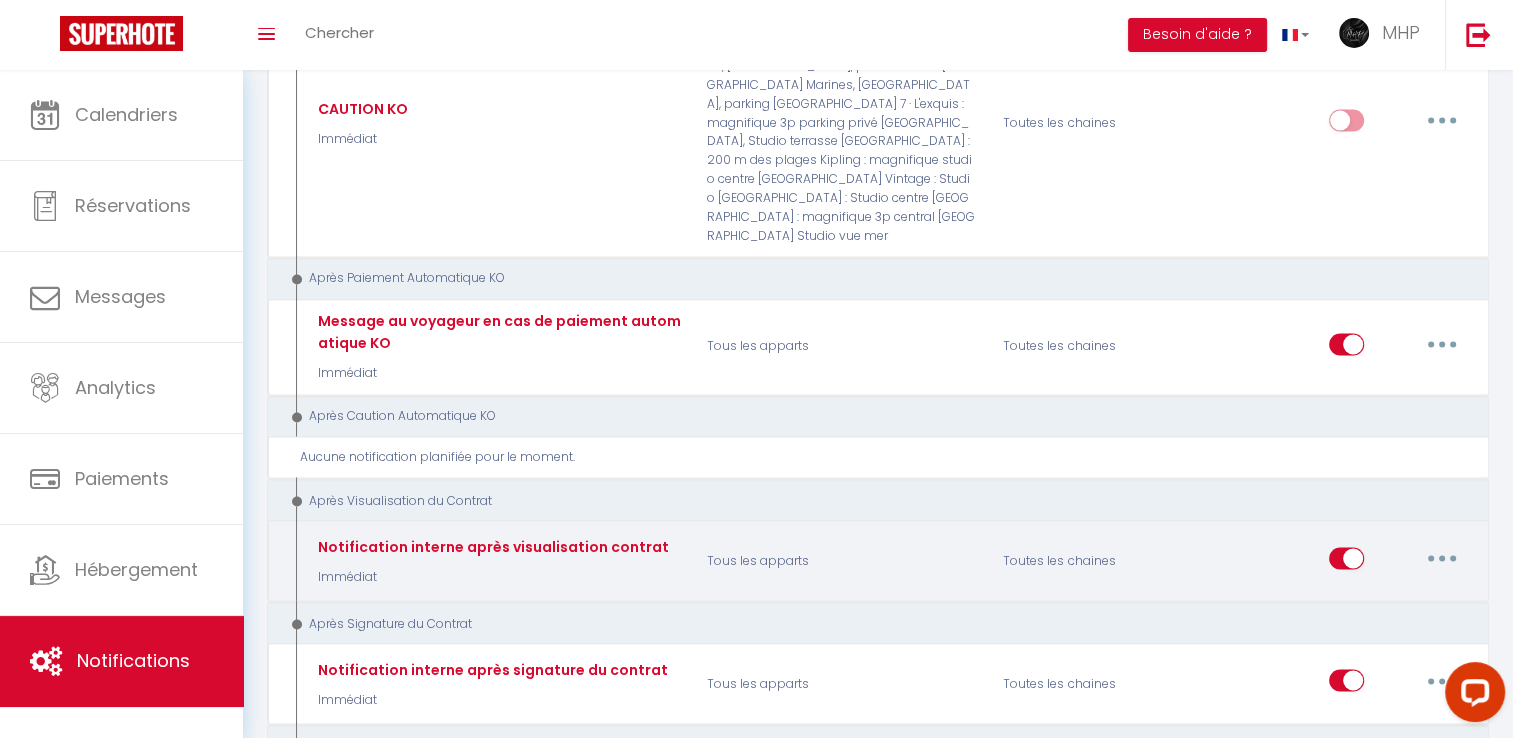 click at bounding box center (1346, 562) 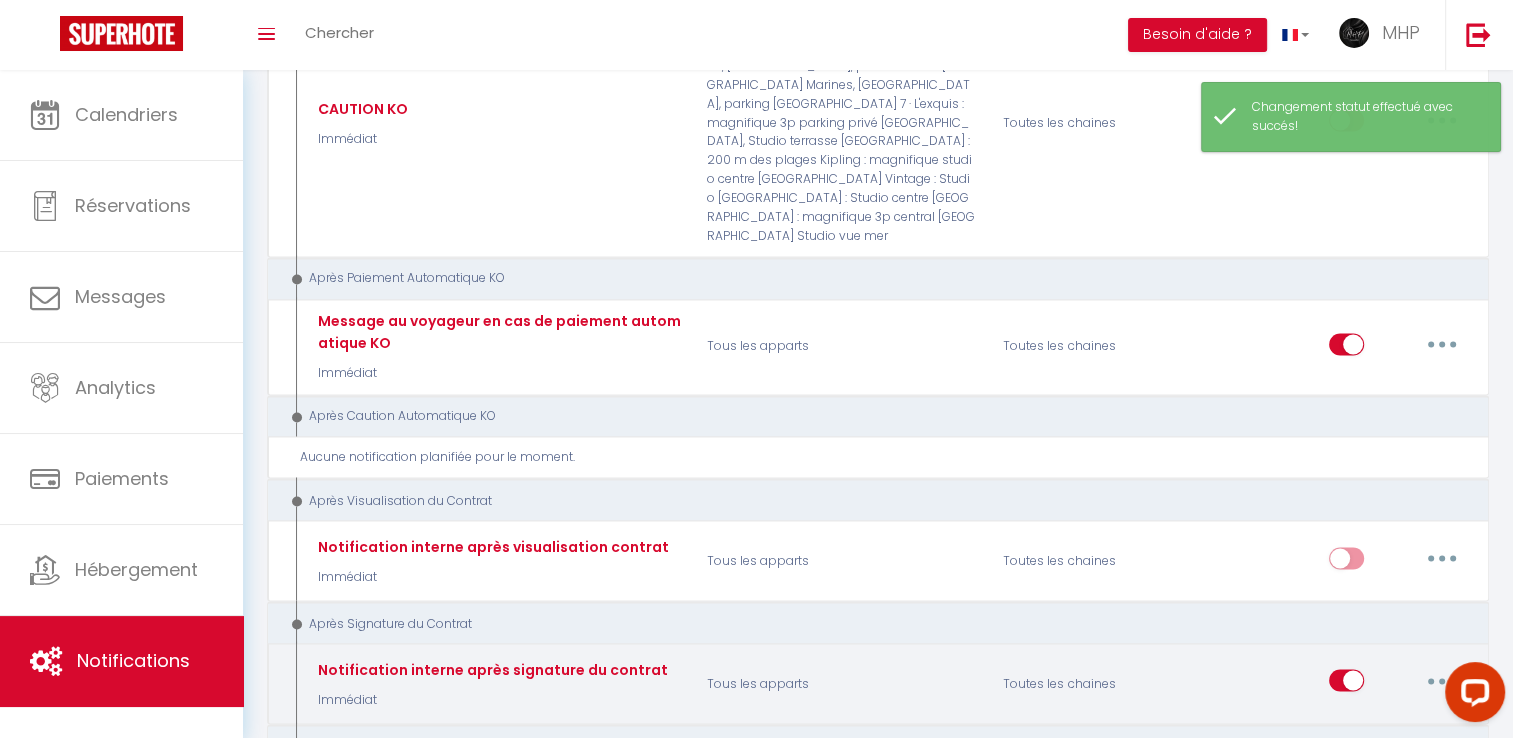 click at bounding box center (1346, 684) 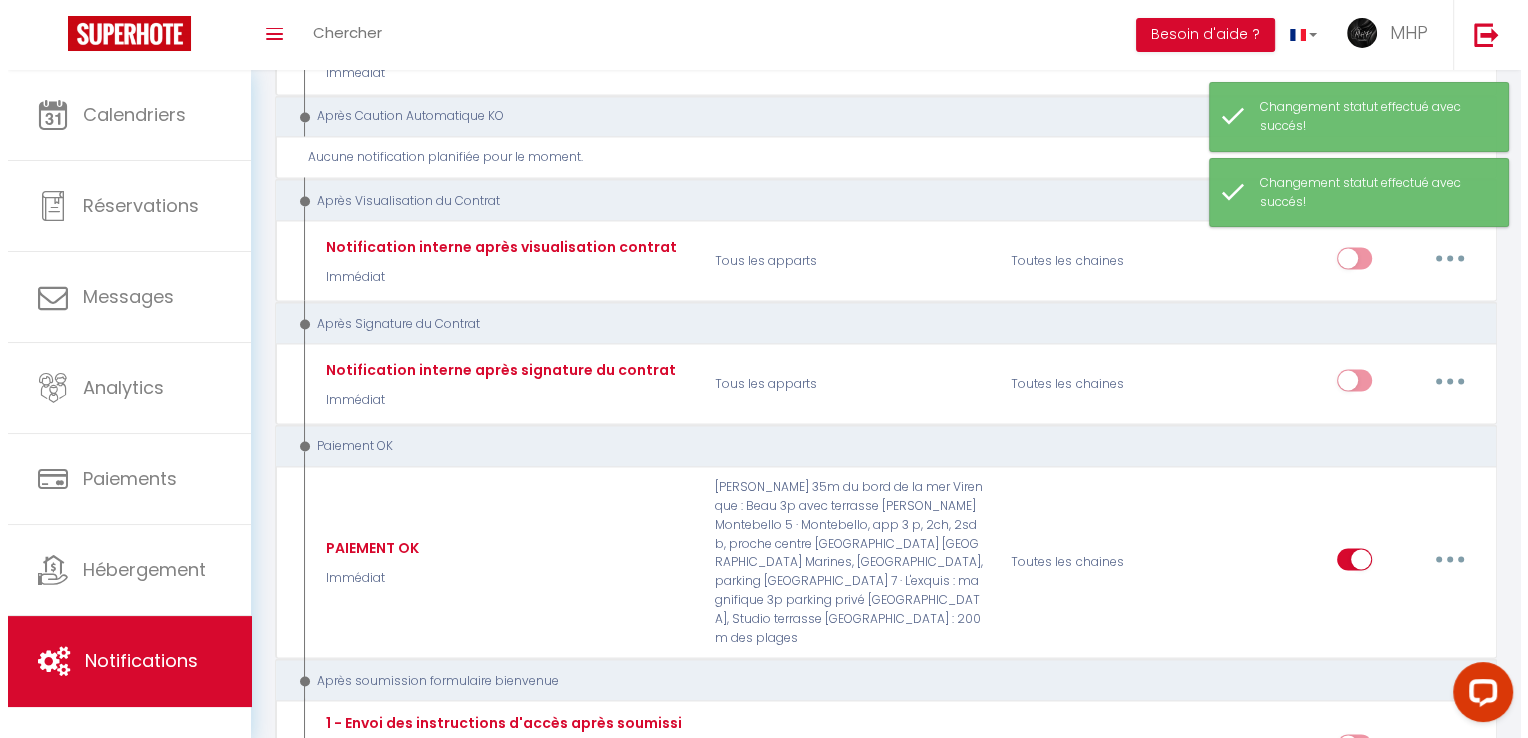 scroll, scrollTop: 3500, scrollLeft: 0, axis: vertical 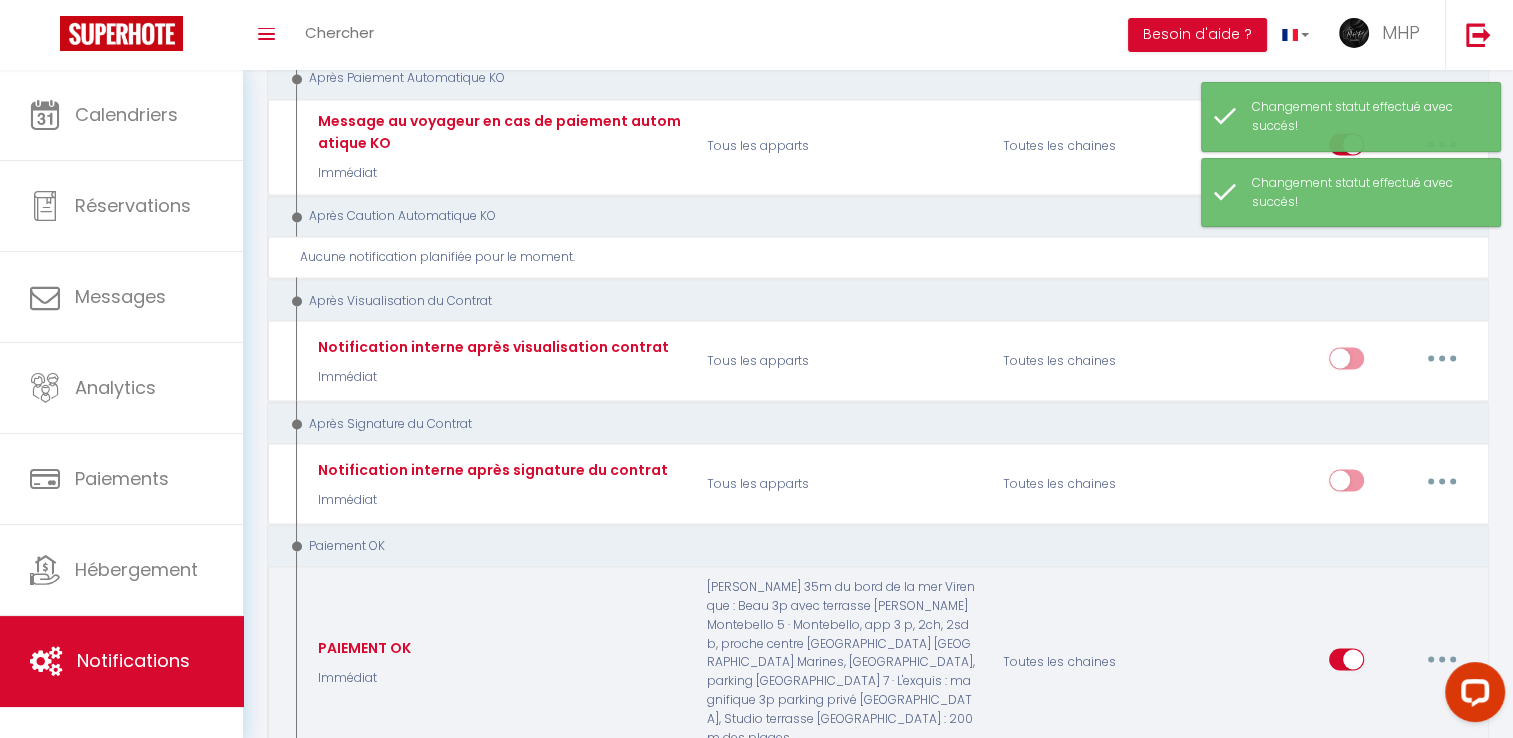 click at bounding box center [1442, 659] 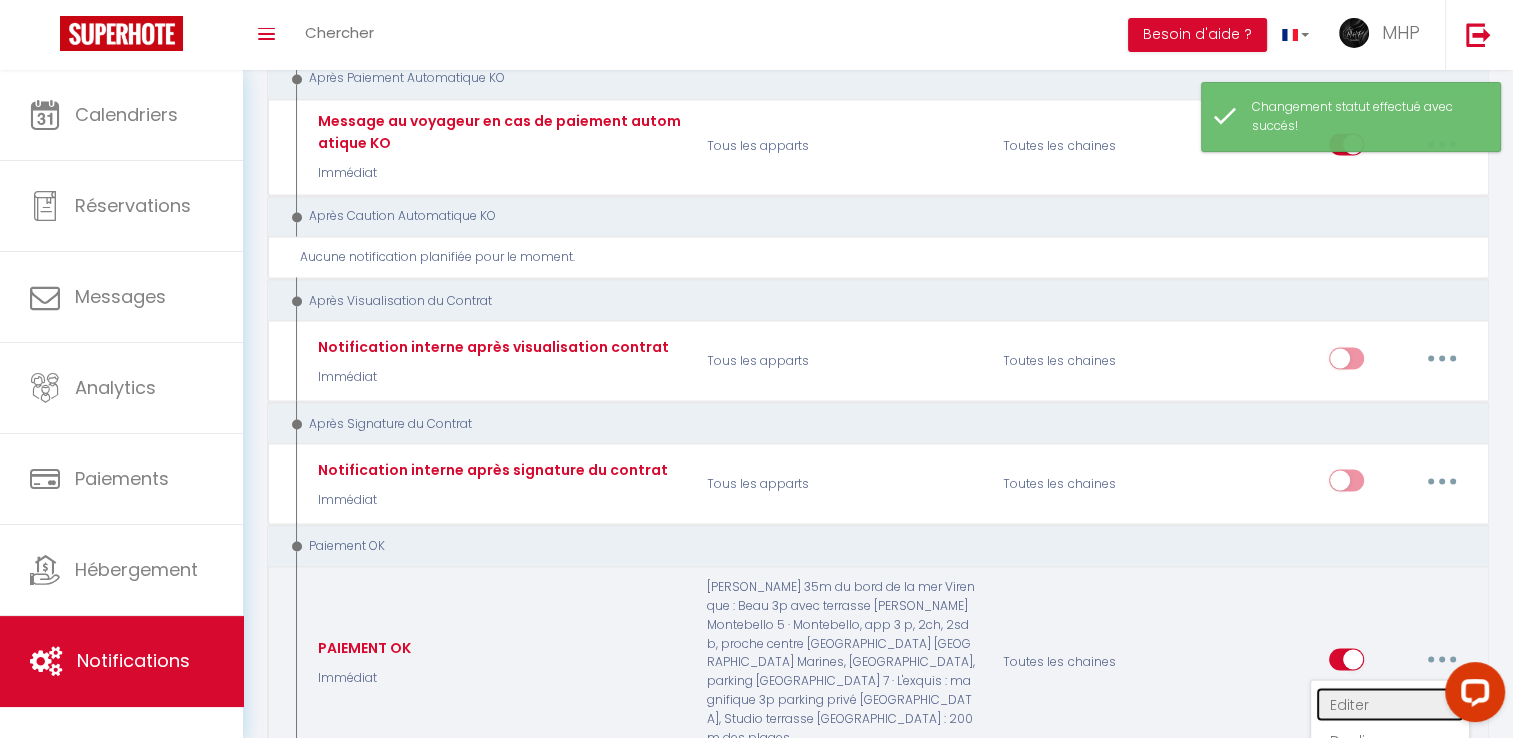 click on "Editer" at bounding box center [1390, 704] 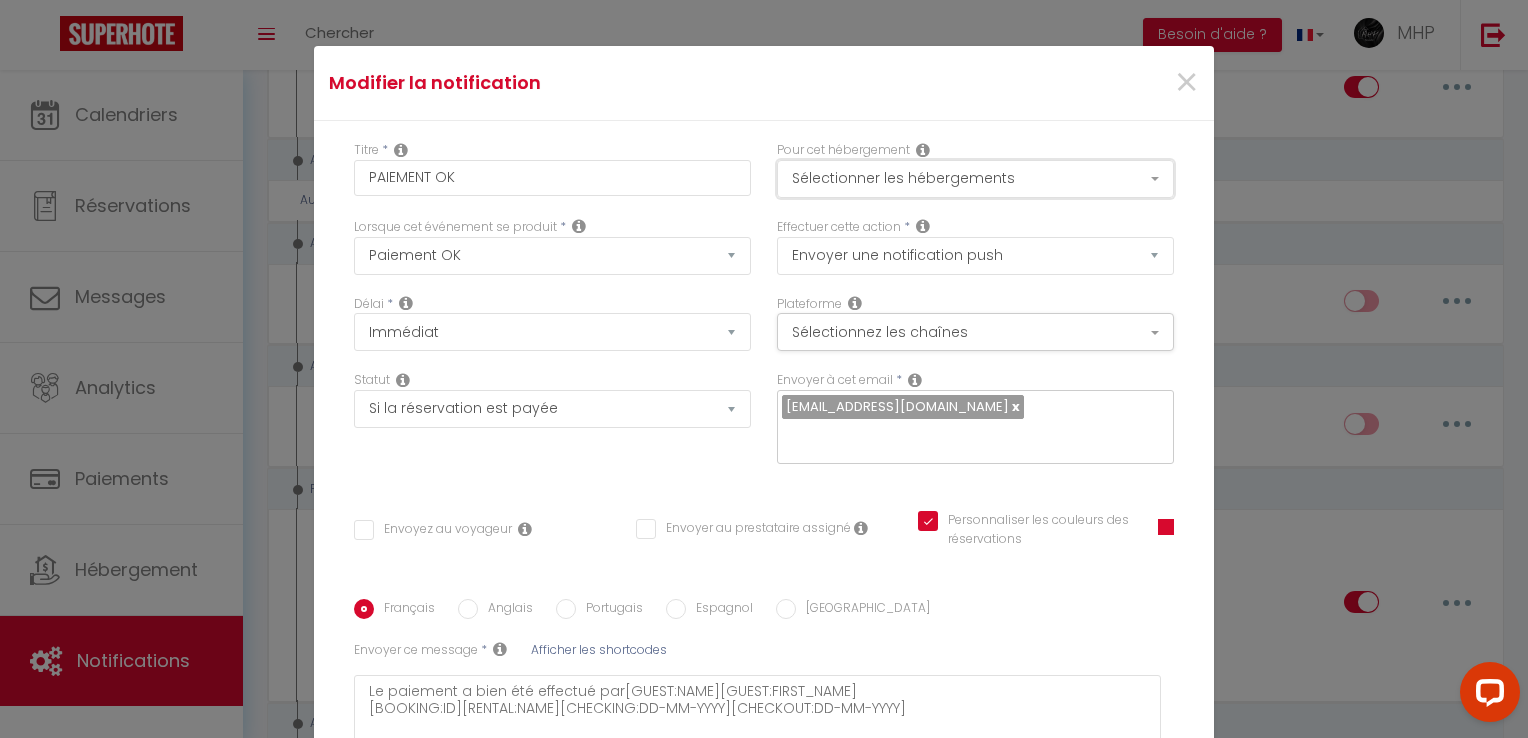 click on "Sélectionner les hébergements" at bounding box center [975, 179] 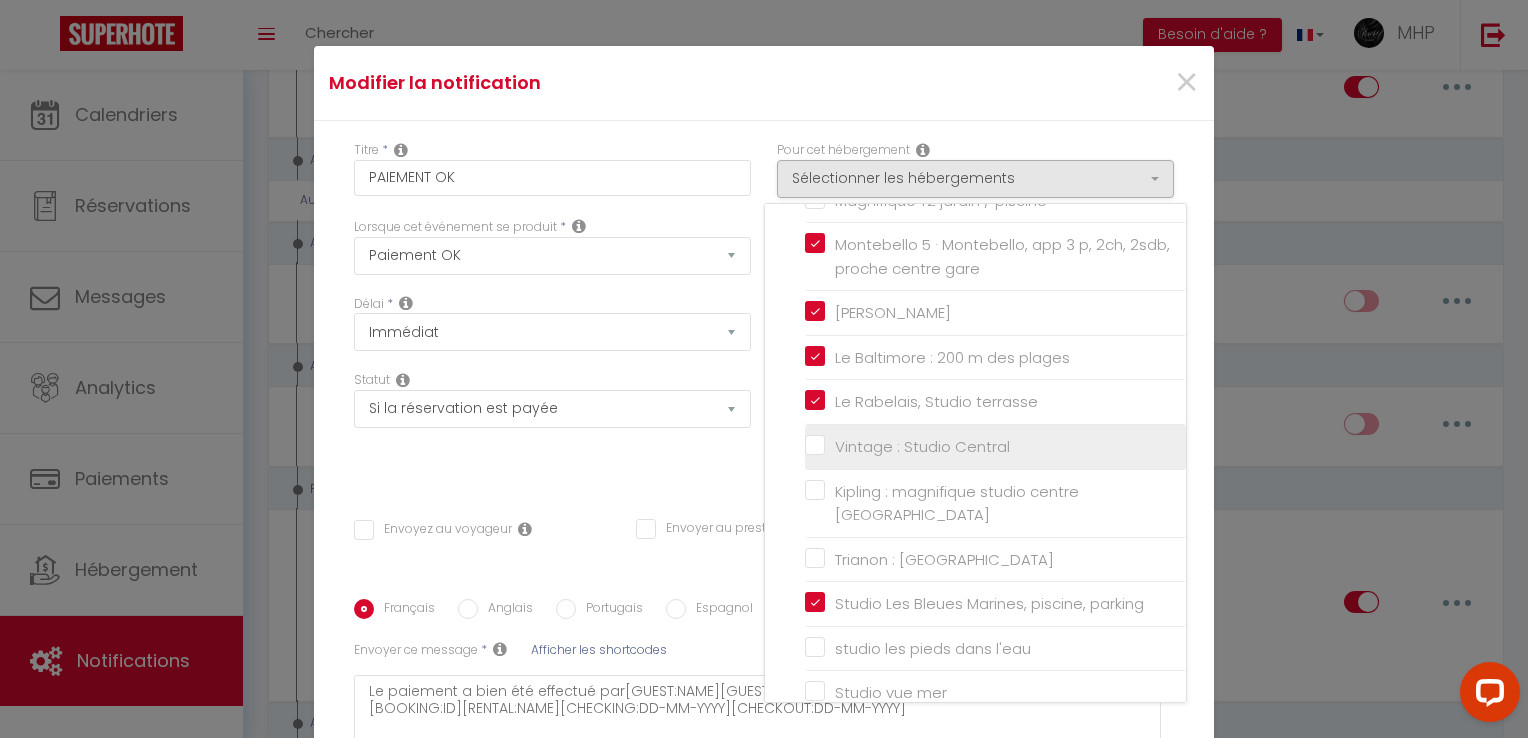 click on "Vintage : Studio Central" at bounding box center [995, 447] 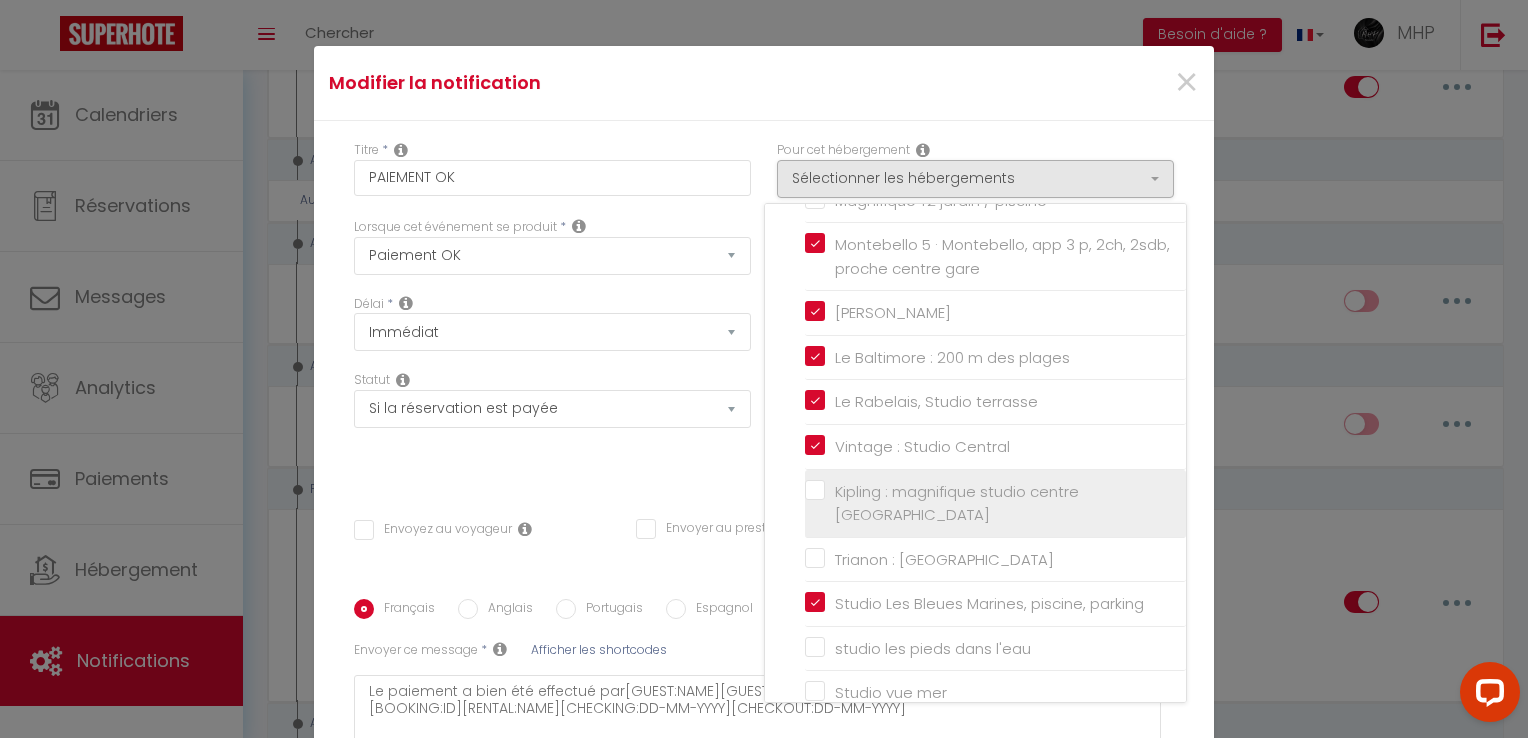 click on "Kipling : magnifique studio centre [GEOGRAPHIC_DATA]" at bounding box center (995, 503) 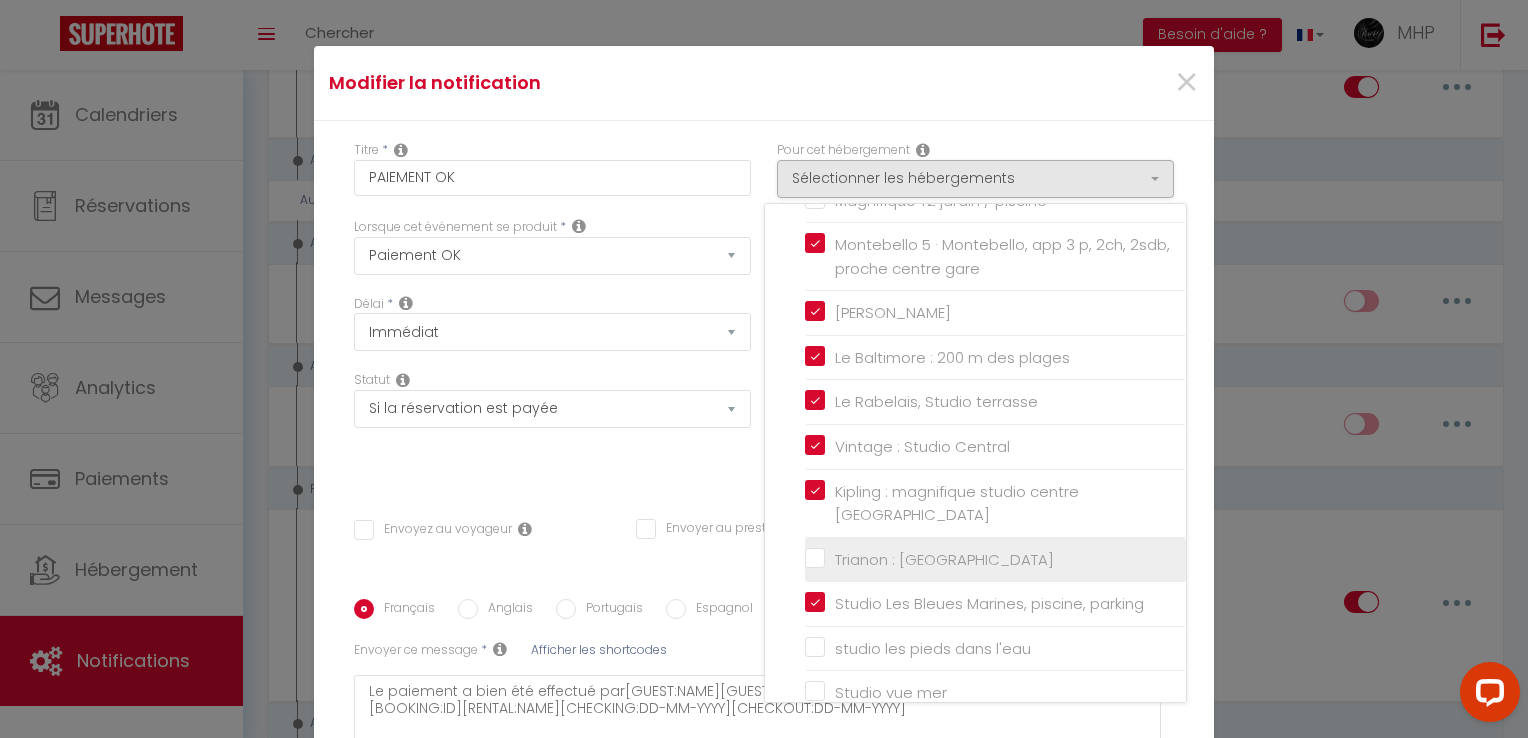 click on "Trianon : [GEOGRAPHIC_DATA]" at bounding box center [995, 559] 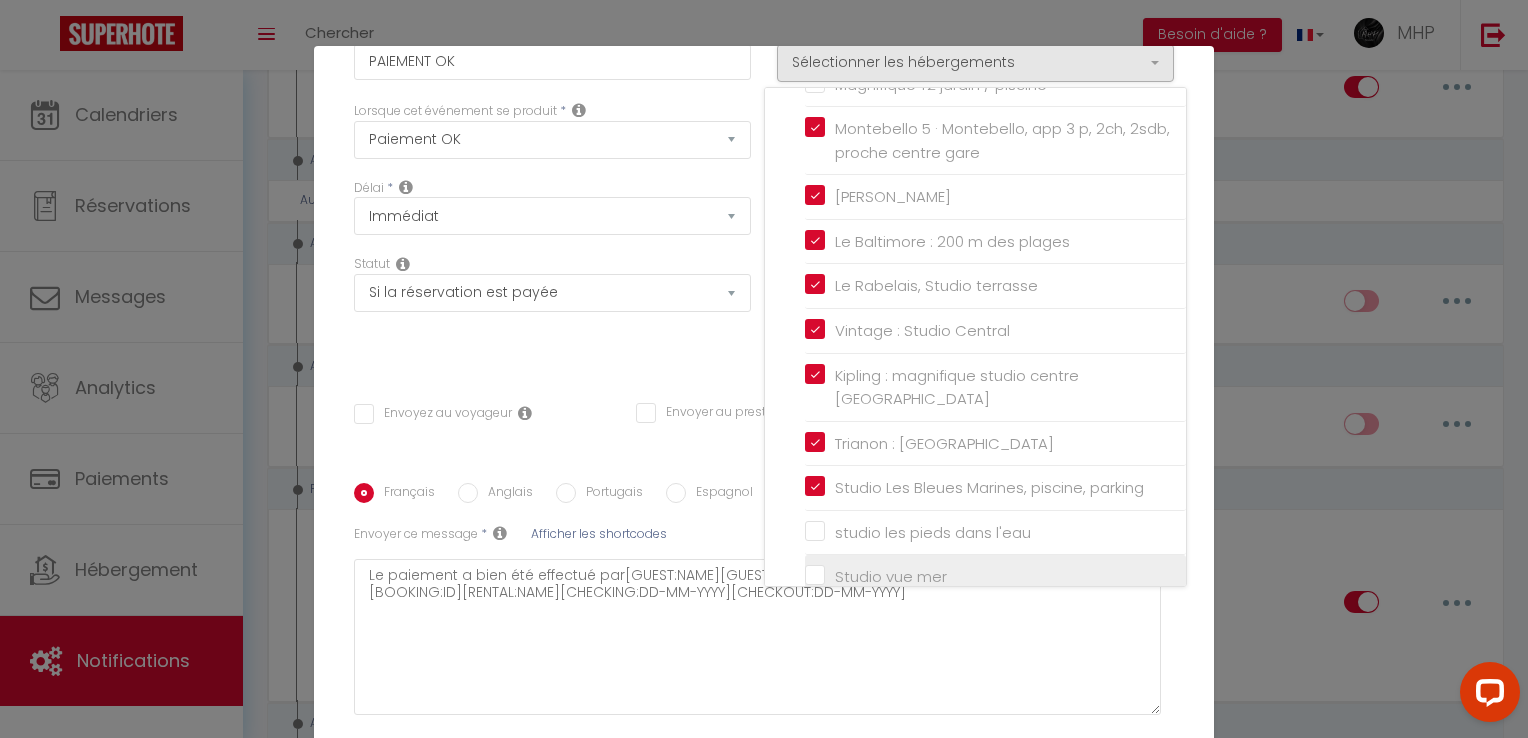 scroll, scrollTop: 174, scrollLeft: 0, axis: vertical 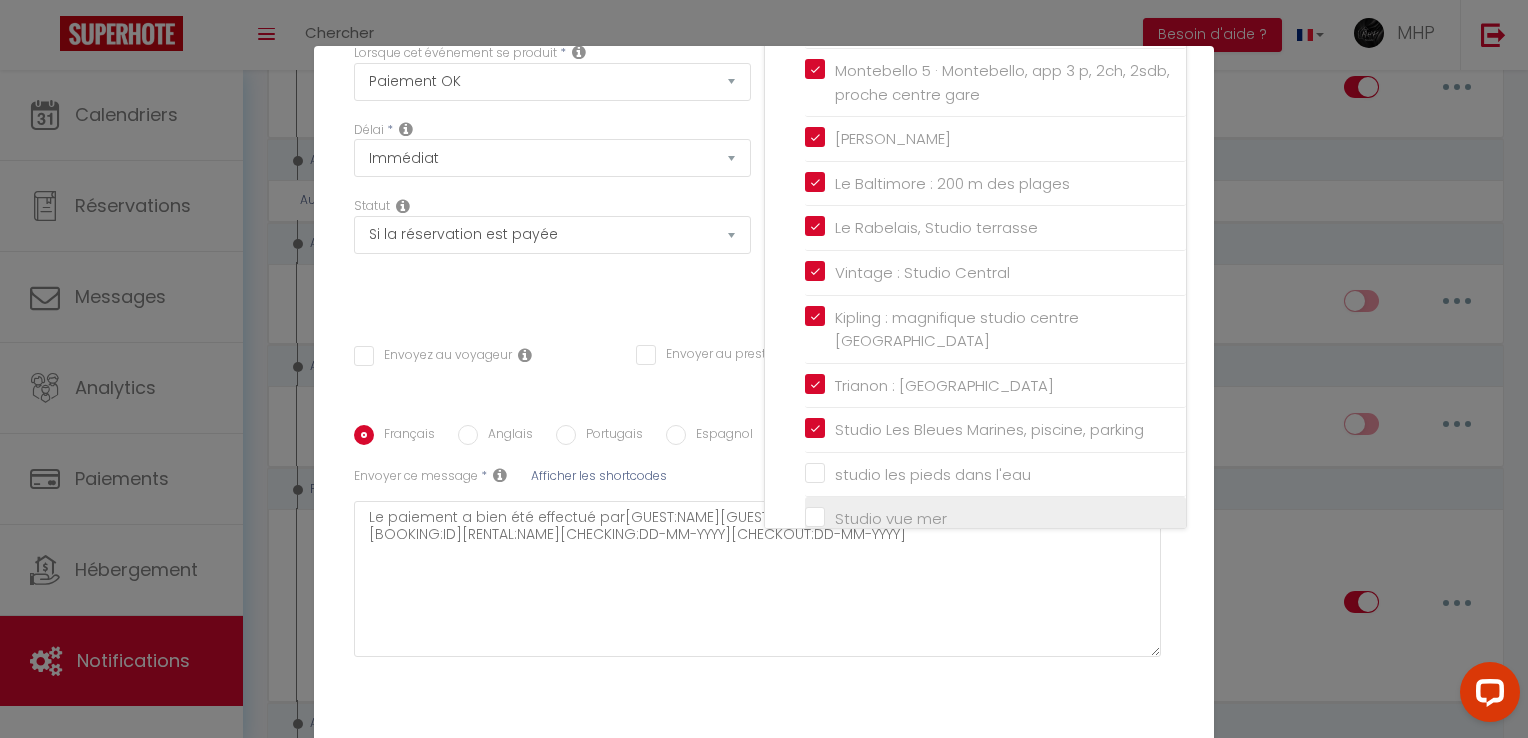 click on "Studio vue mer" at bounding box center [995, 519] 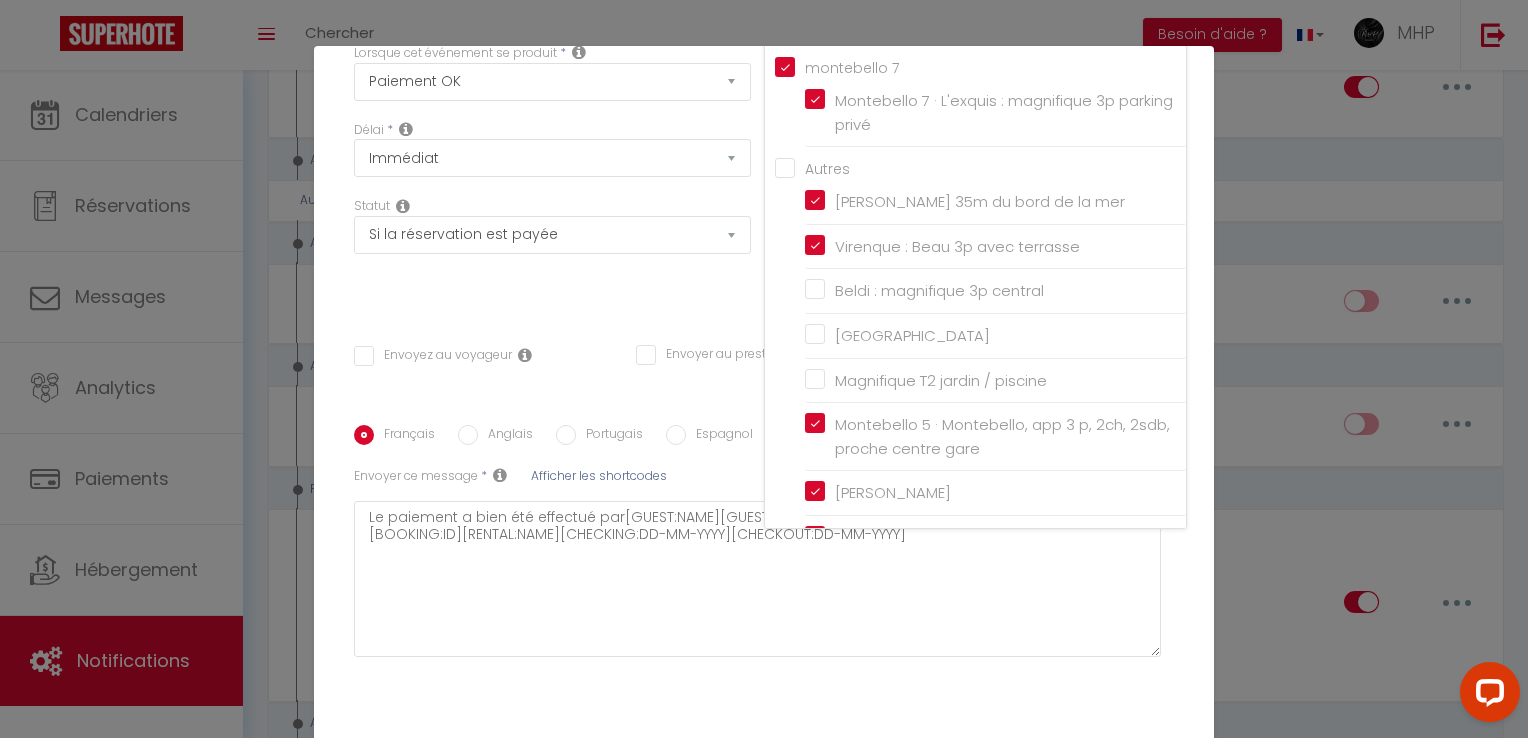 scroll, scrollTop: 0, scrollLeft: 0, axis: both 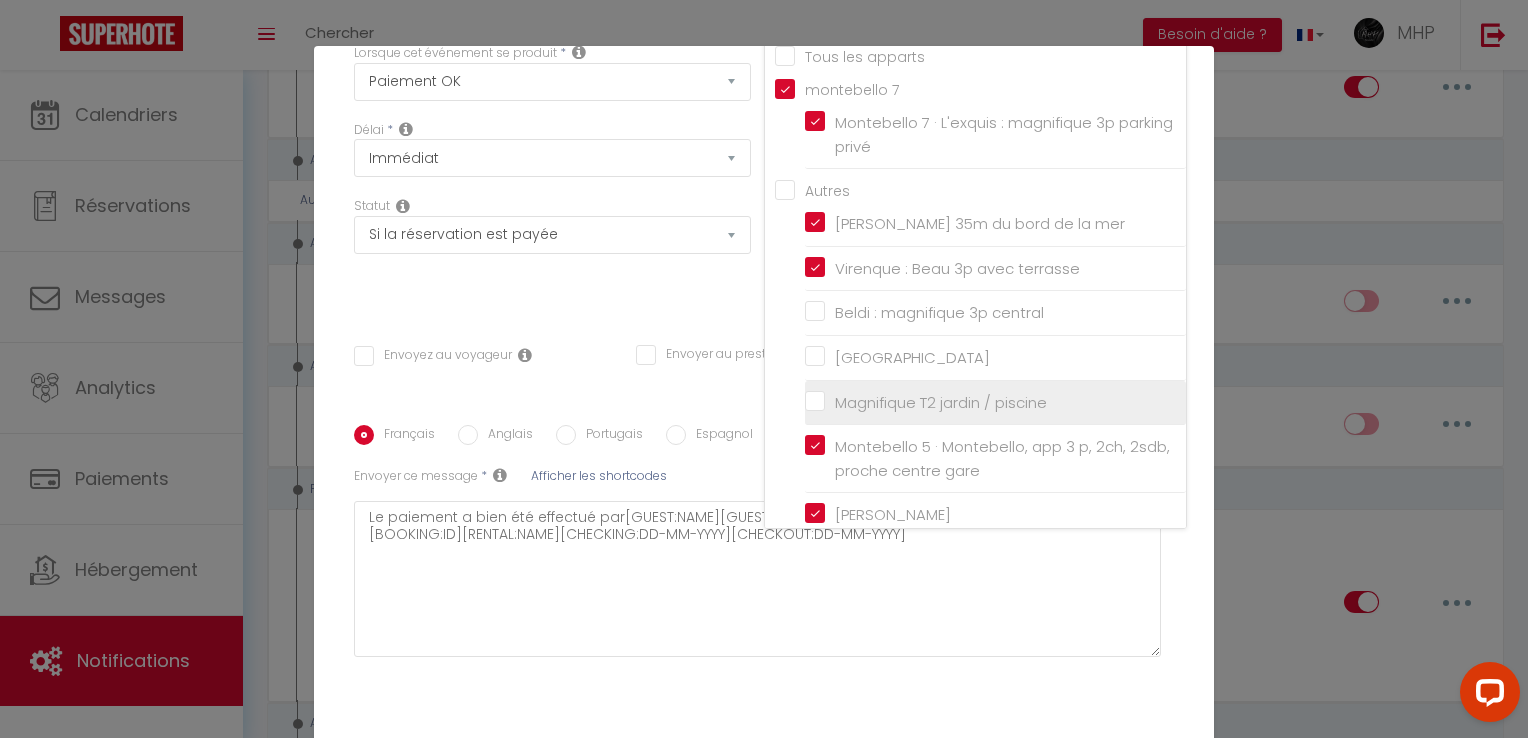 click on "Magnifique T2 jardin / piscine" at bounding box center [995, 402] 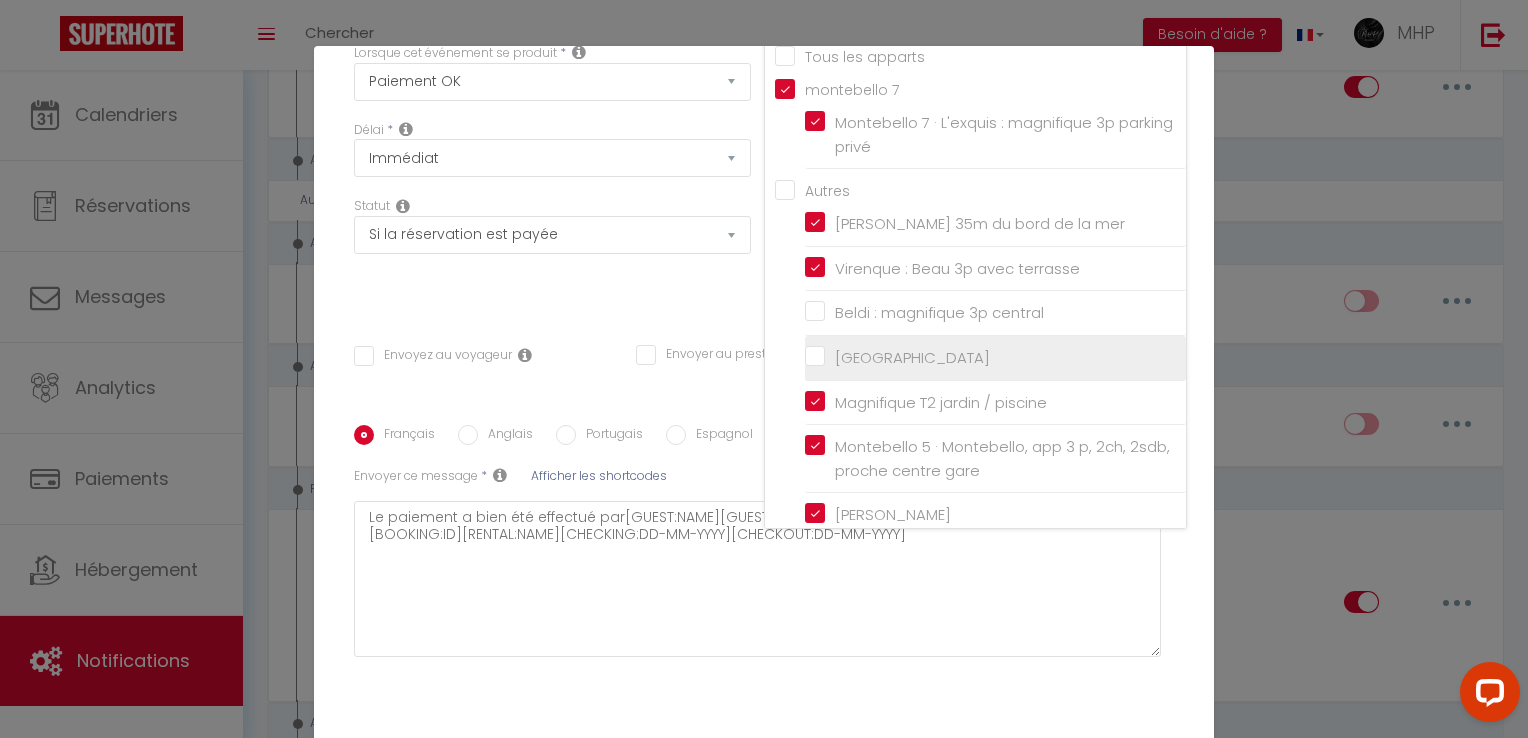 click on "[GEOGRAPHIC_DATA]" at bounding box center [995, 358] 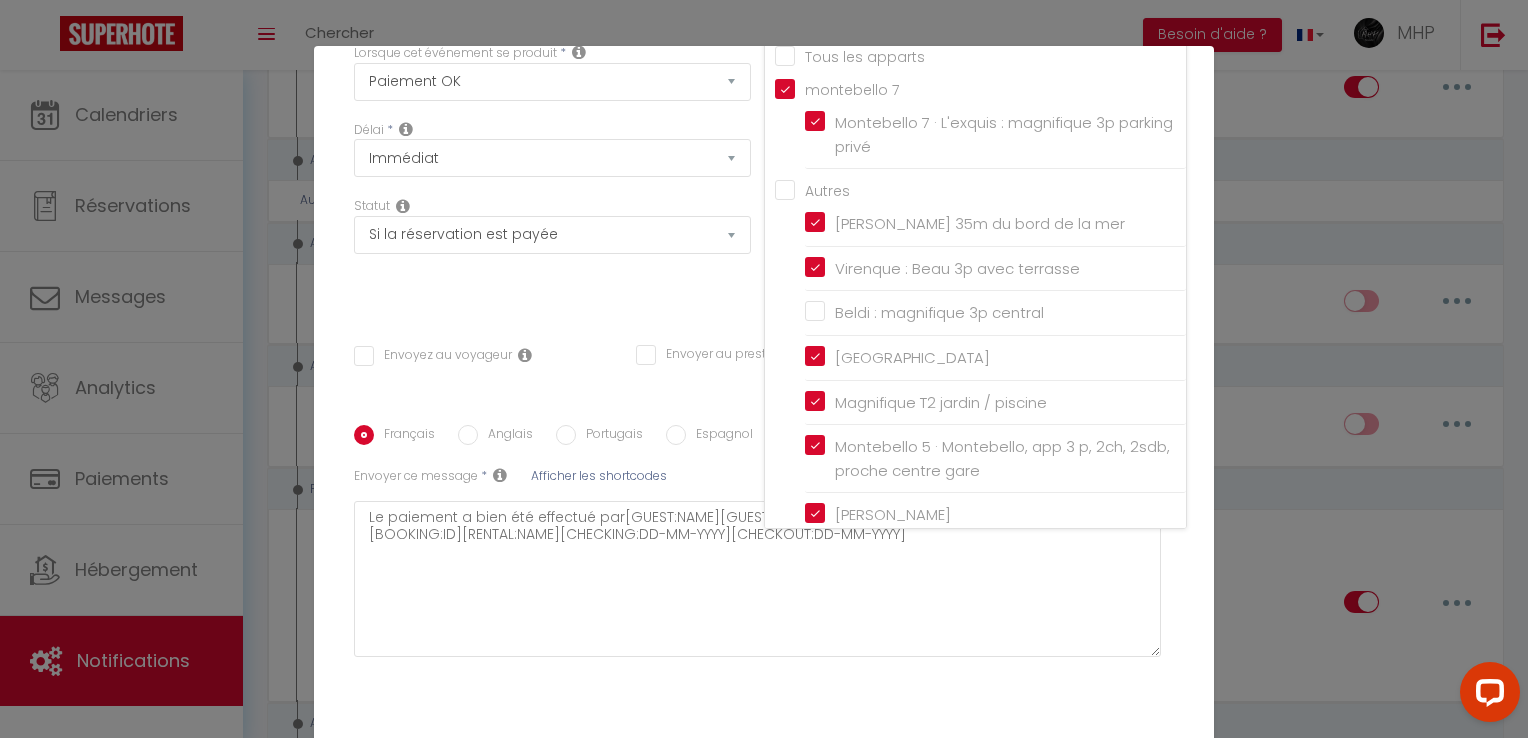 click on "Beldi : magnifique 3p central" at bounding box center [995, 313] 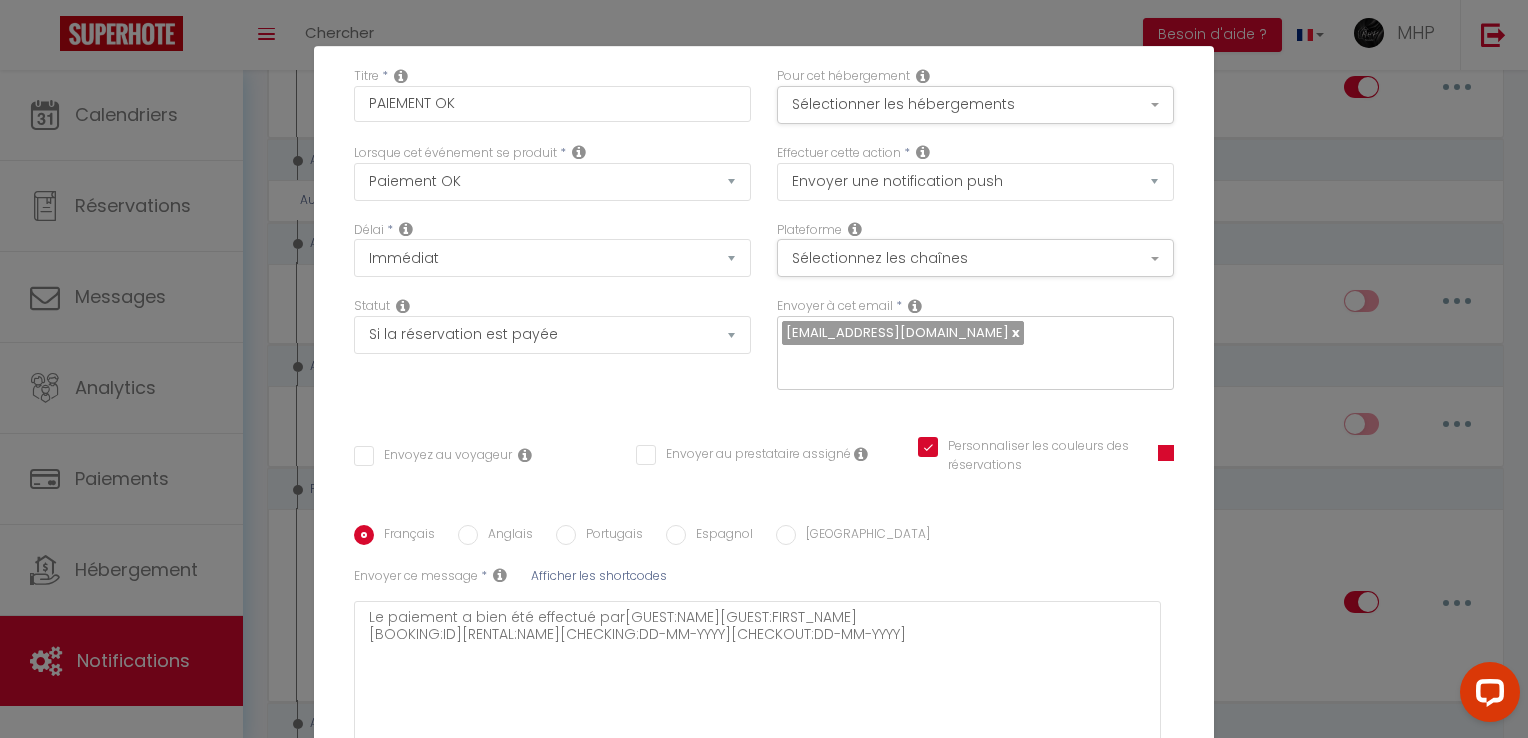scroll, scrollTop: 0, scrollLeft: 0, axis: both 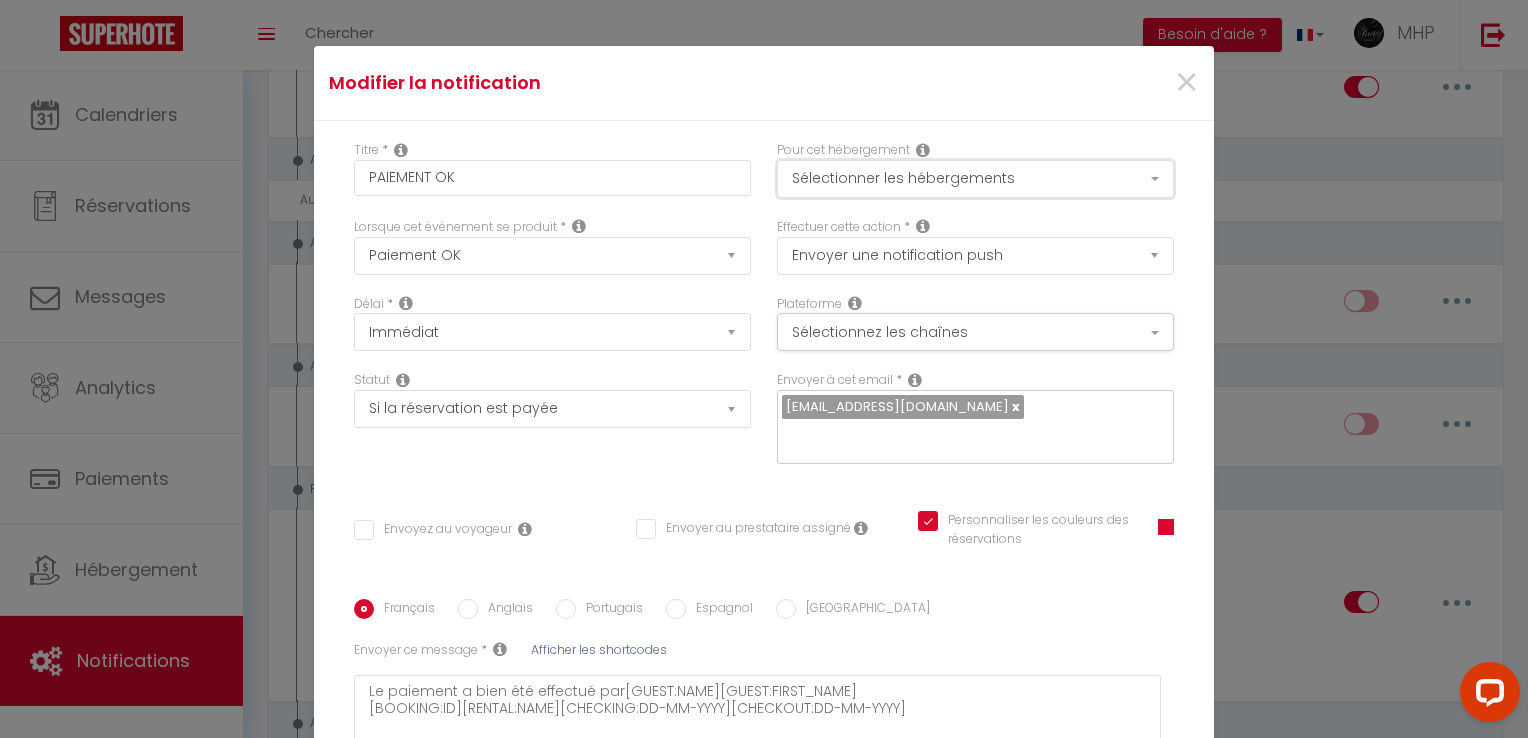 click on "Sélectionner les hébergements" at bounding box center [975, 179] 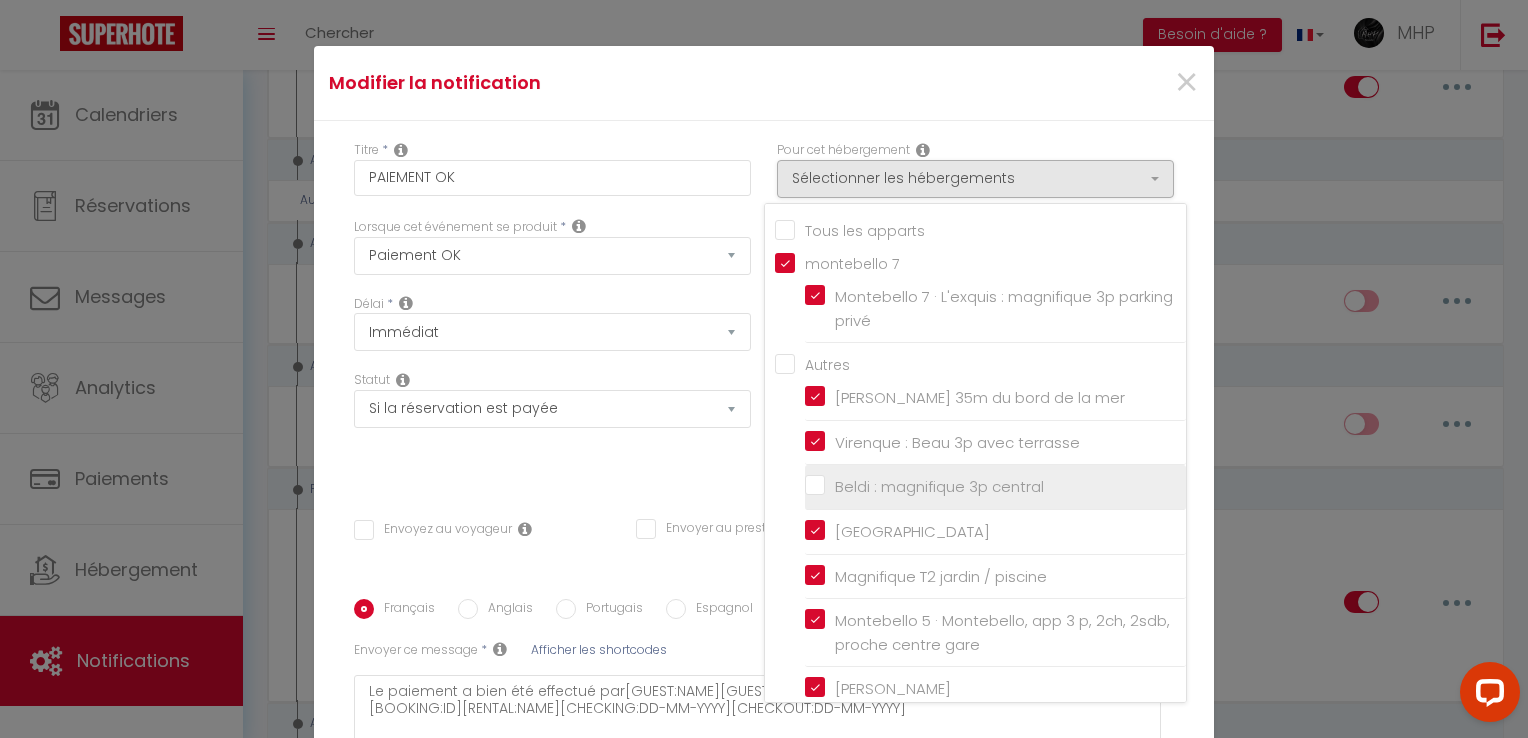click on "Beldi : magnifique 3p central" at bounding box center [995, 487] 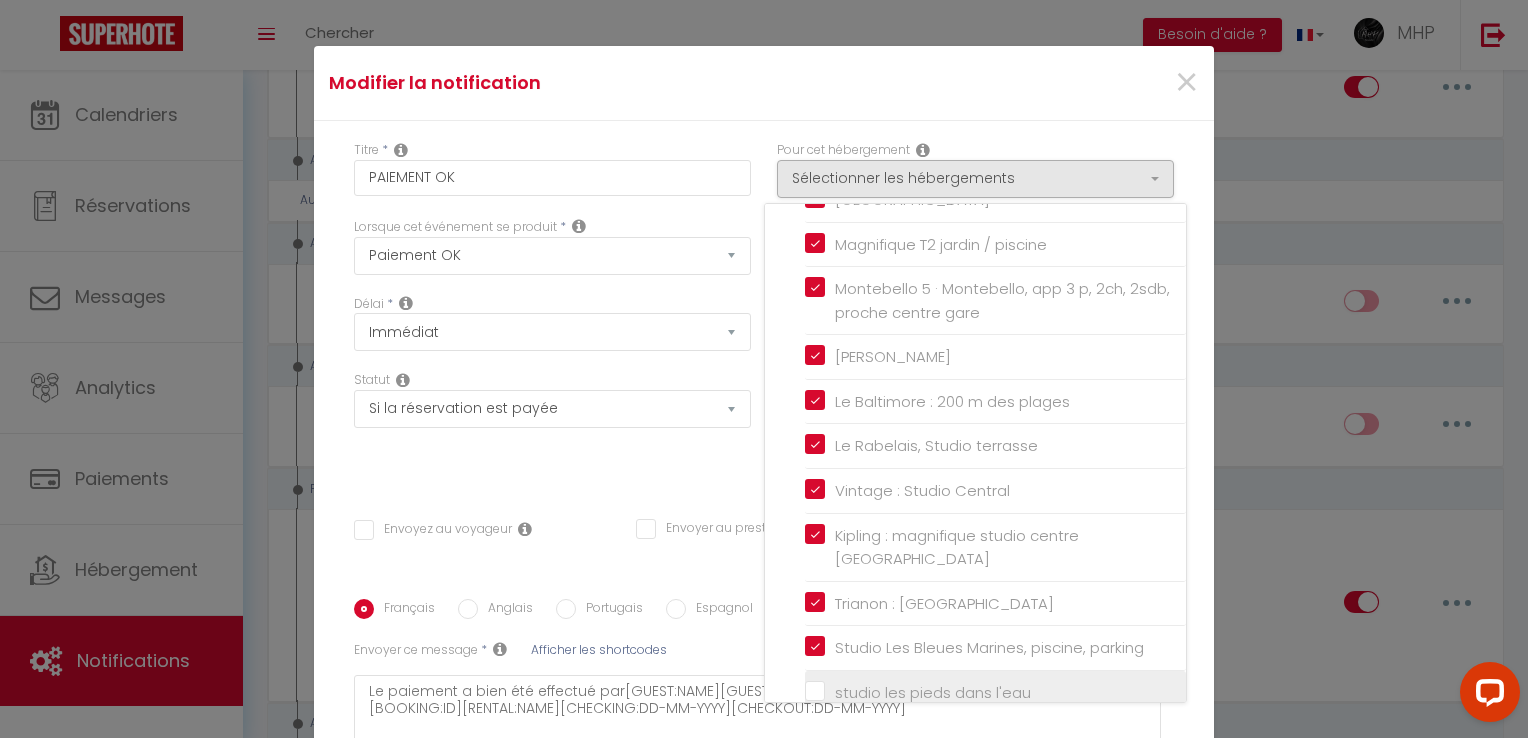 scroll, scrollTop: 376, scrollLeft: 0, axis: vertical 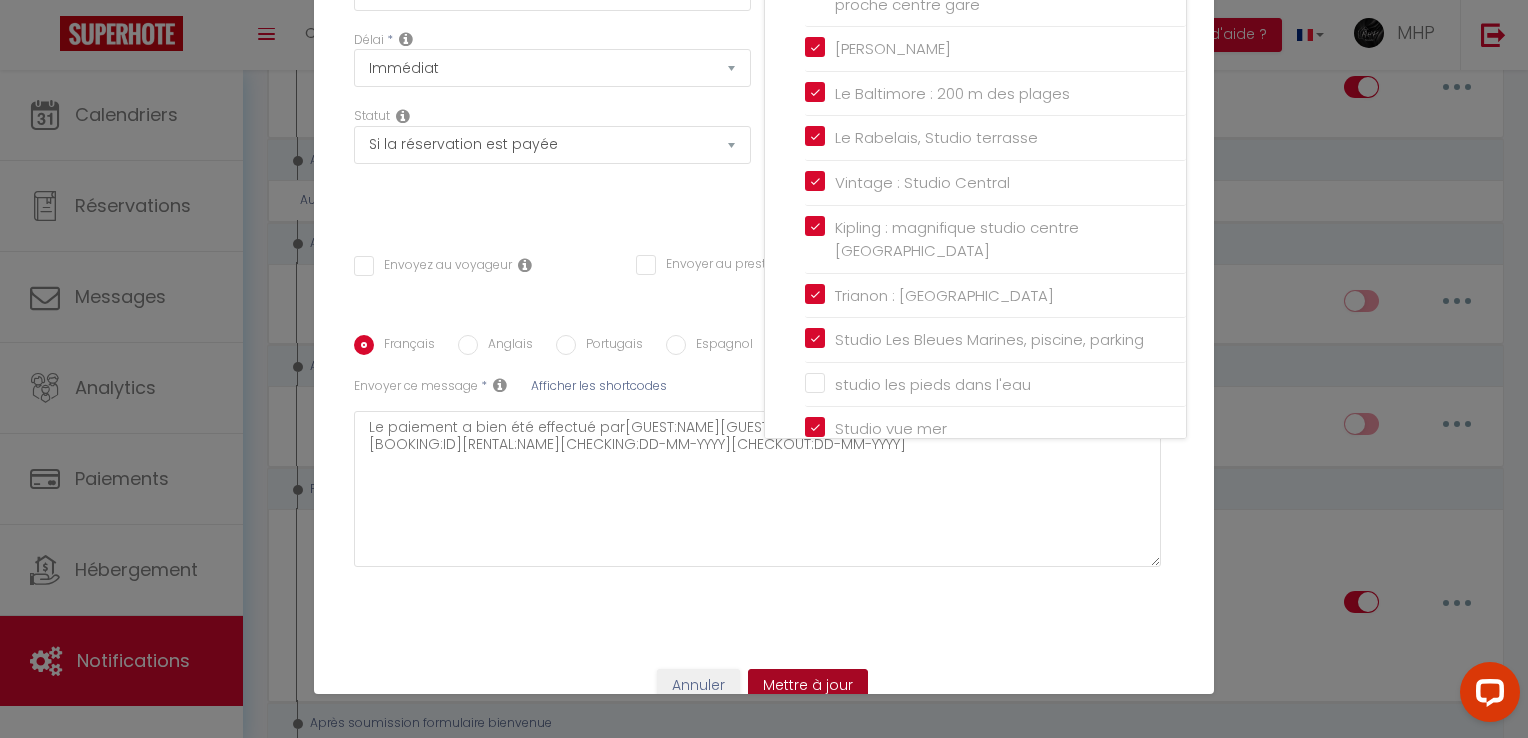 click on "Mettre à jour" at bounding box center [808, 686] 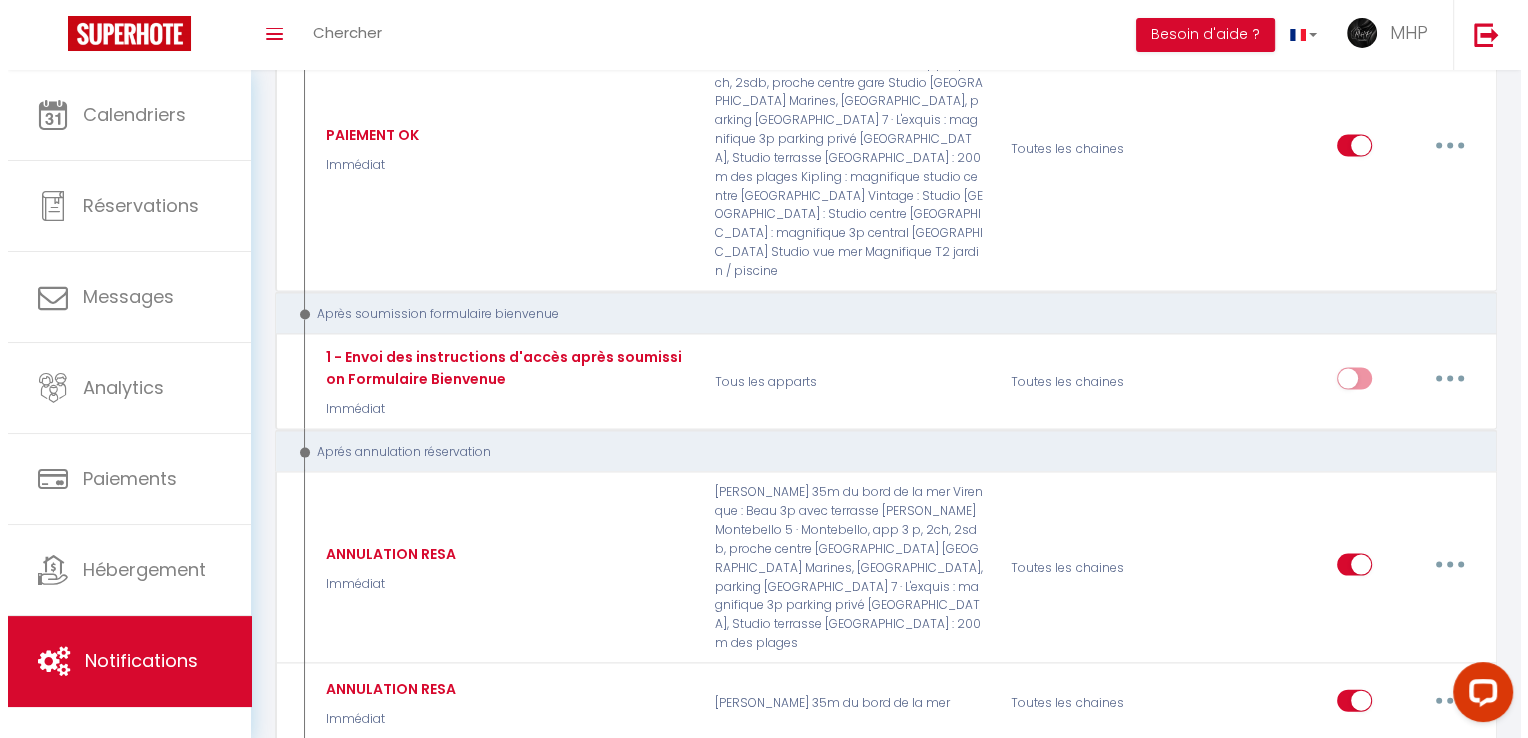 scroll, scrollTop: 4045, scrollLeft: 0, axis: vertical 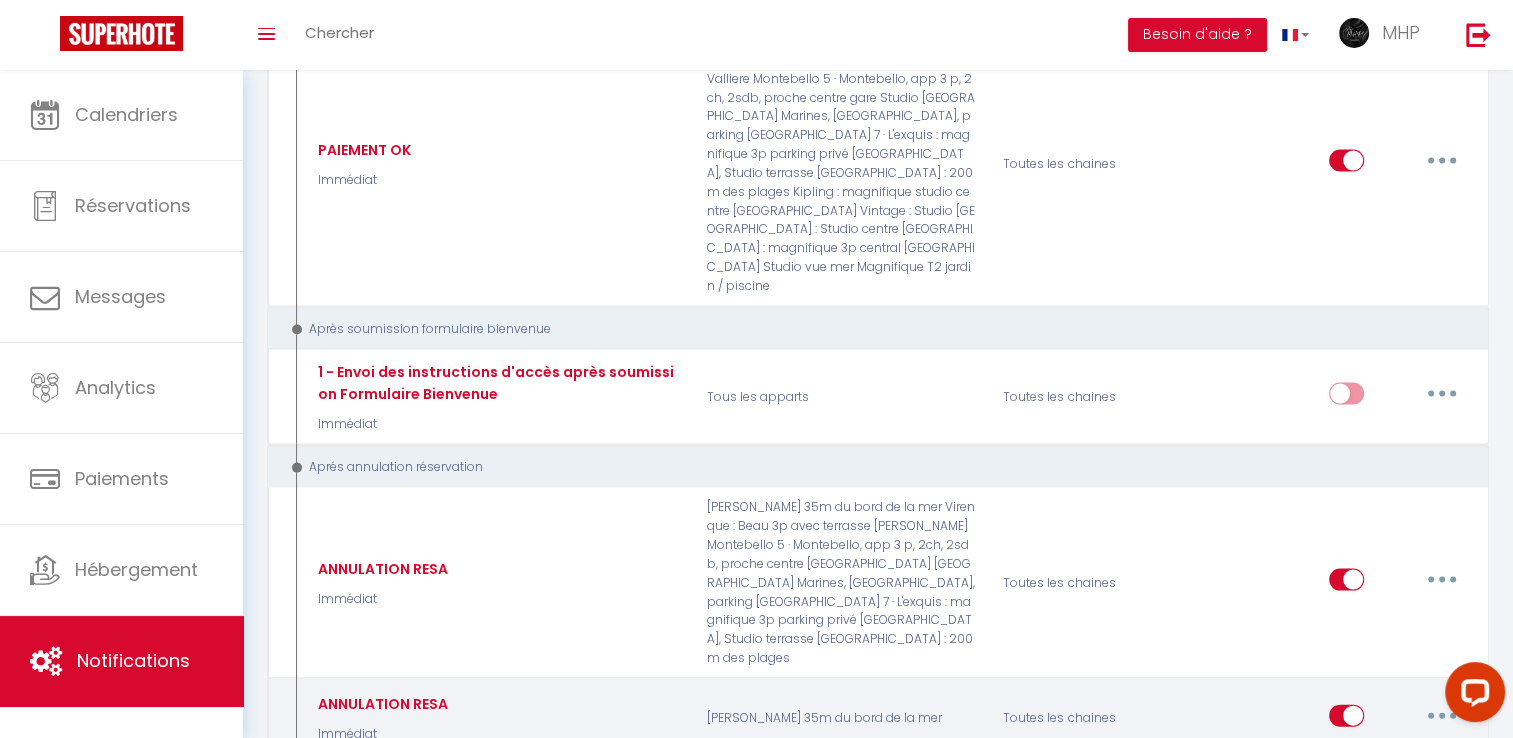 click at bounding box center [1442, 716] 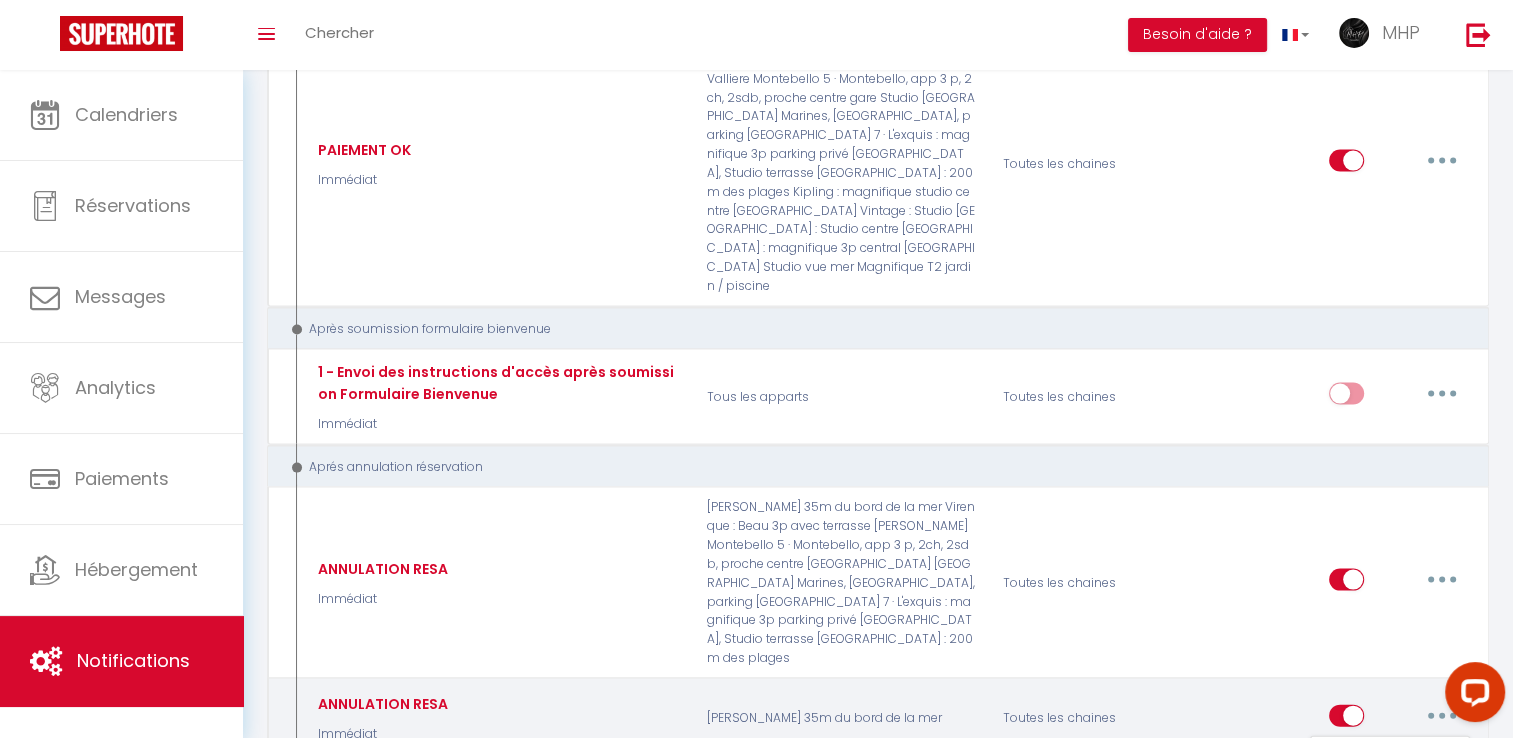 click on "Editer" at bounding box center (1390, 761) 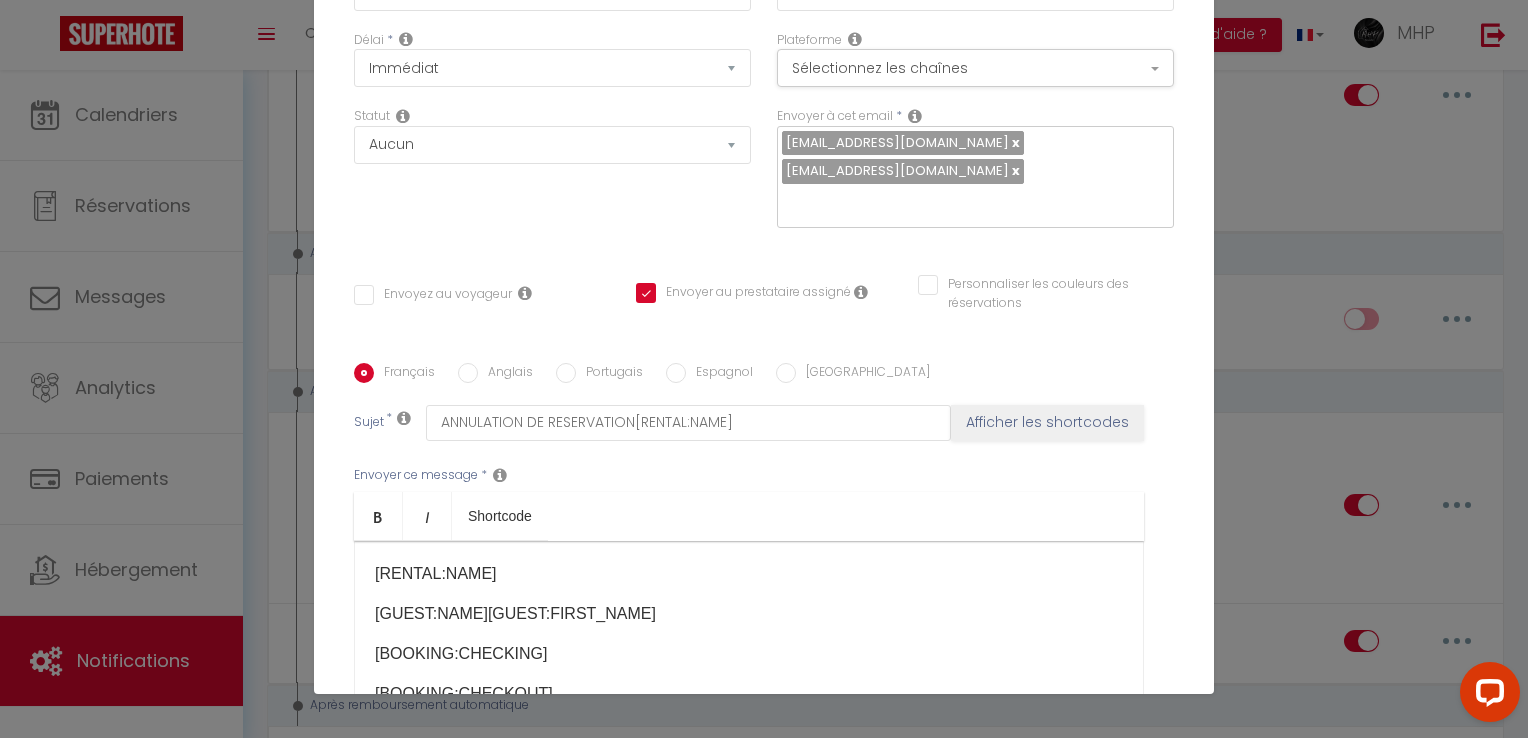 scroll, scrollTop: 0, scrollLeft: 0, axis: both 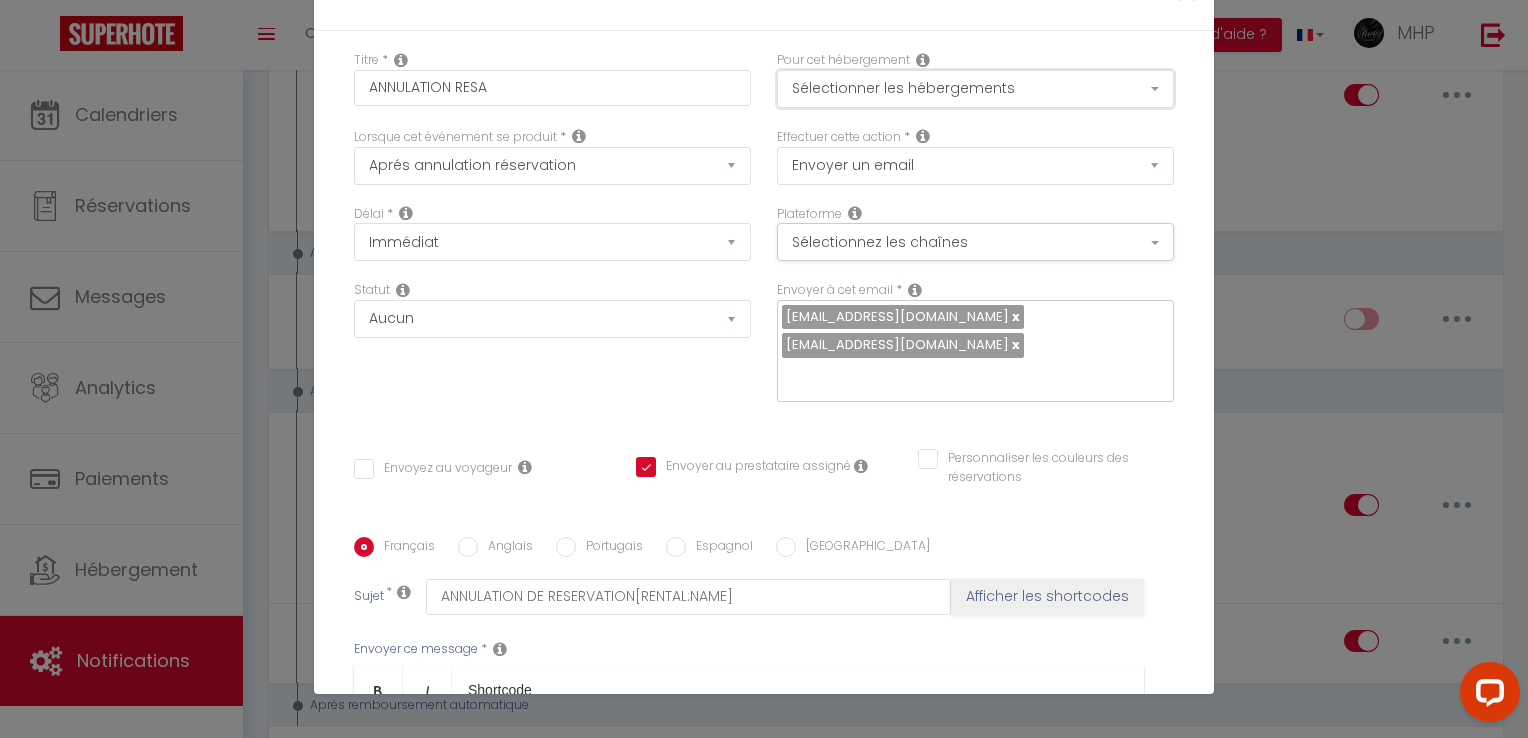 click on "Sélectionner les hébergements" at bounding box center (975, 89) 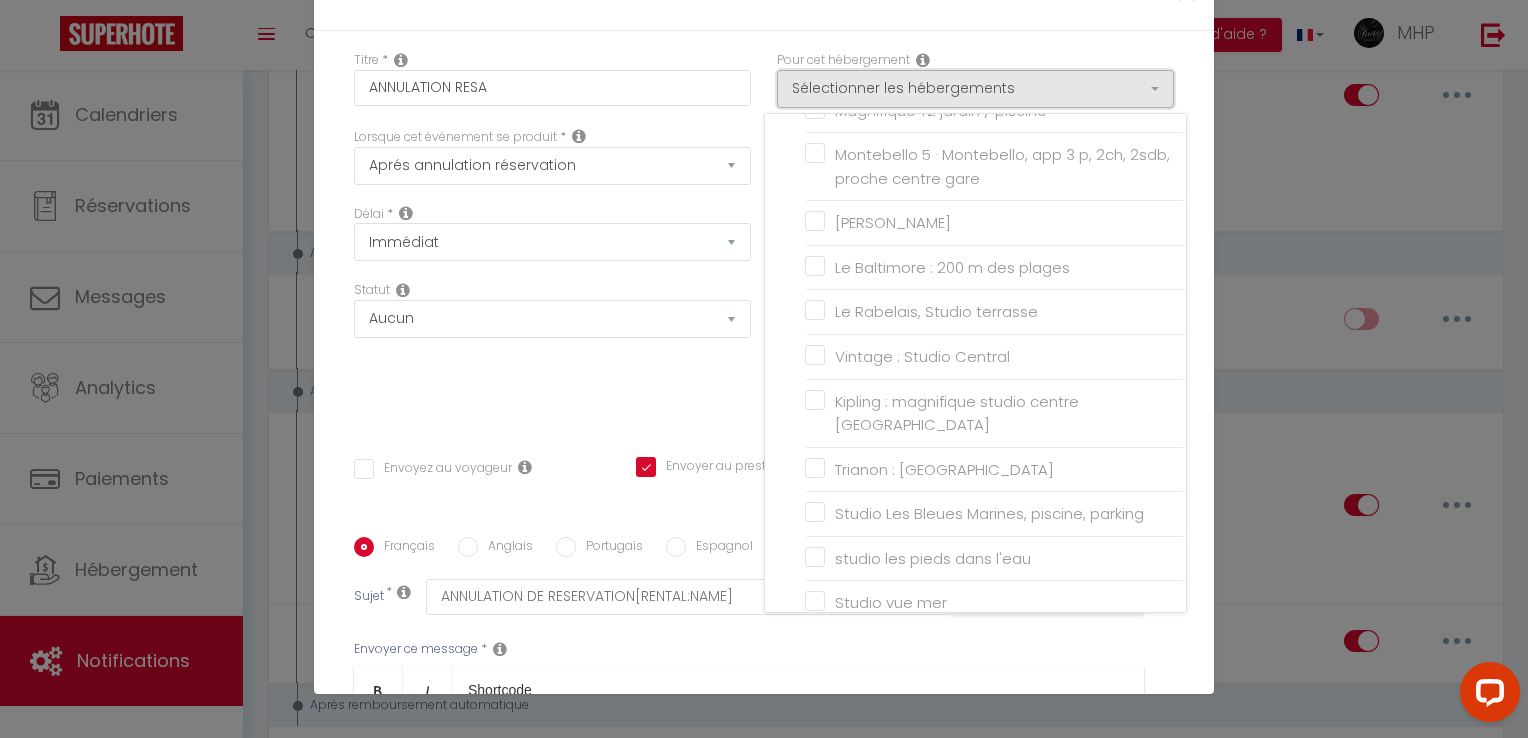 scroll, scrollTop: 0, scrollLeft: 0, axis: both 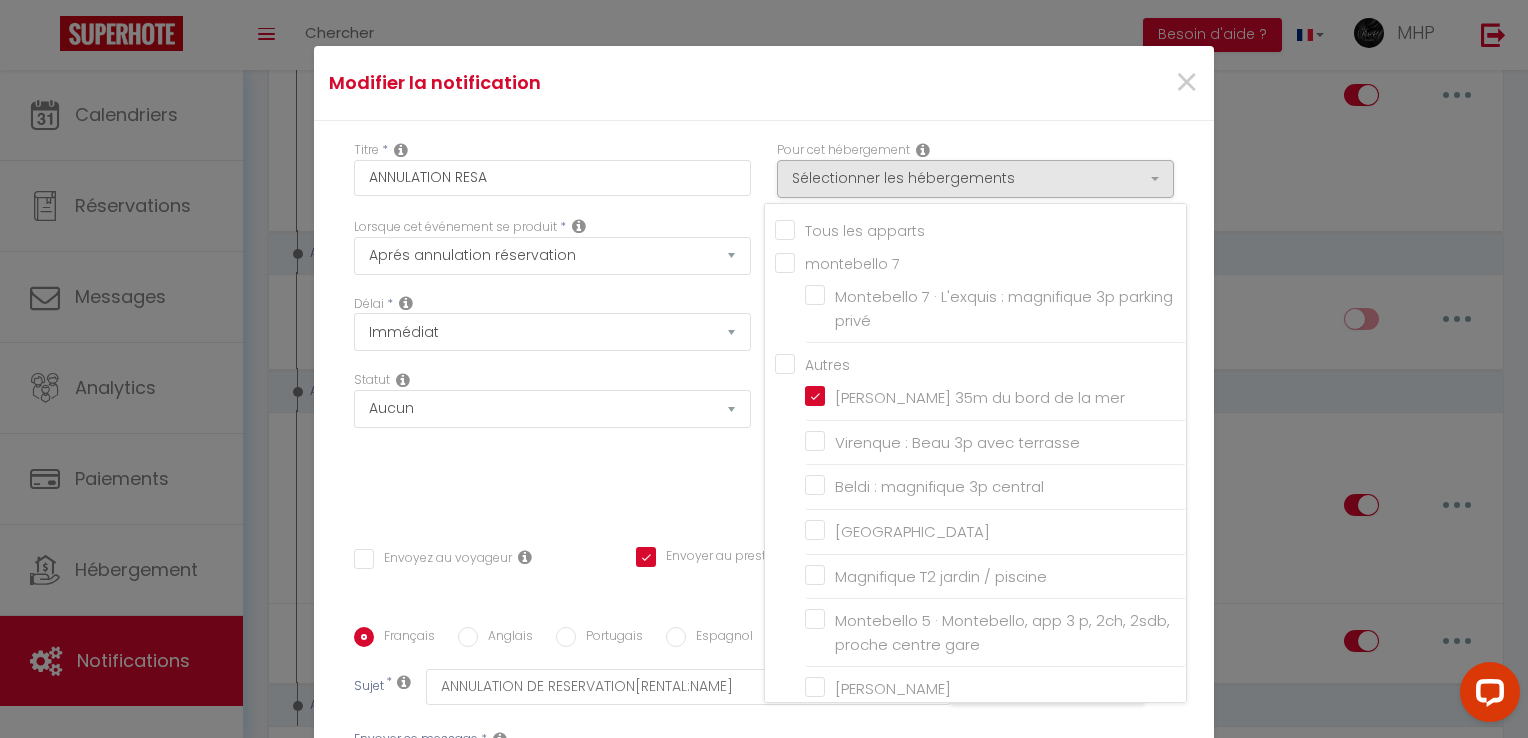 click on "Tous les apparts" at bounding box center [980, 229] 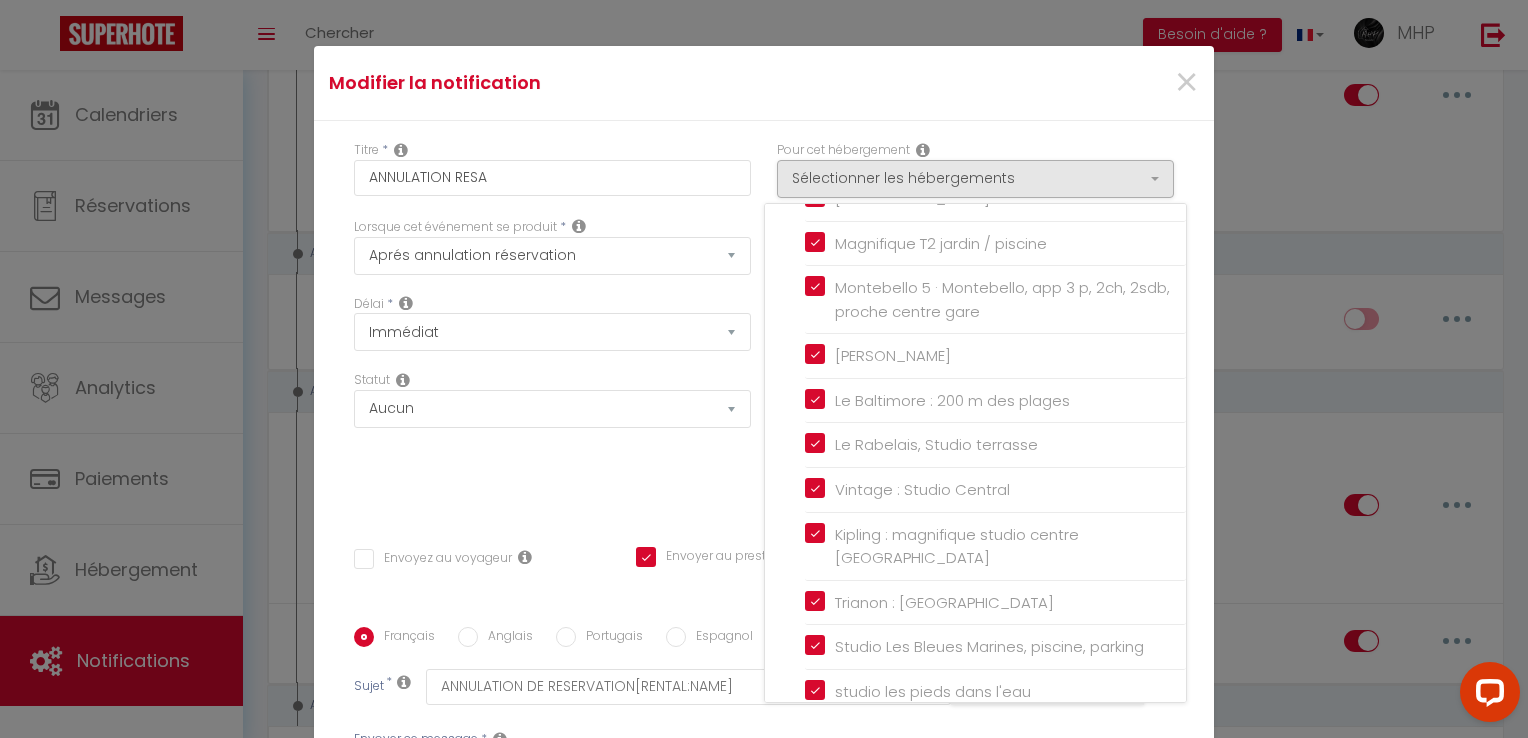 scroll, scrollTop: 376, scrollLeft: 0, axis: vertical 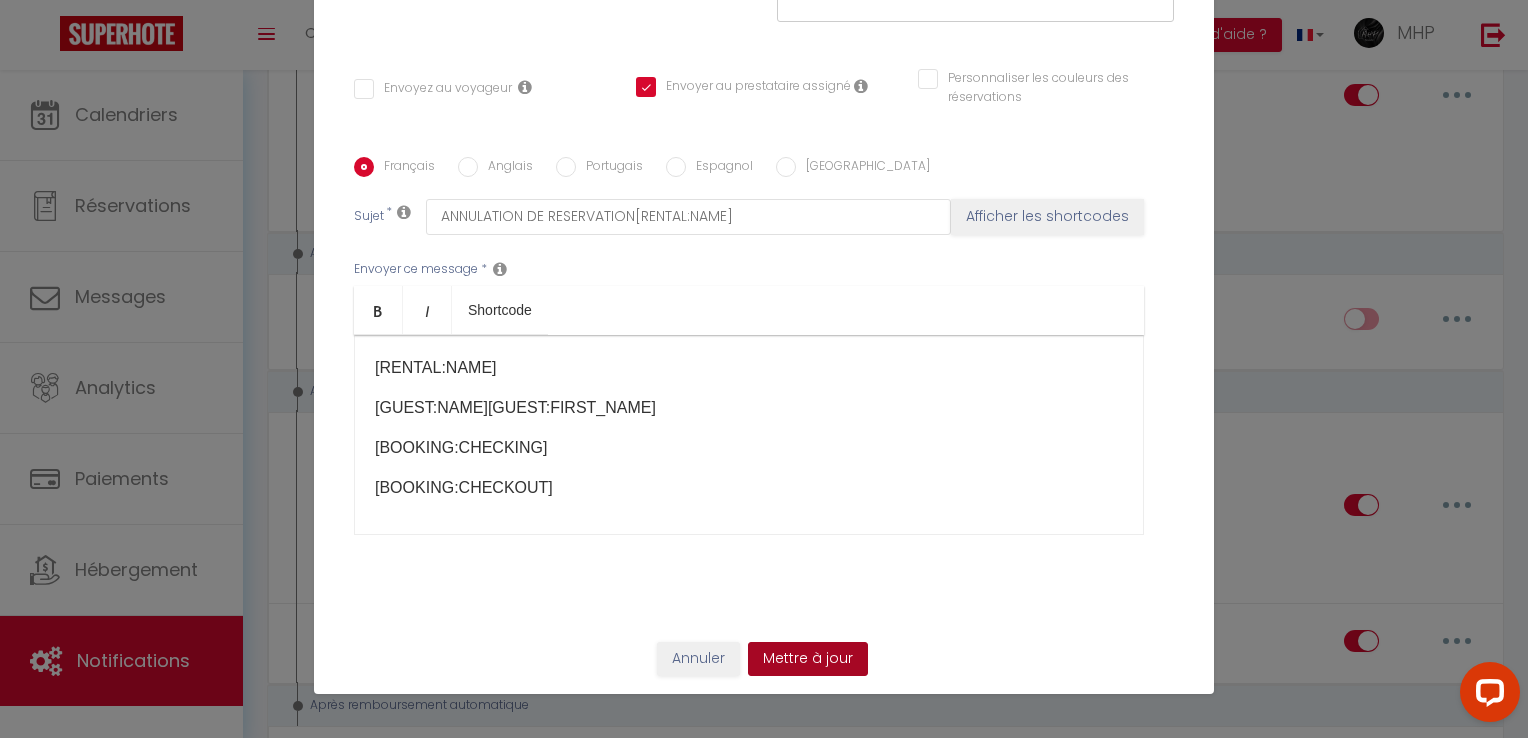 click on "Mettre à jour" at bounding box center (808, 659) 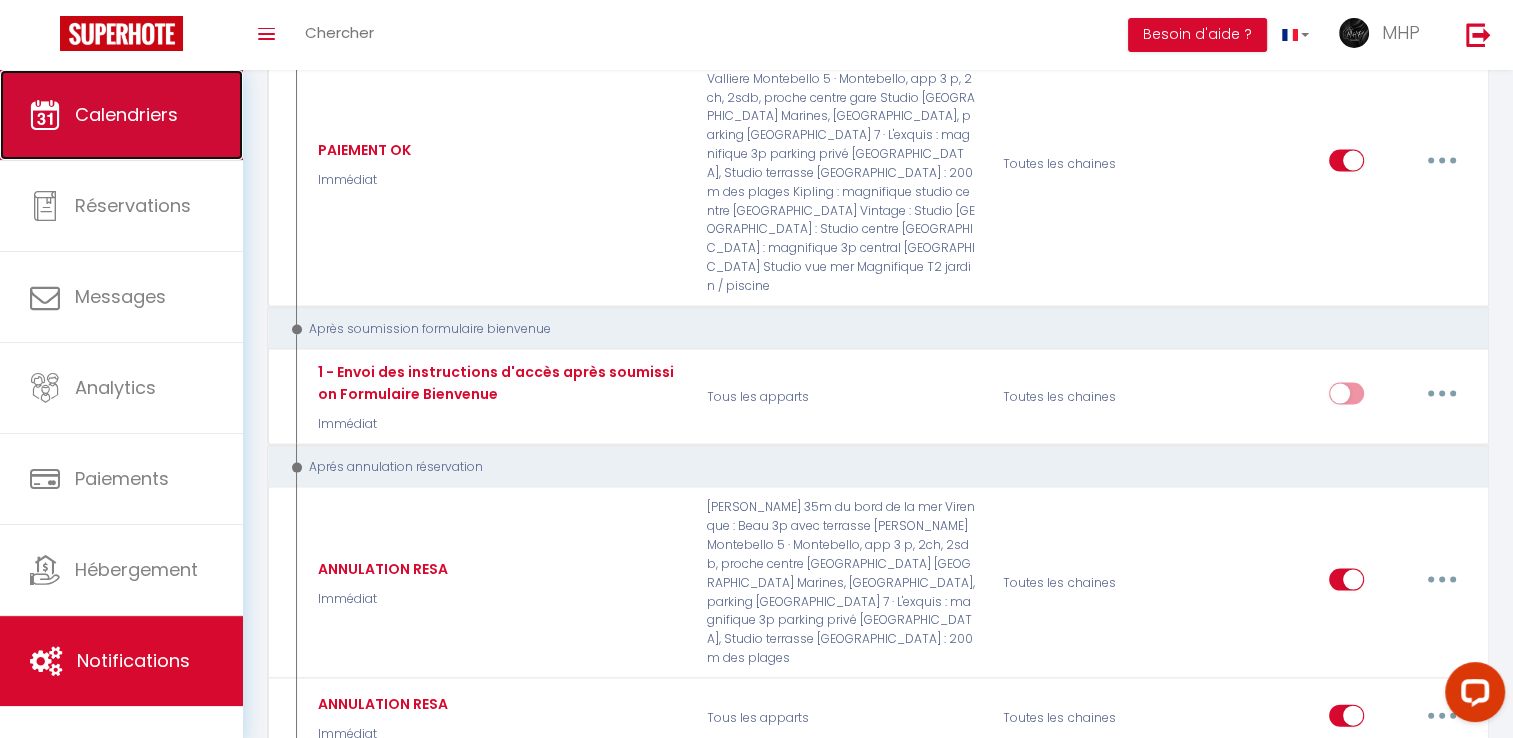 click on "Calendriers" at bounding box center [126, 114] 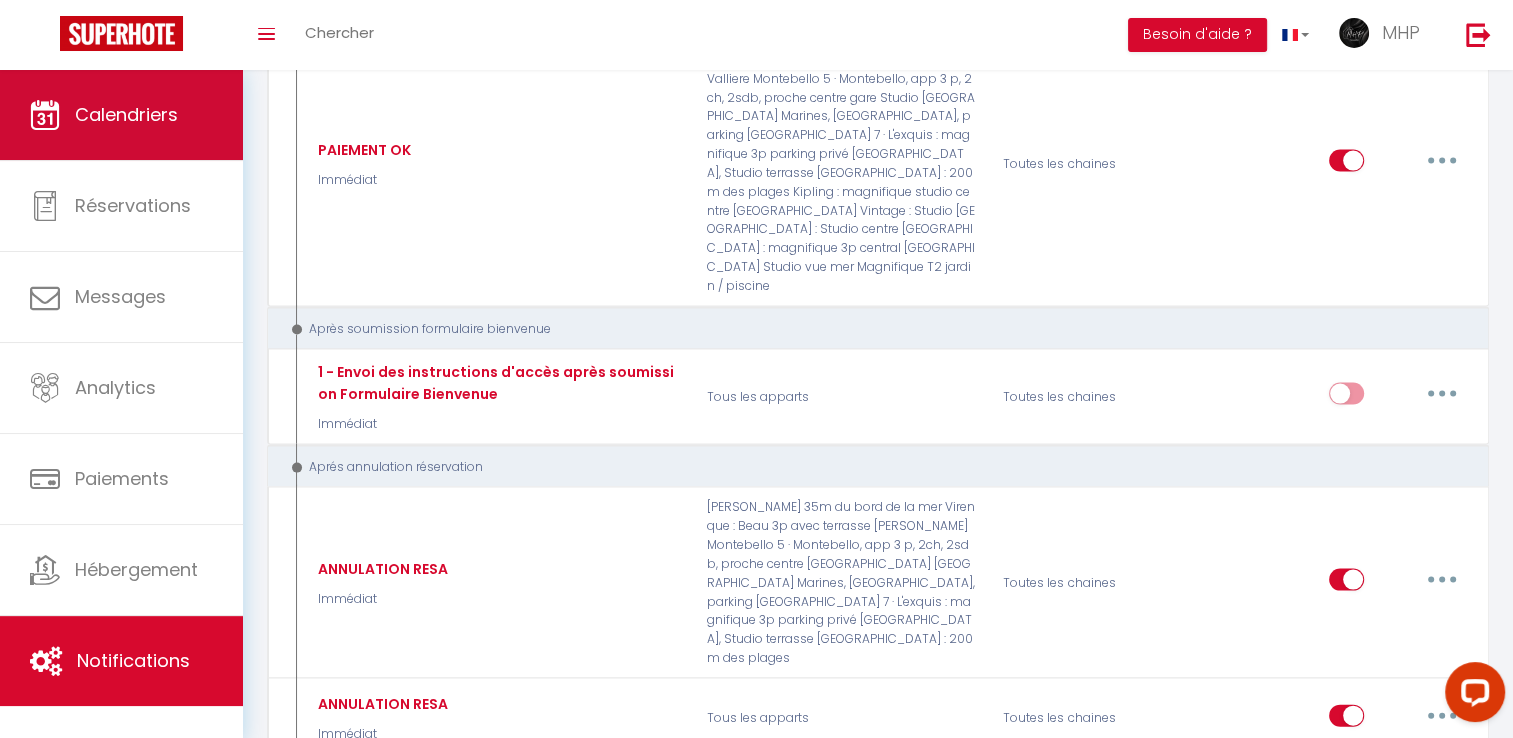 scroll, scrollTop: 0, scrollLeft: 0, axis: both 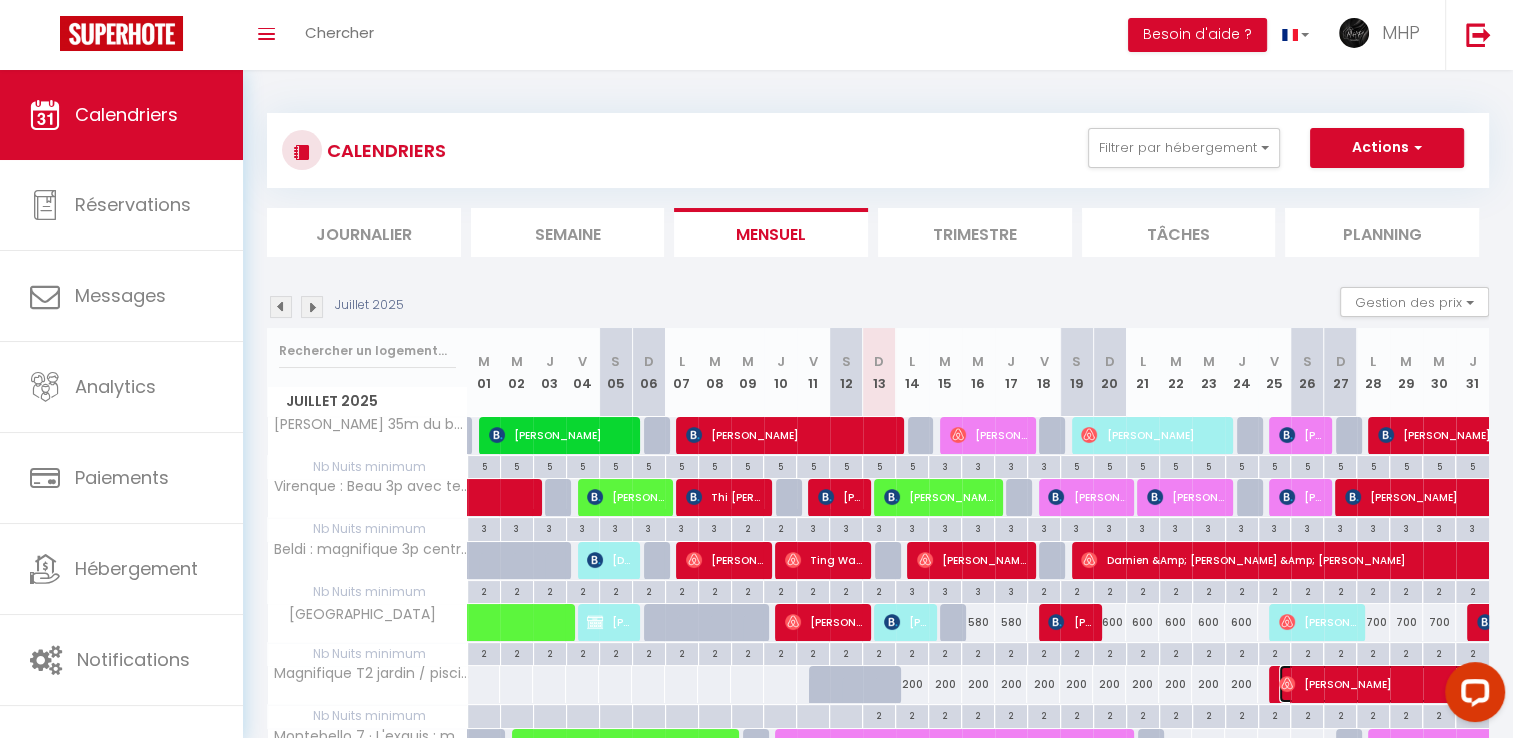 click on "[PERSON_NAME]" at bounding box center (1440, 684) 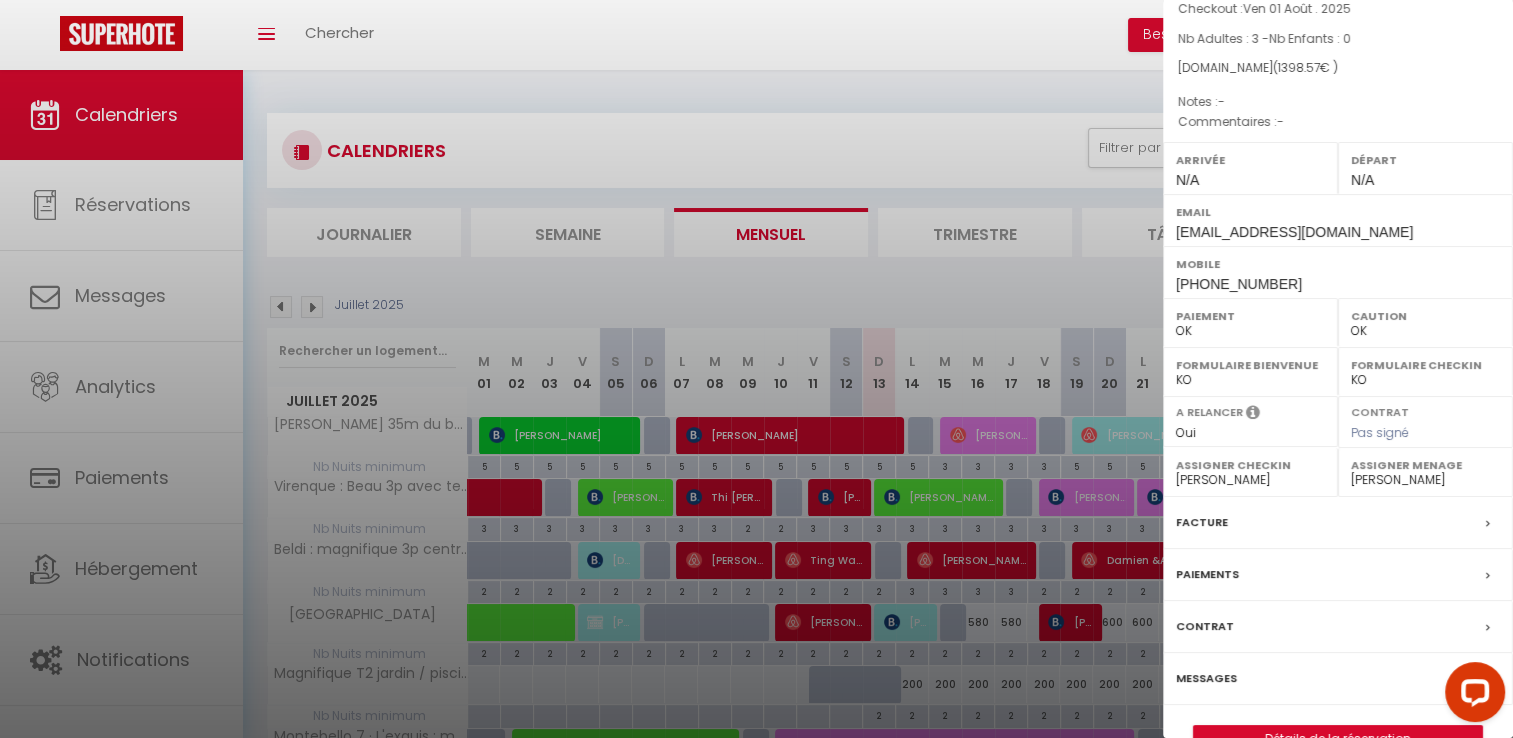 scroll, scrollTop: 190, scrollLeft: 0, axis: vertical 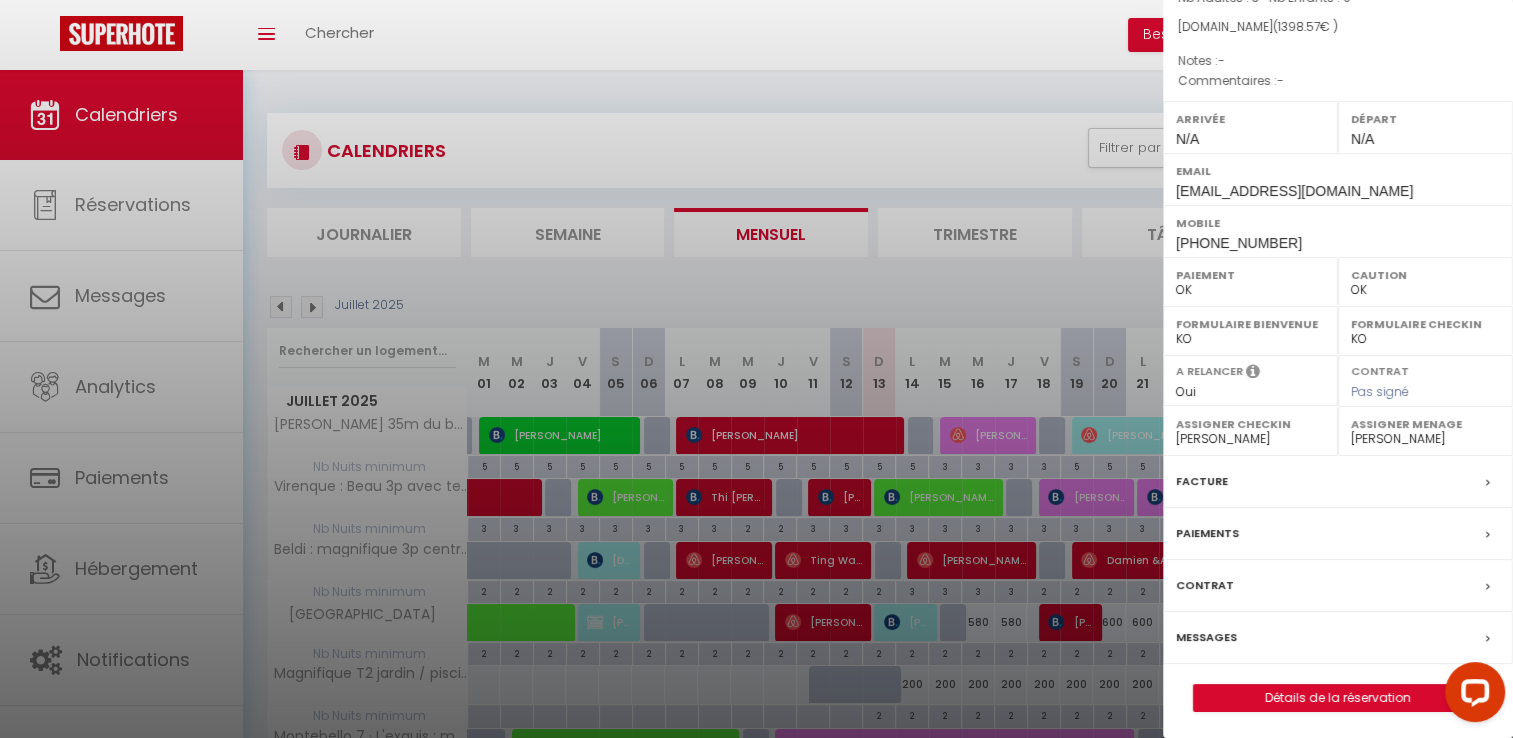 click on "Messages" at bounding box center (1206, 637) 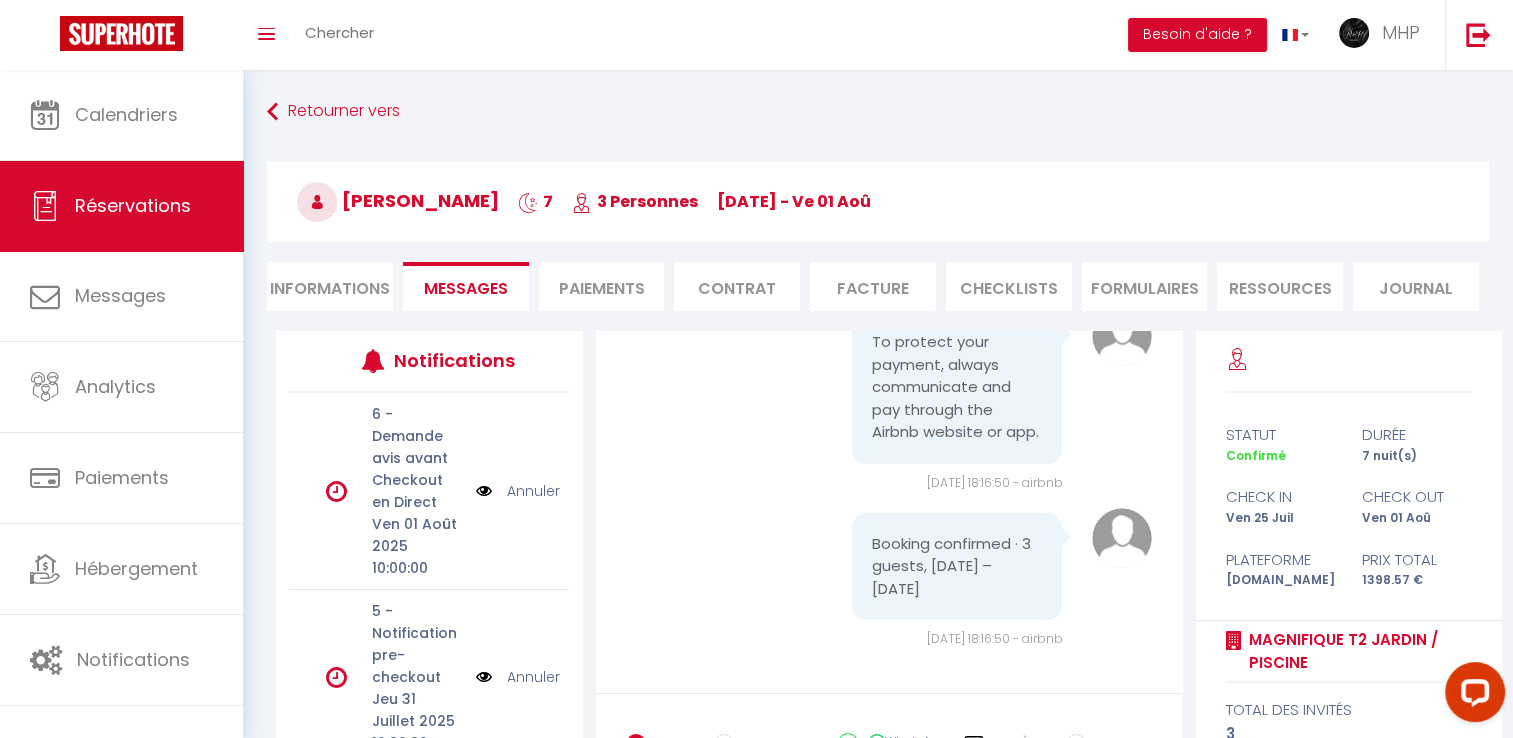 scroll, scrollTop: 319, scrollLeft: 0, axis: vertical 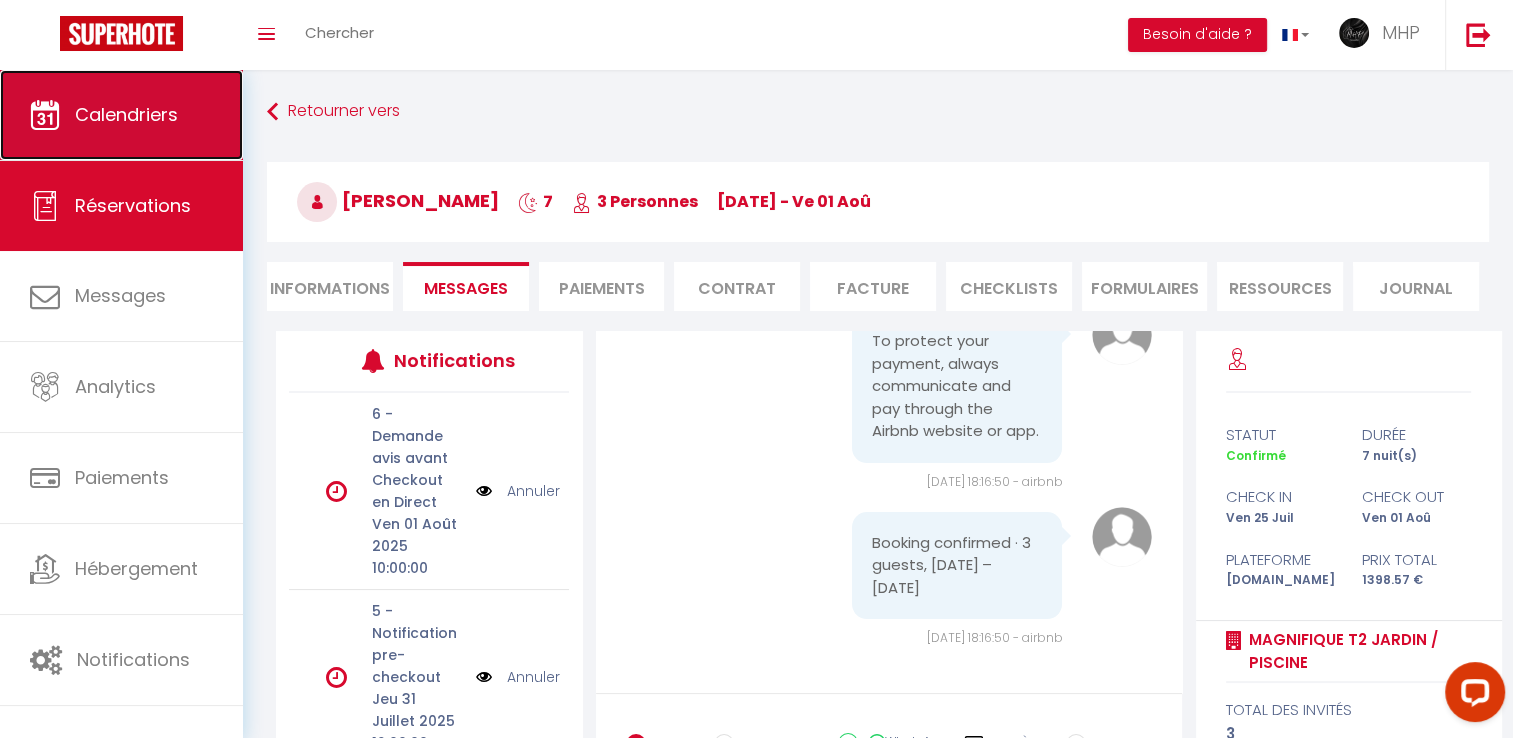 click on "Calendriers" at bounding box center (121, 115) 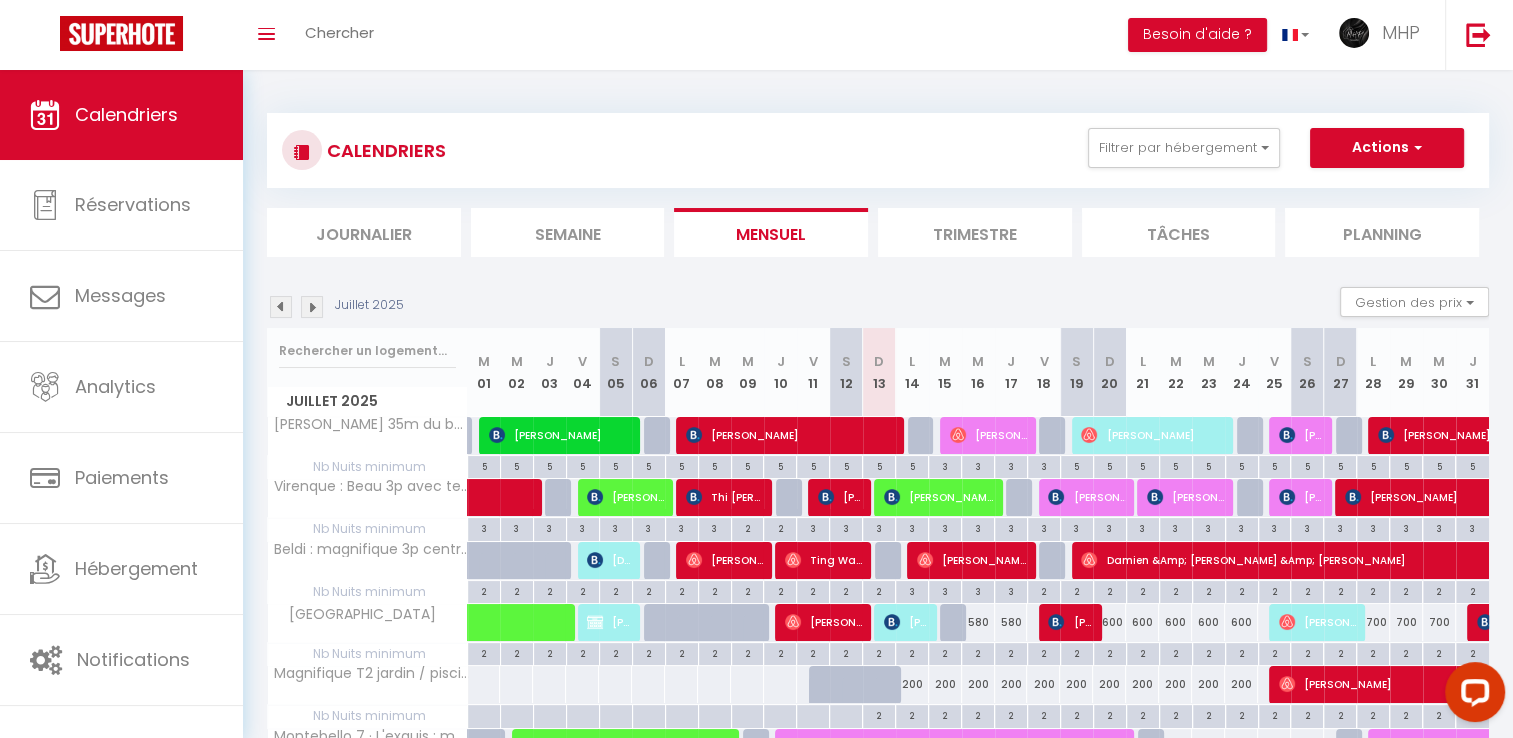 click at bounding box center (312, 307) 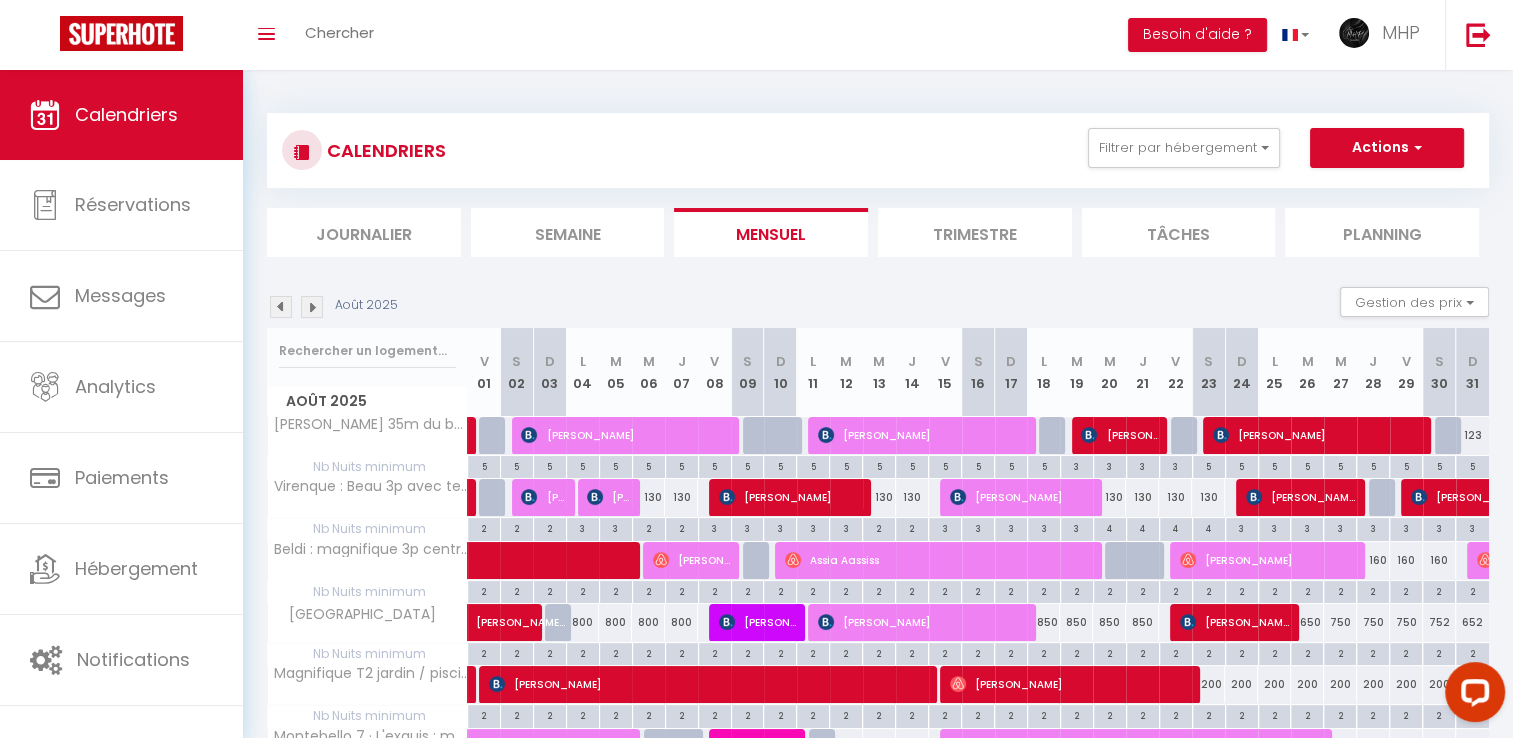 click at bounding box center [312, 307] 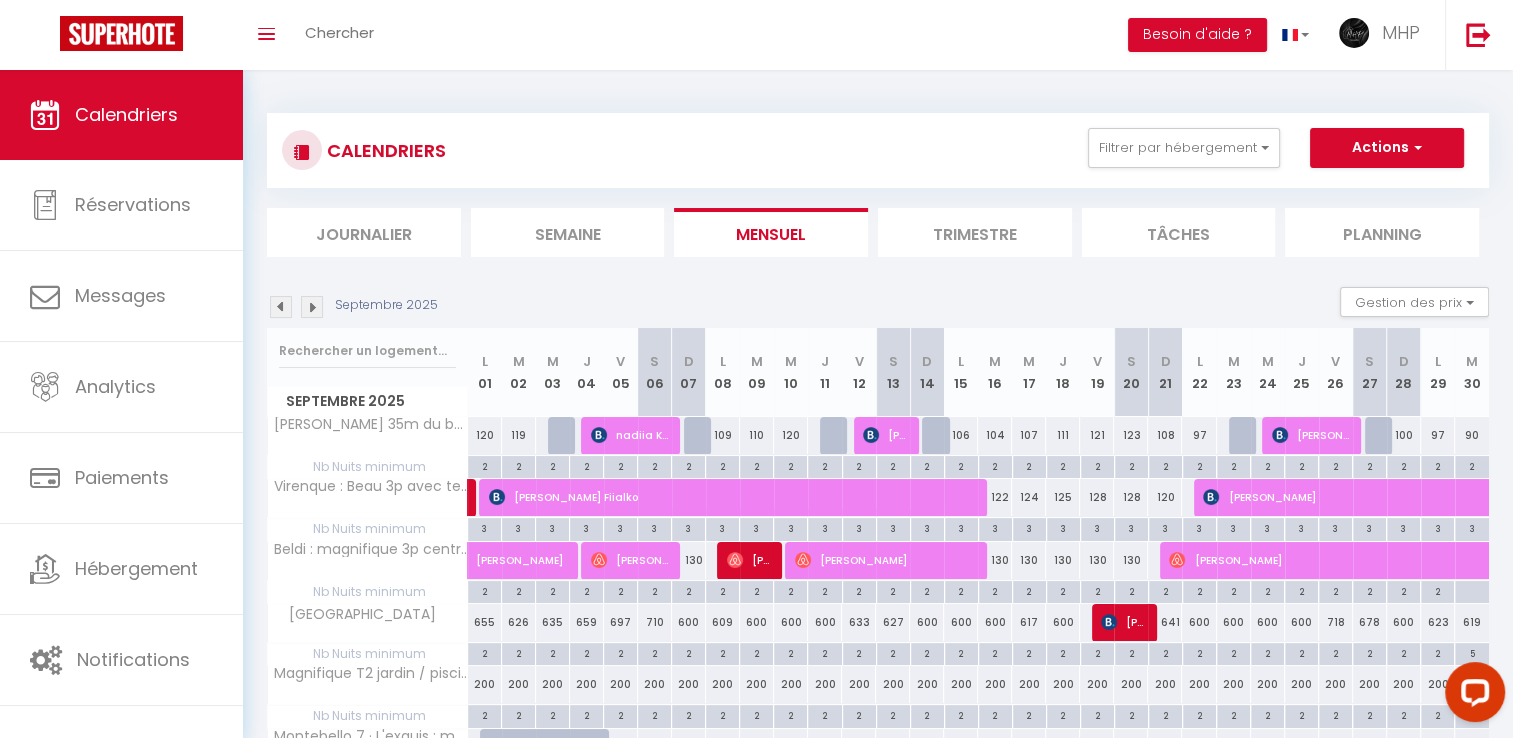 click at bounding box center (312, 307) 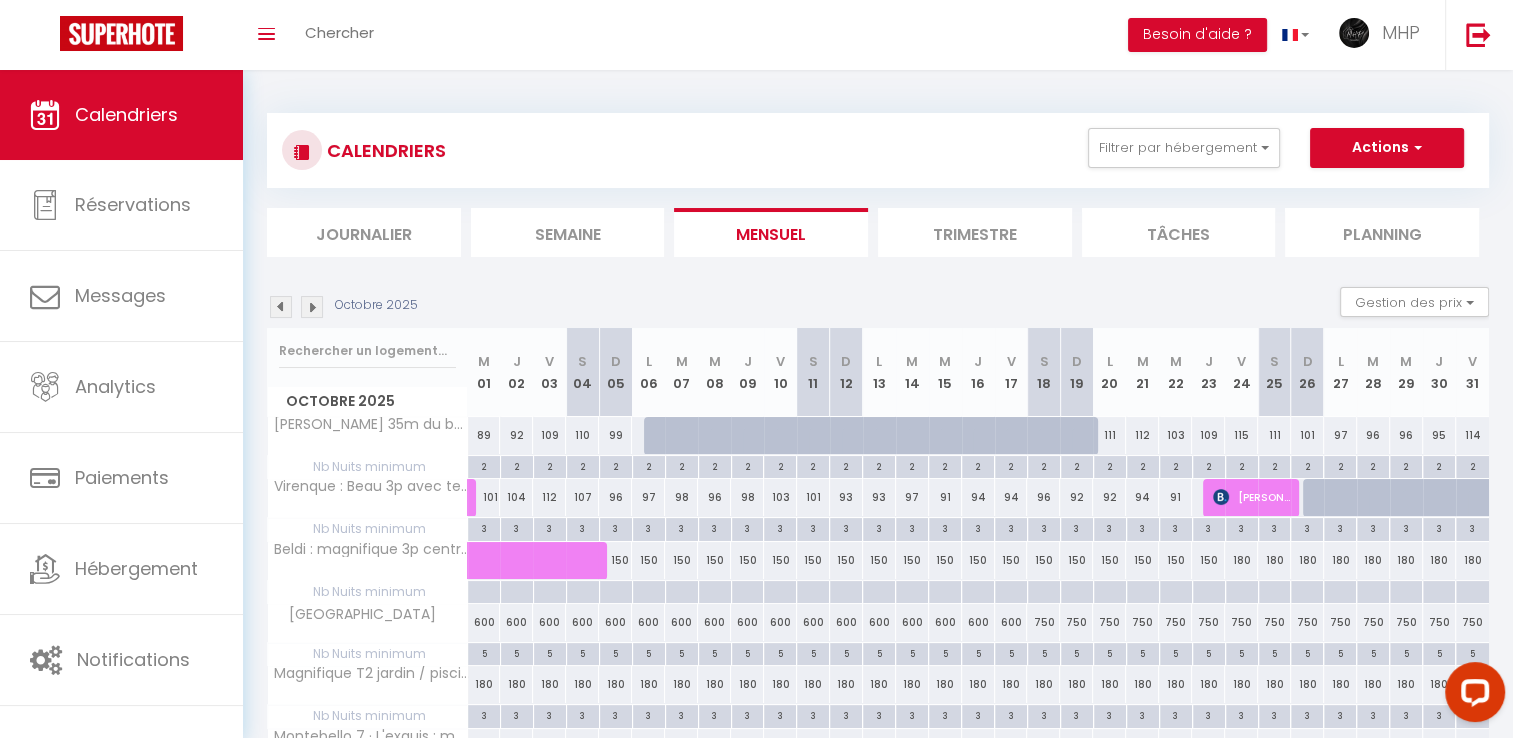 scroll, scrollTop: 100, scrollLeft: 0, axis: vertical 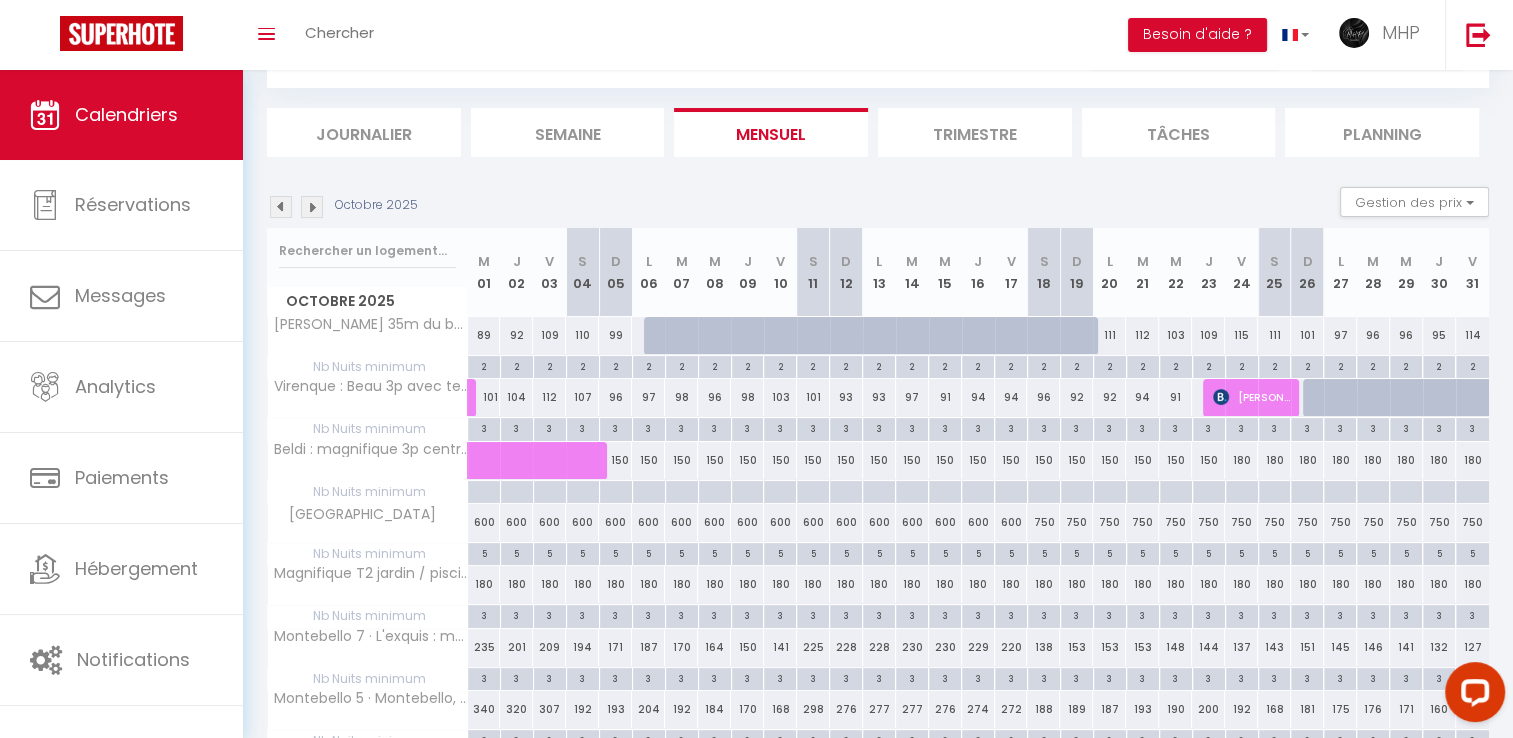 click at bounding box center [312, 207] 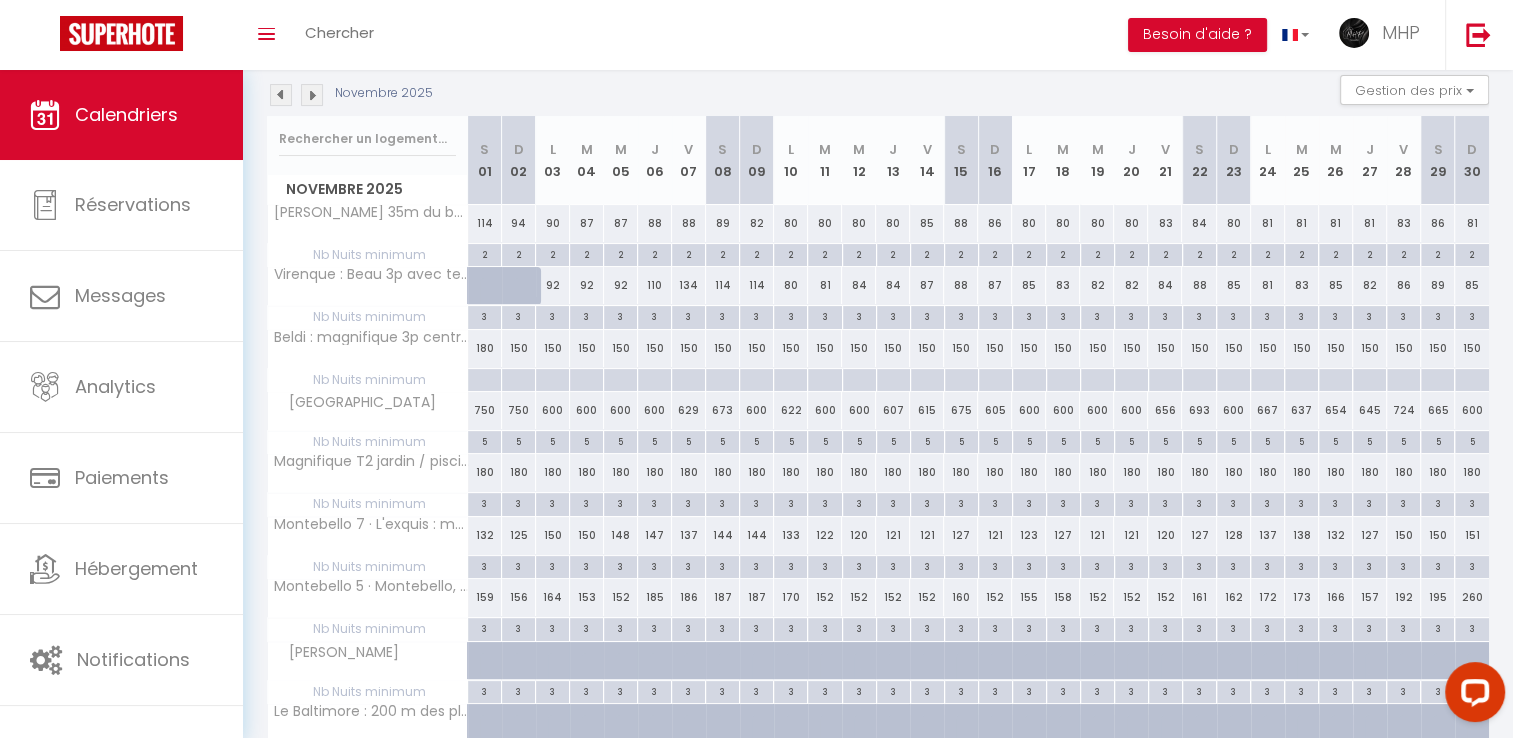 scroll, scrollTop: 200, scrollLeft: 0, axis: vertical 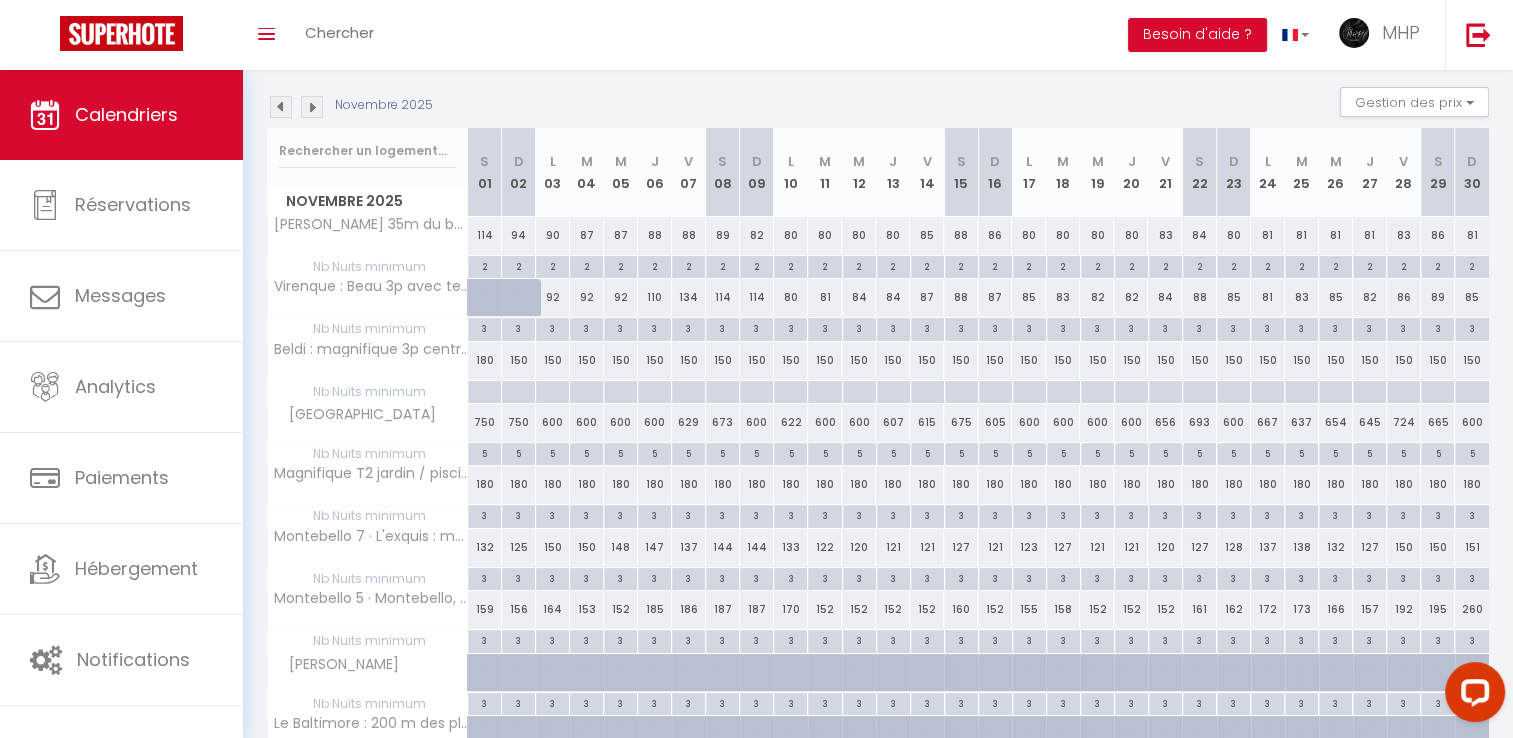 click at bounding box center (312, 107) 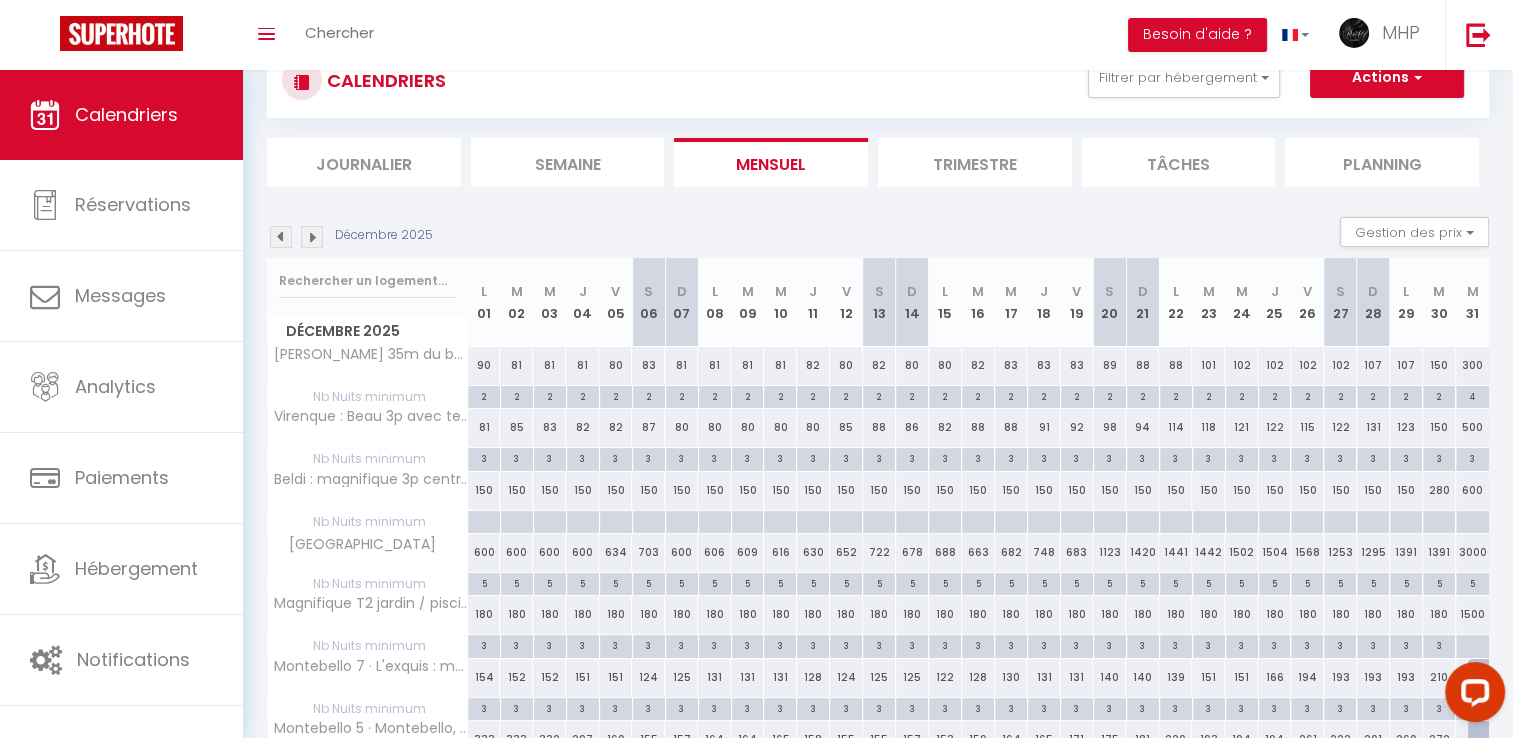 scroll, scrollTop: 200, scrollLeft: 0, axis: vertical 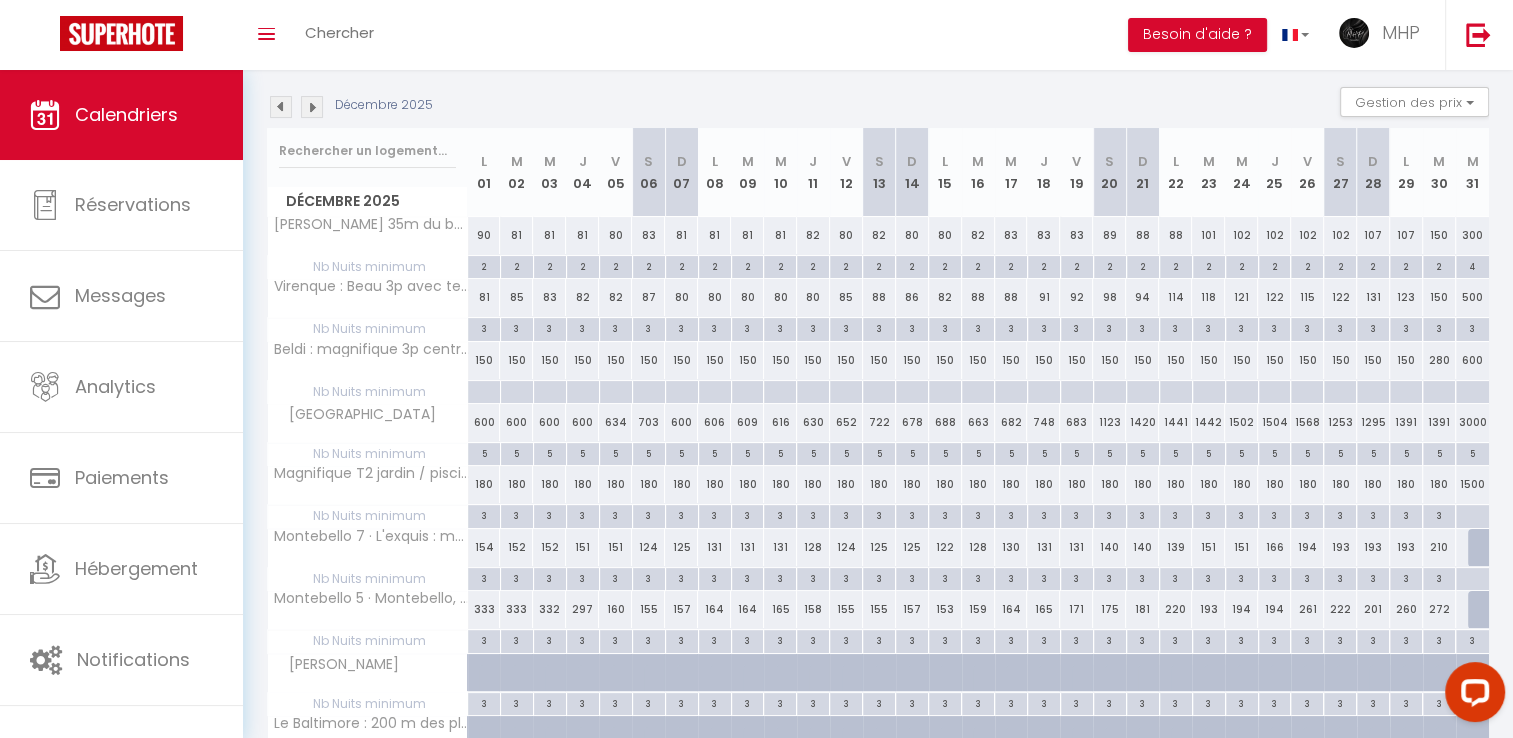 click at bounding box center [312, 107] 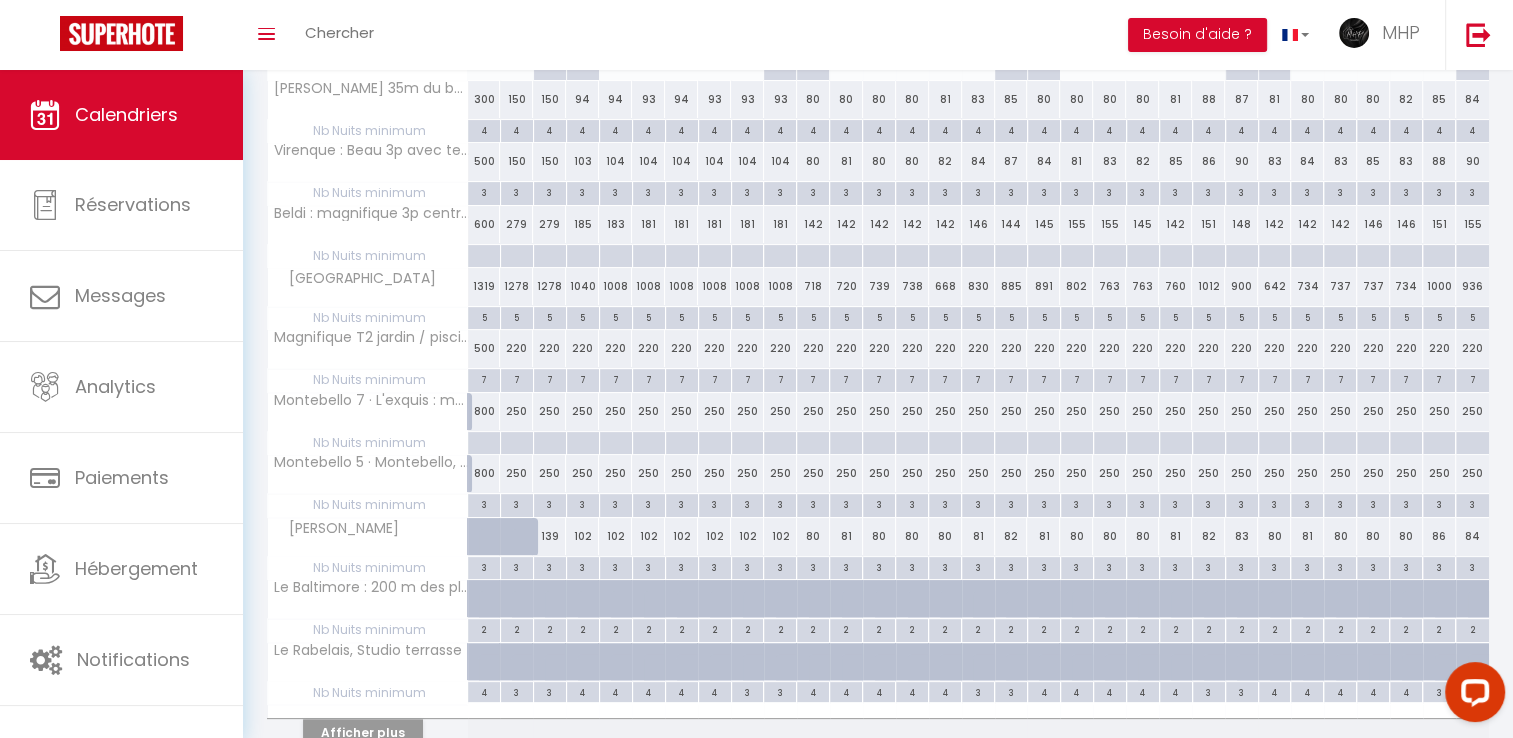 scroll, scrollTop: 228, scrollLeft: 0, axis: vertical 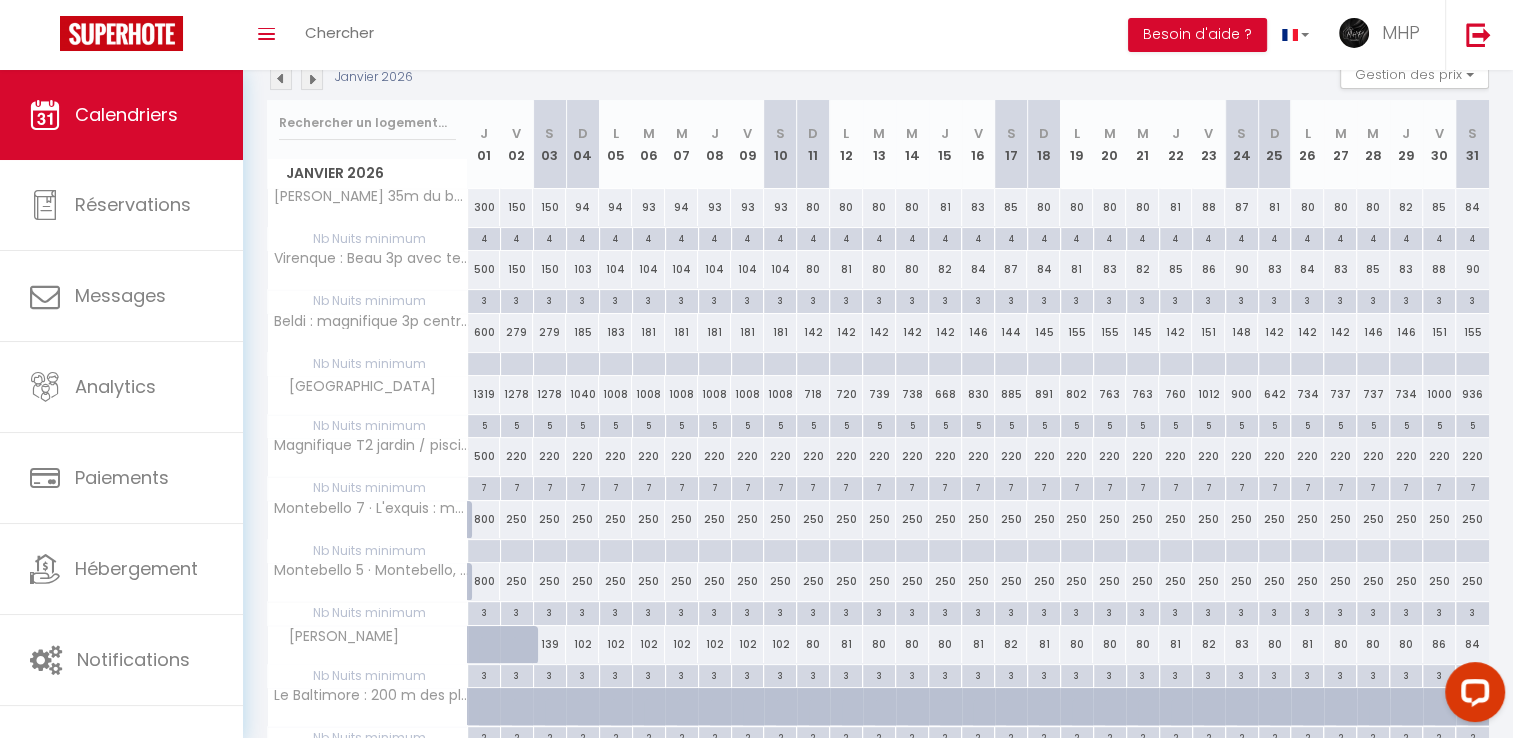 click on "139" at bounding box center [549, 644] 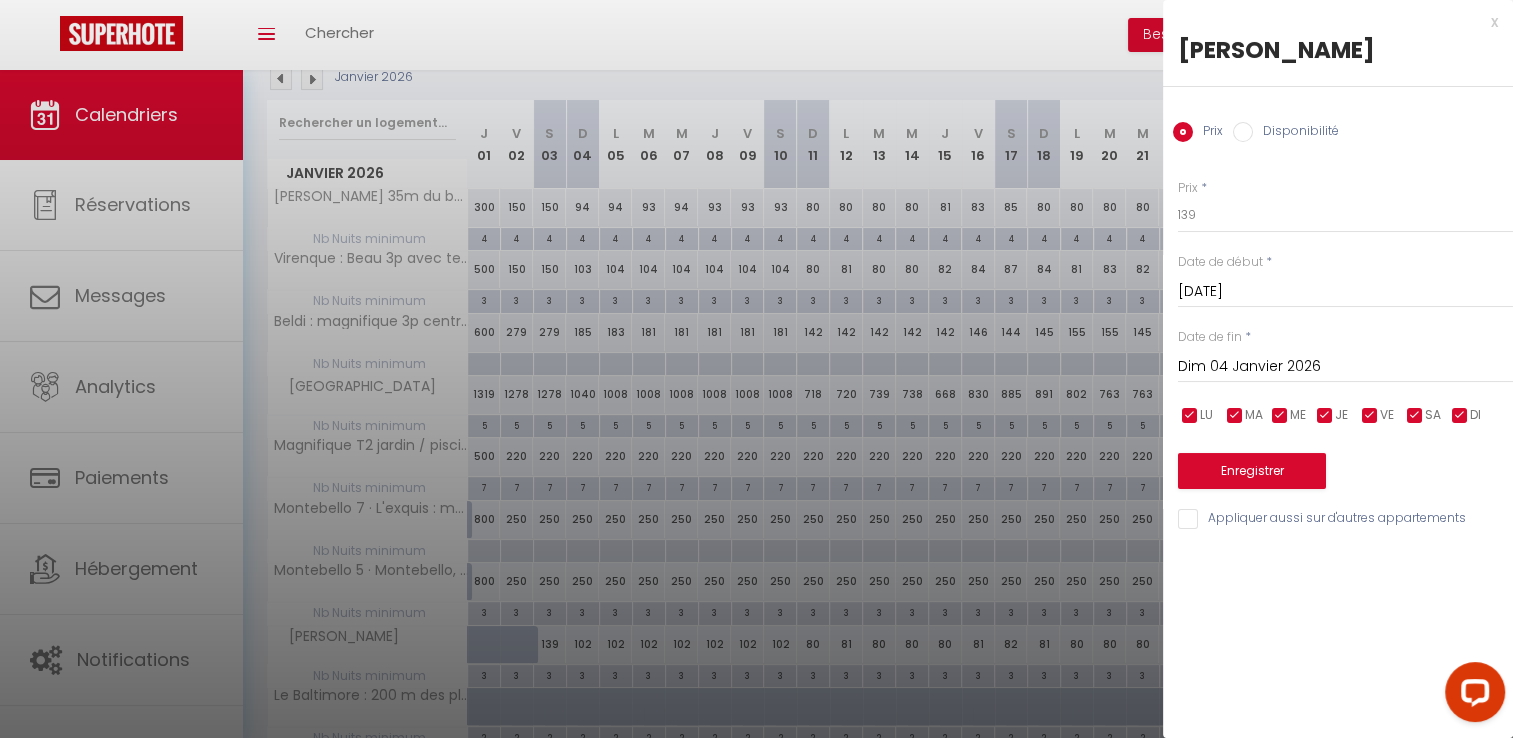 click on "Dim 04 Janvier 2026" at bounding box center (1345, 367) 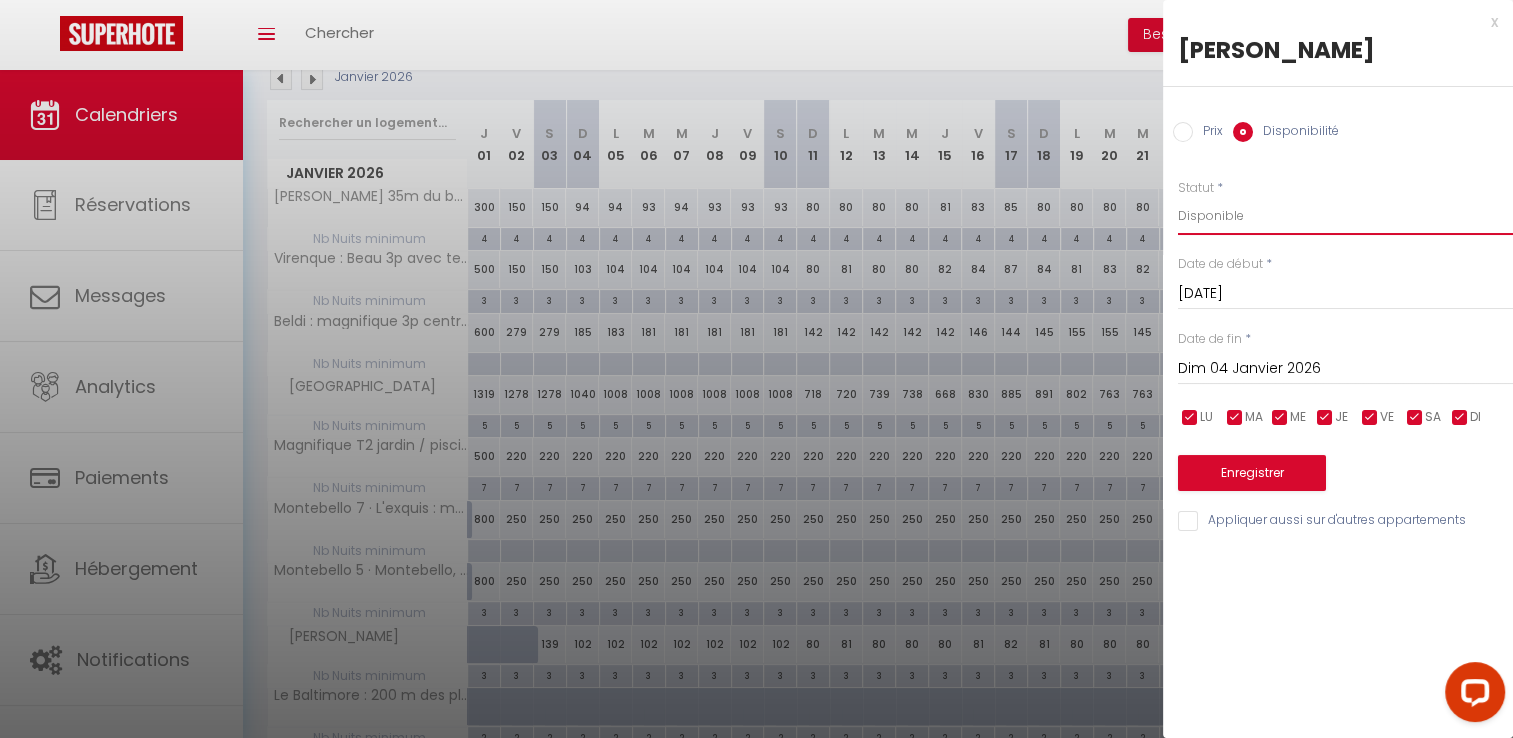 click on "Disponible
Indisponible" at bounding box center [1345, 216] 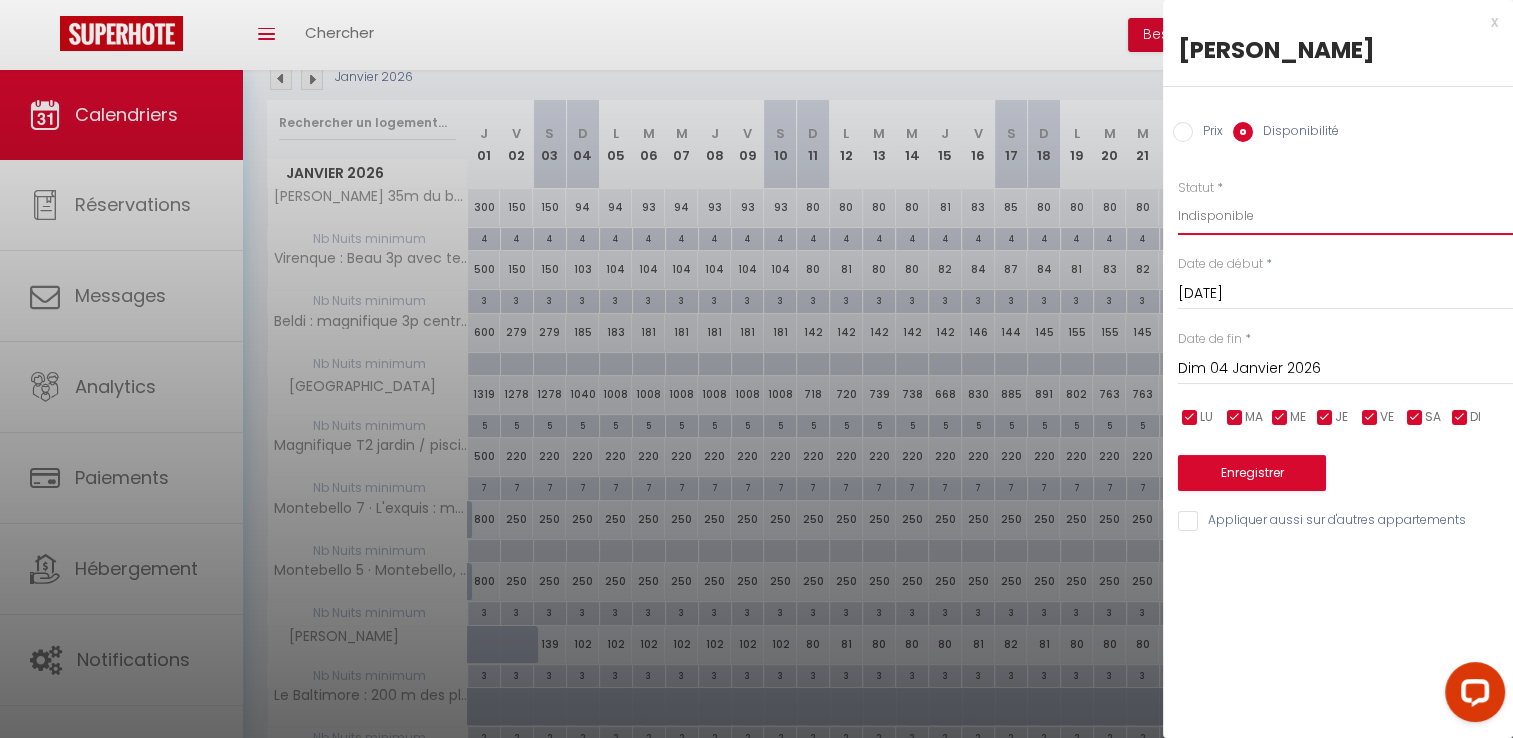 click on "Disponible
Indisponible" at bounding box center (1345, 216) 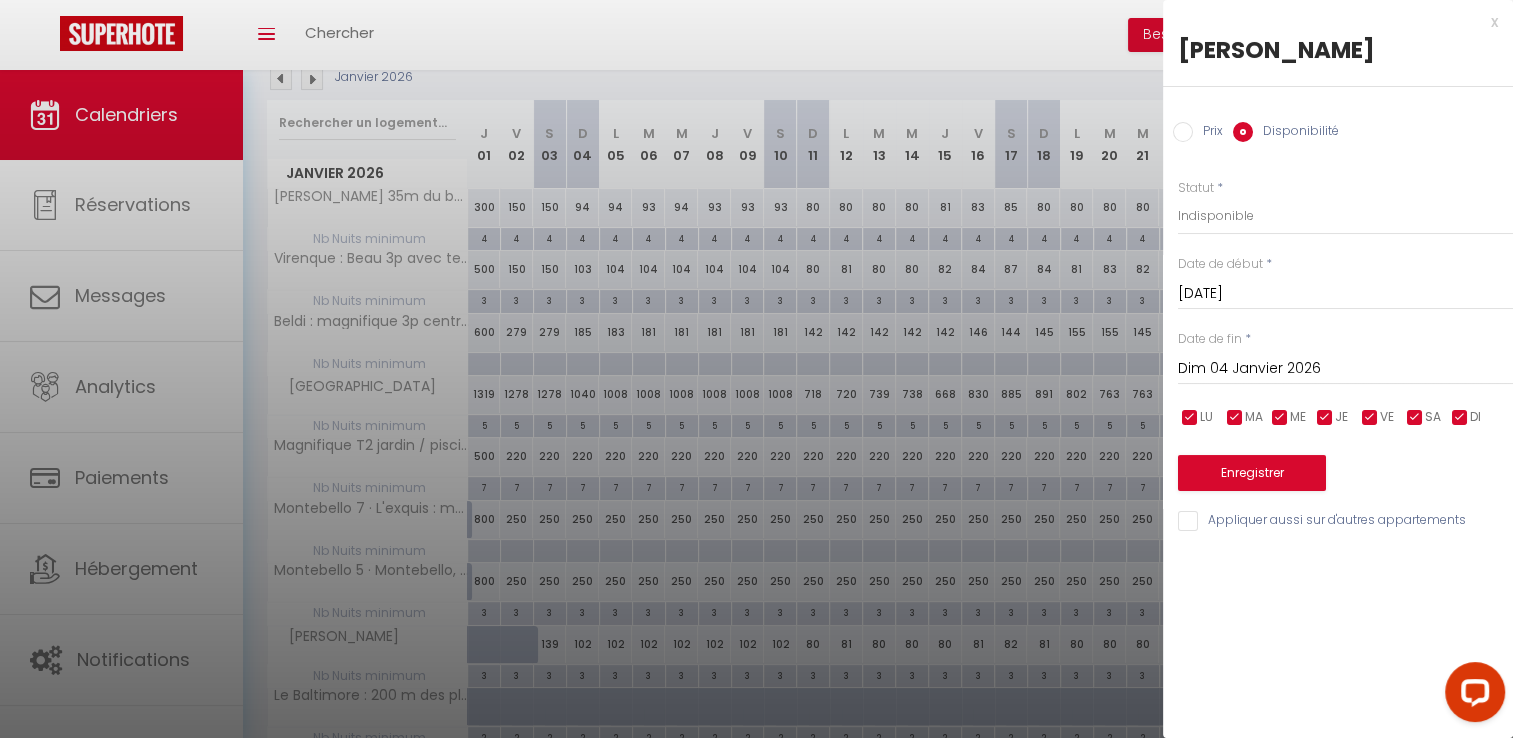 click on "Dim 04 Janvier 2026" at bounding box center (1345, 369) 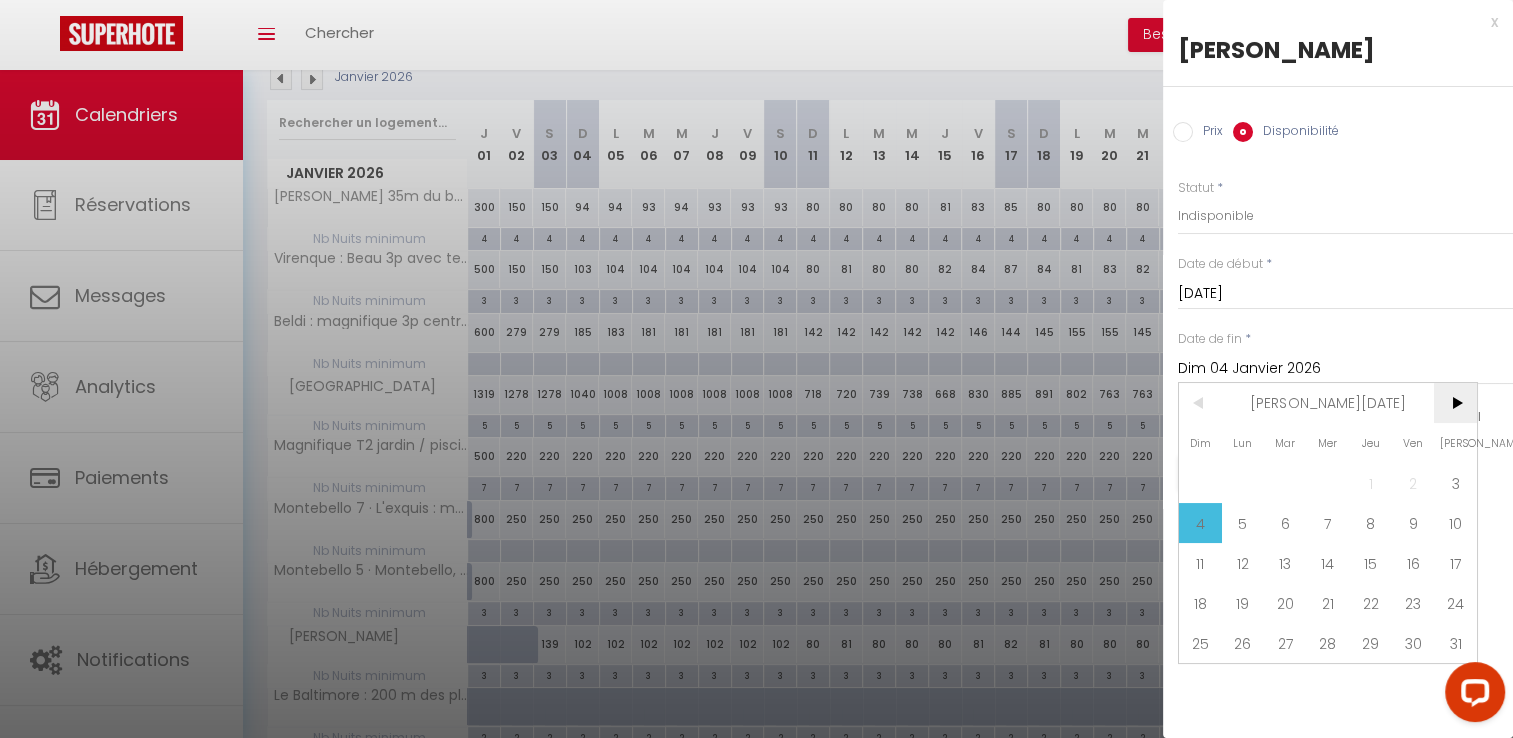 click on ">" at bounding box center [1455, 403] 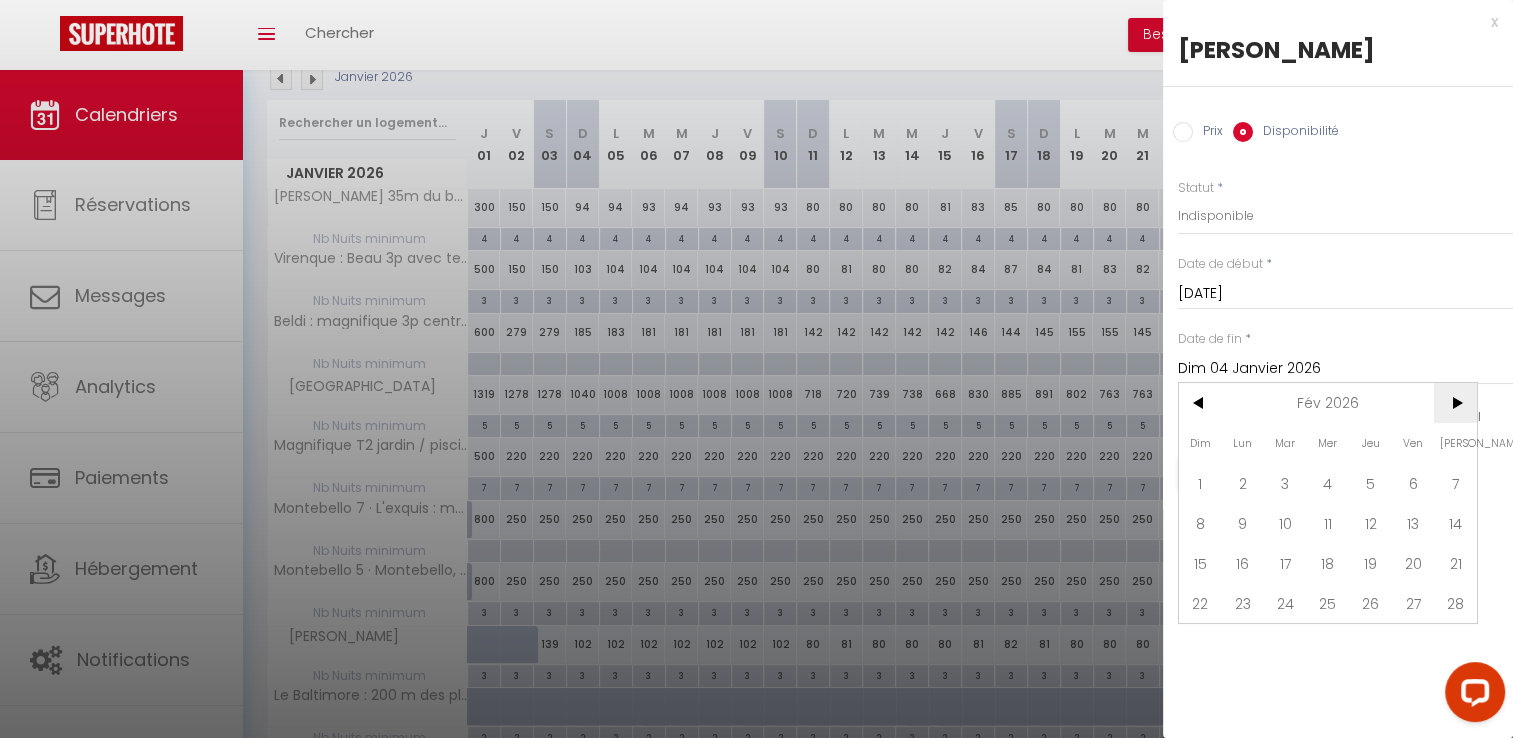 click on ">" at bounding box center [1455, 403] 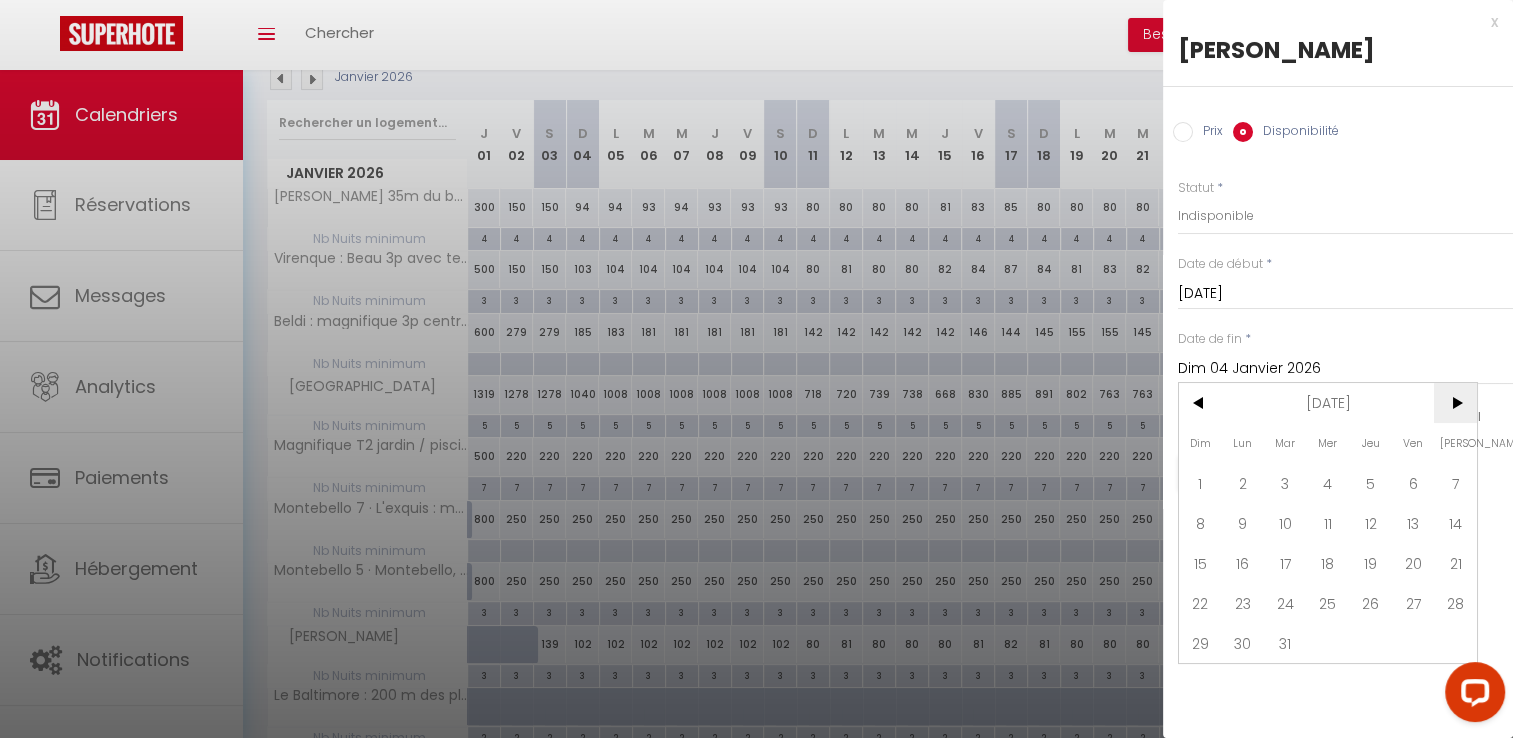 click on ">" at bounding box center (1455, 403) 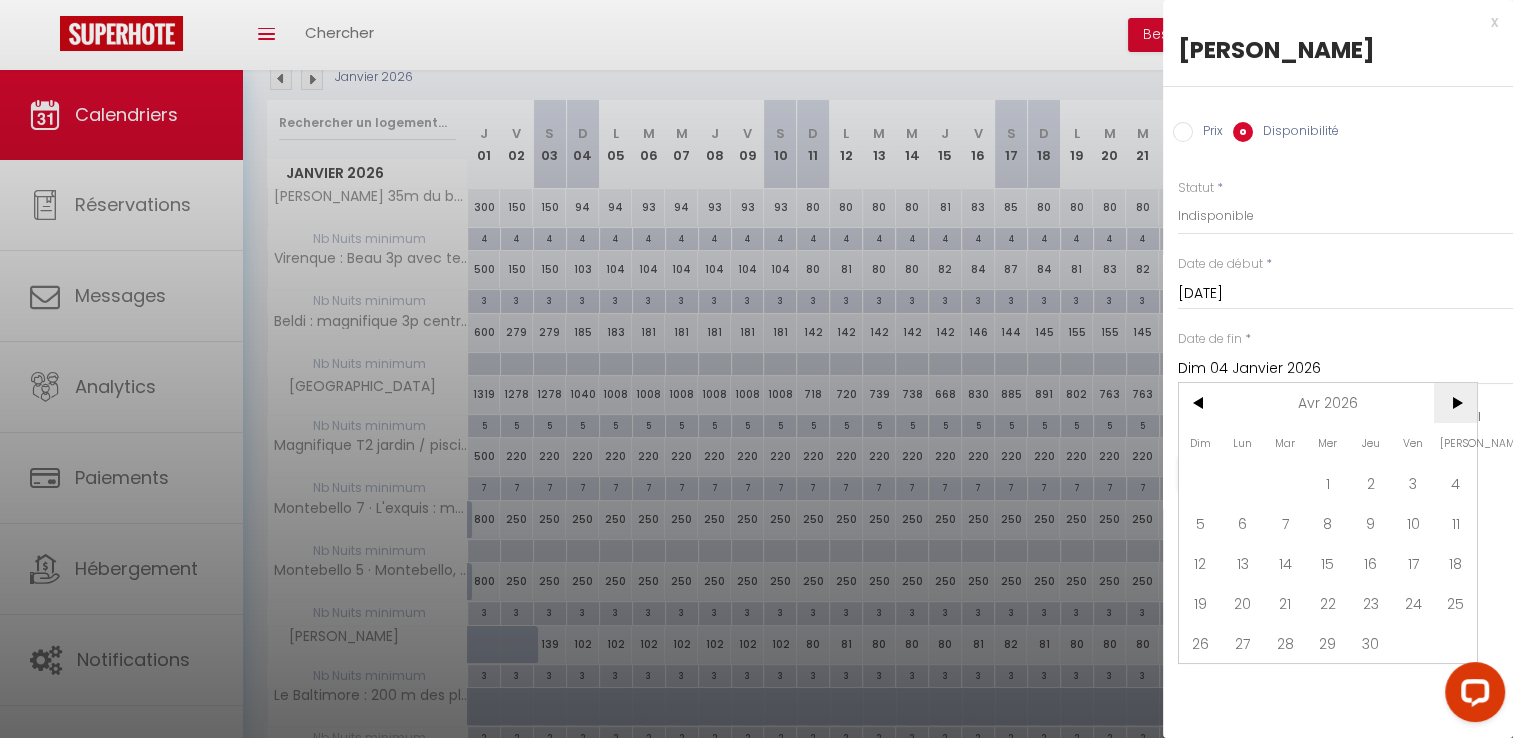 click on ">" at bounding box center [1455, 403] 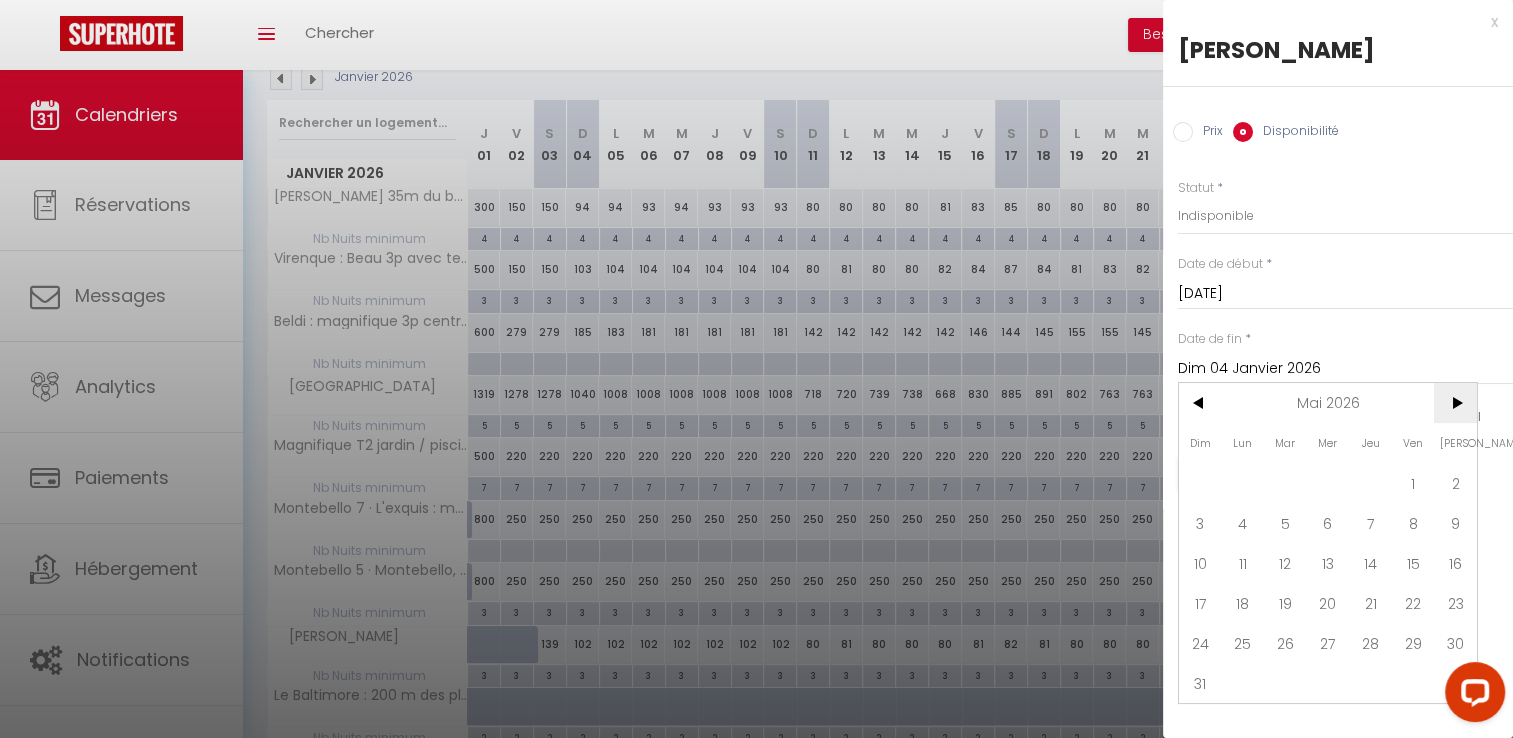 click on ">" at bounding box center (1455, 403) 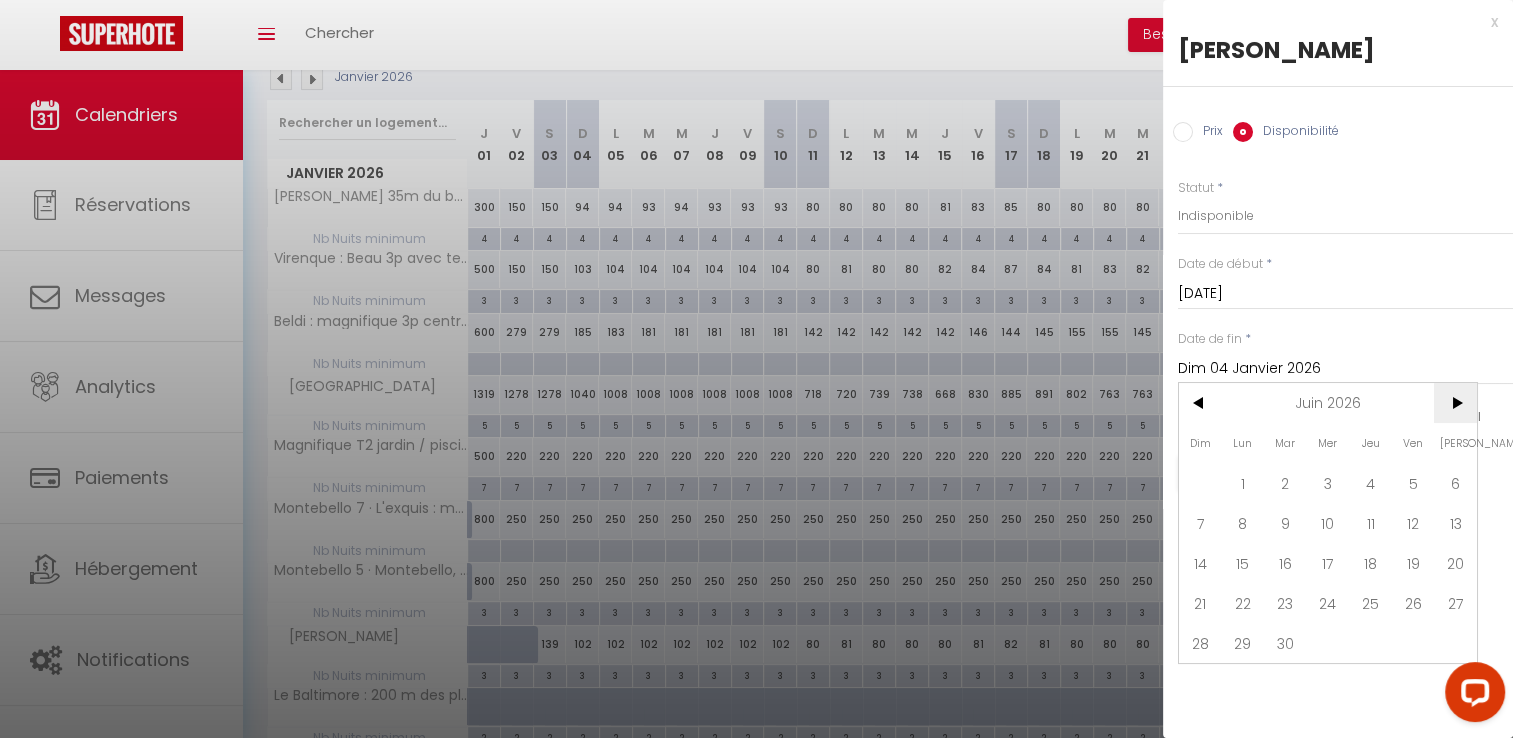 click on ">" at bounding box center [1455, 403] 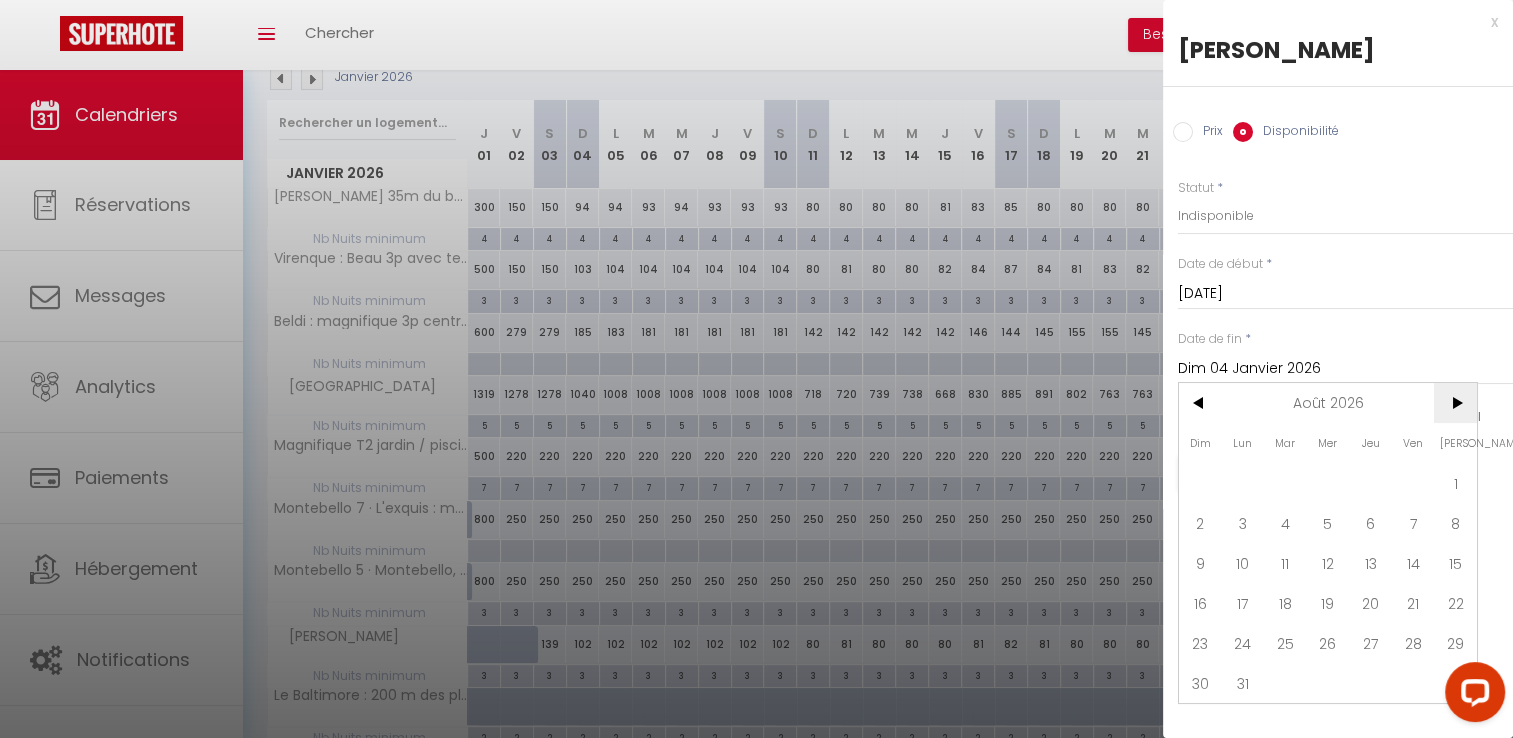 click on ">" at bounding box center [1455, 403] 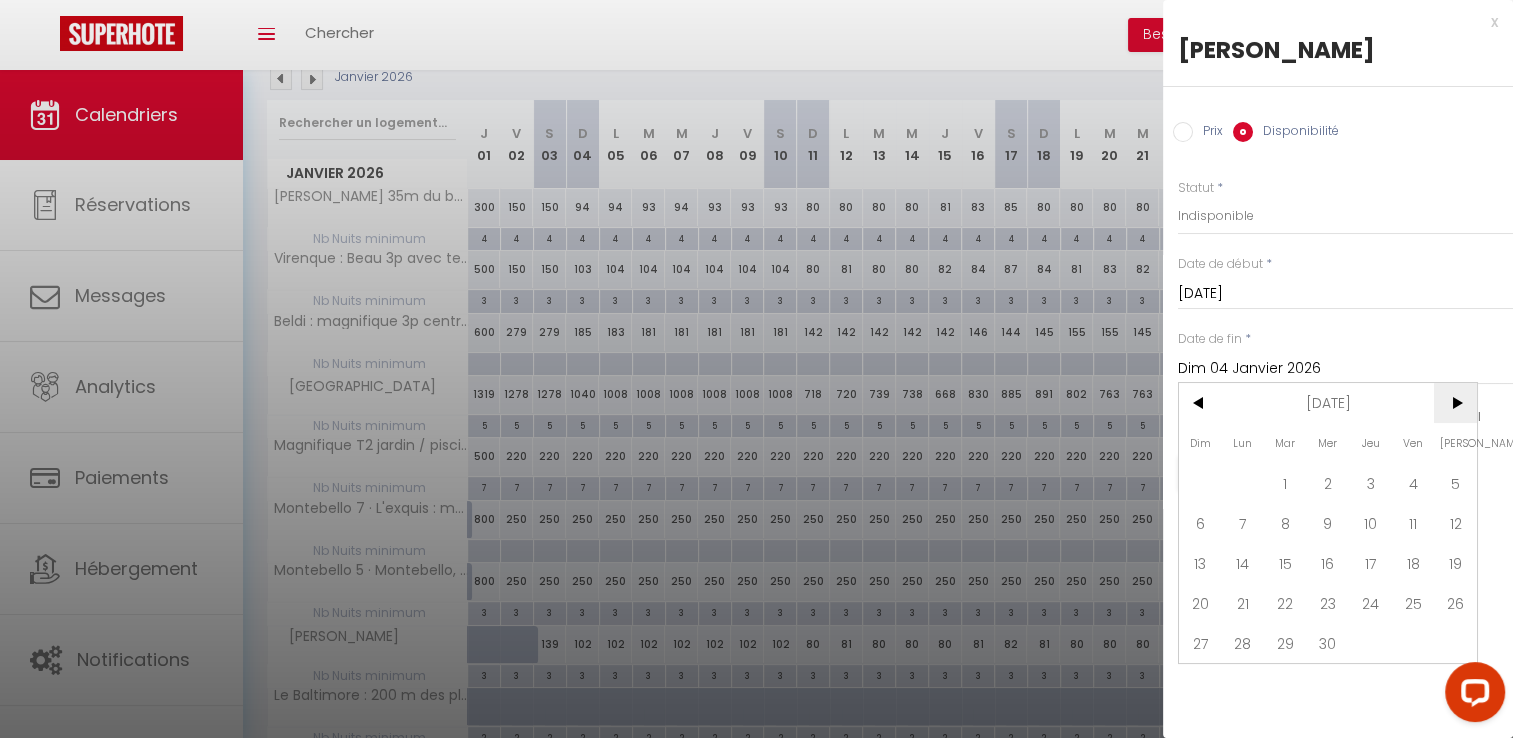 click on ">" at bounding box center [1455, 403] 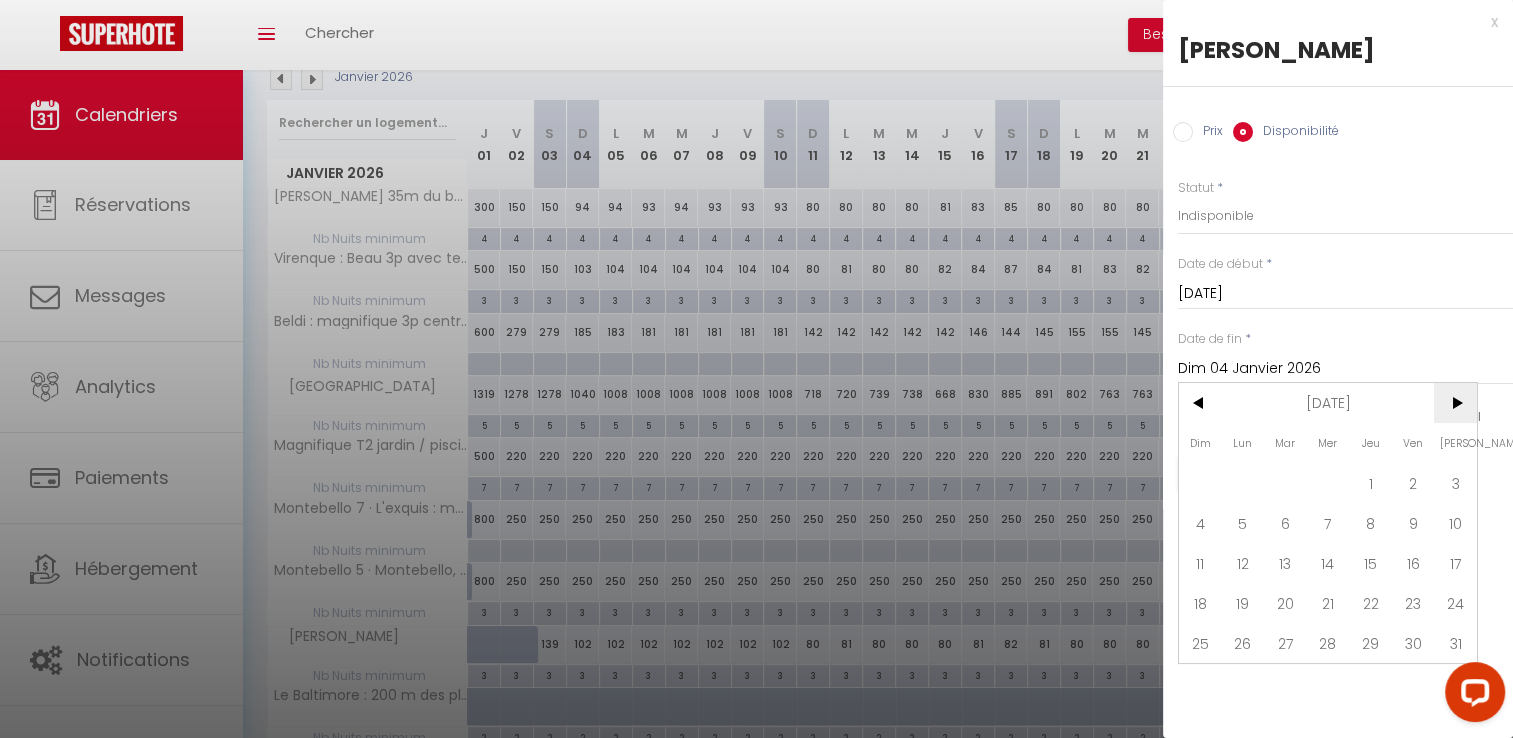 click on ">" at bounding box center [1455, 403] 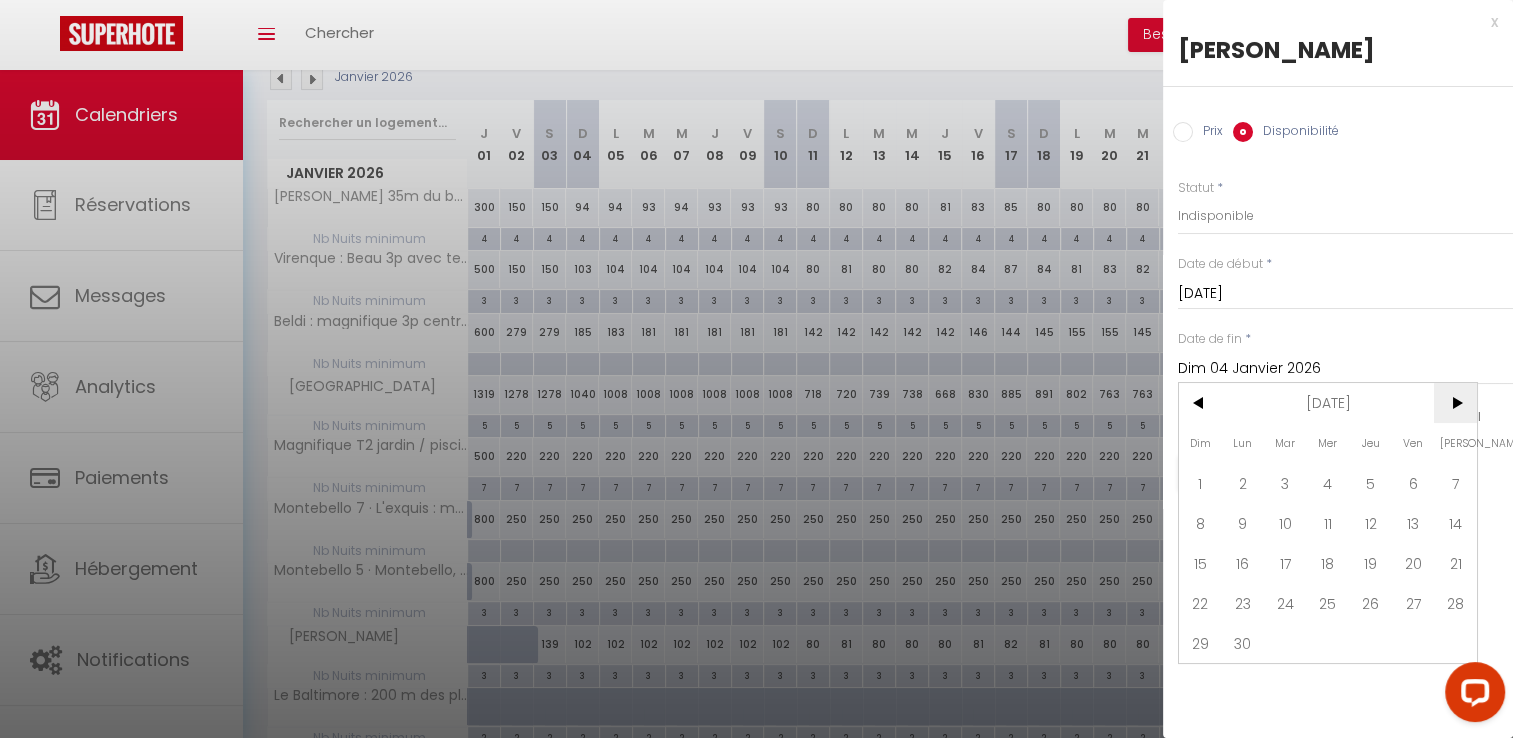 click on ">" at bounding box center [1455, 403] 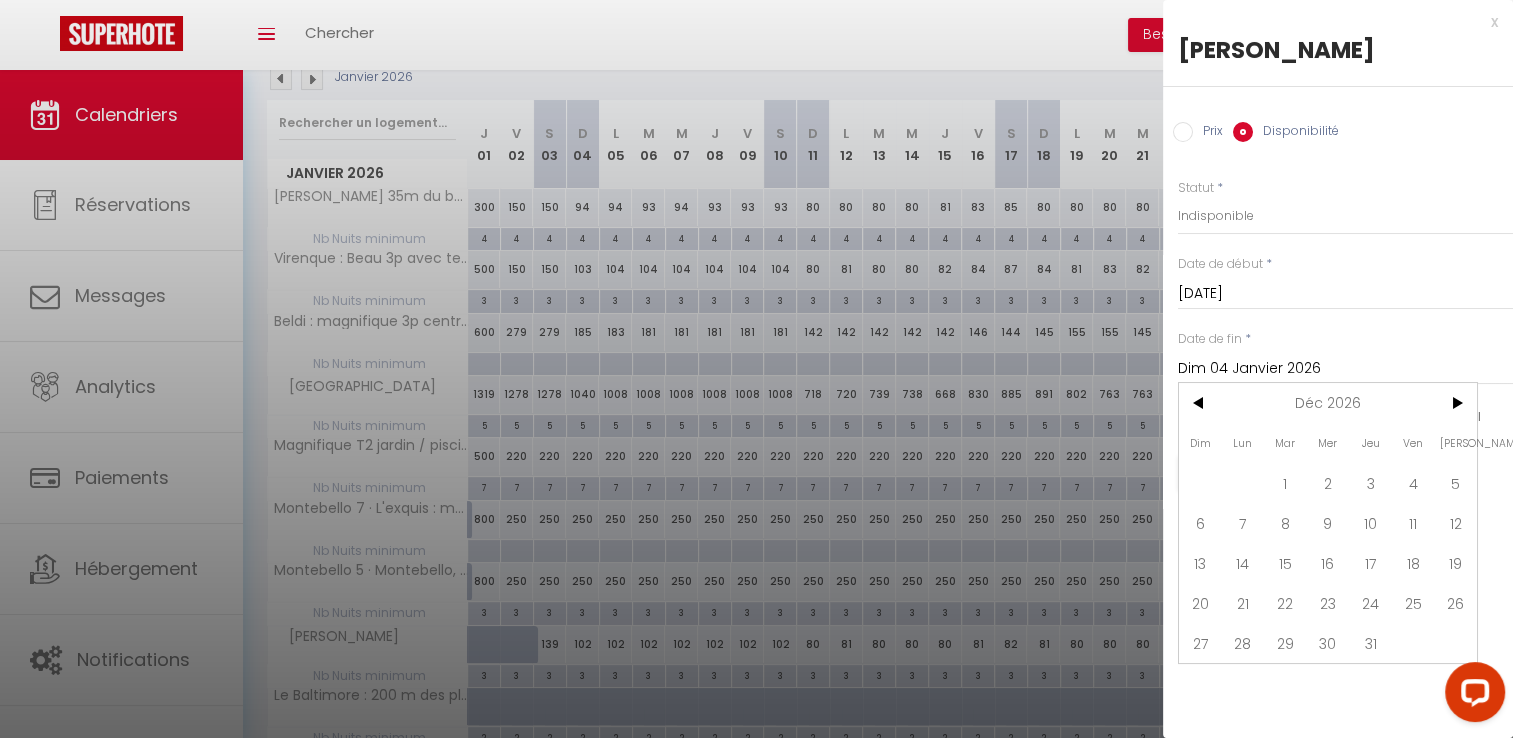 click on "31" at bounding box center (1370, 643) 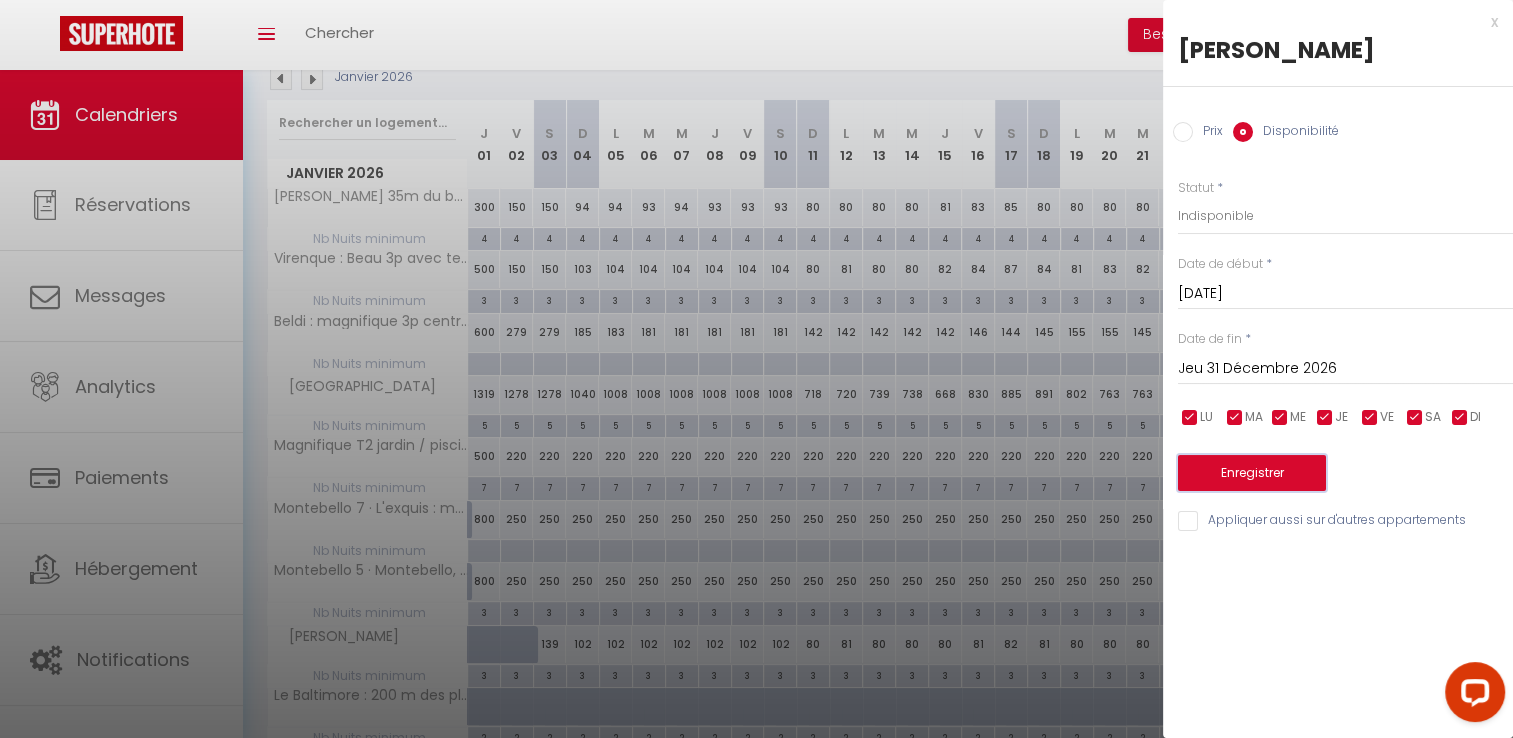 click on "Enregistrer" at bounding box center (1252, 473) 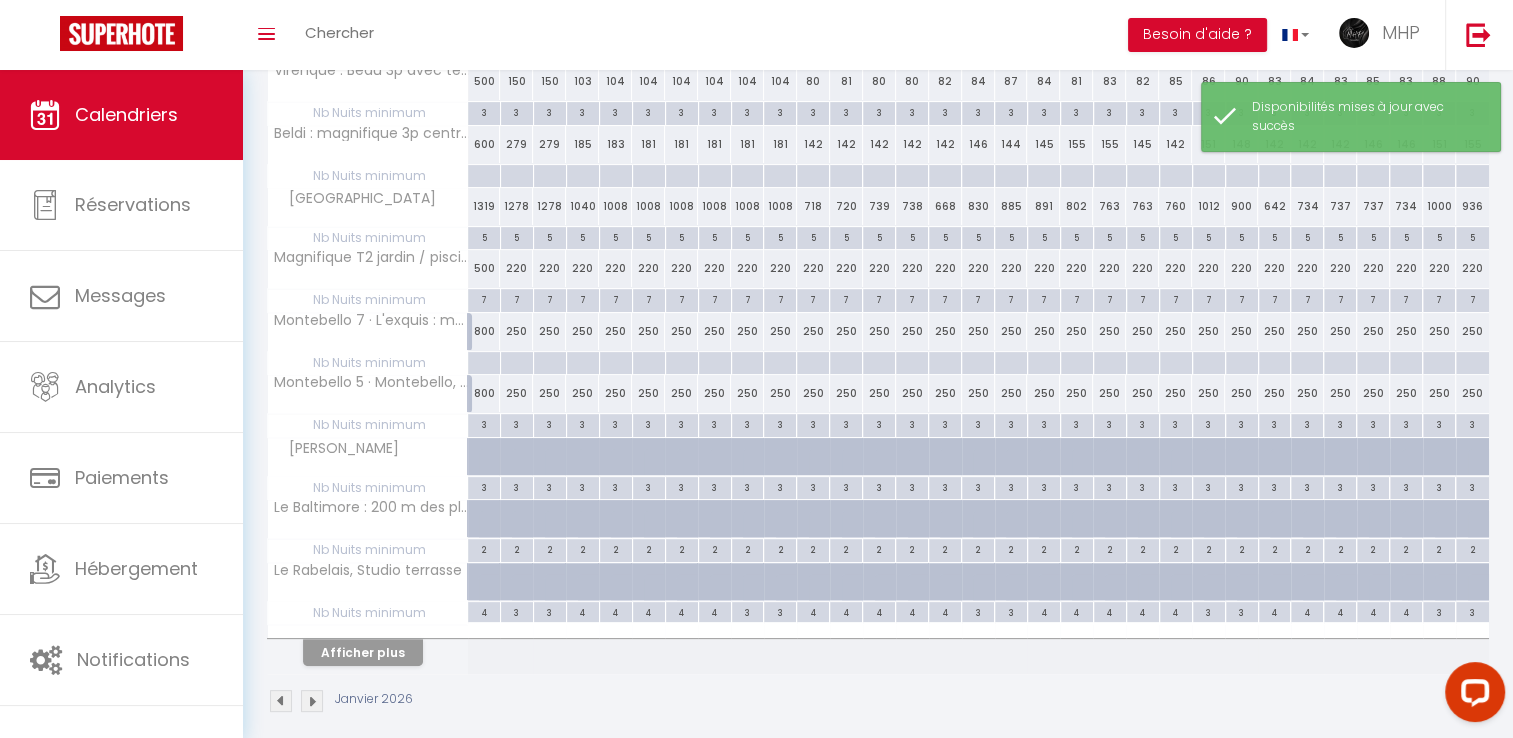 scroll, scrollTop: 428, scrollLeft: 0, axis: vertical 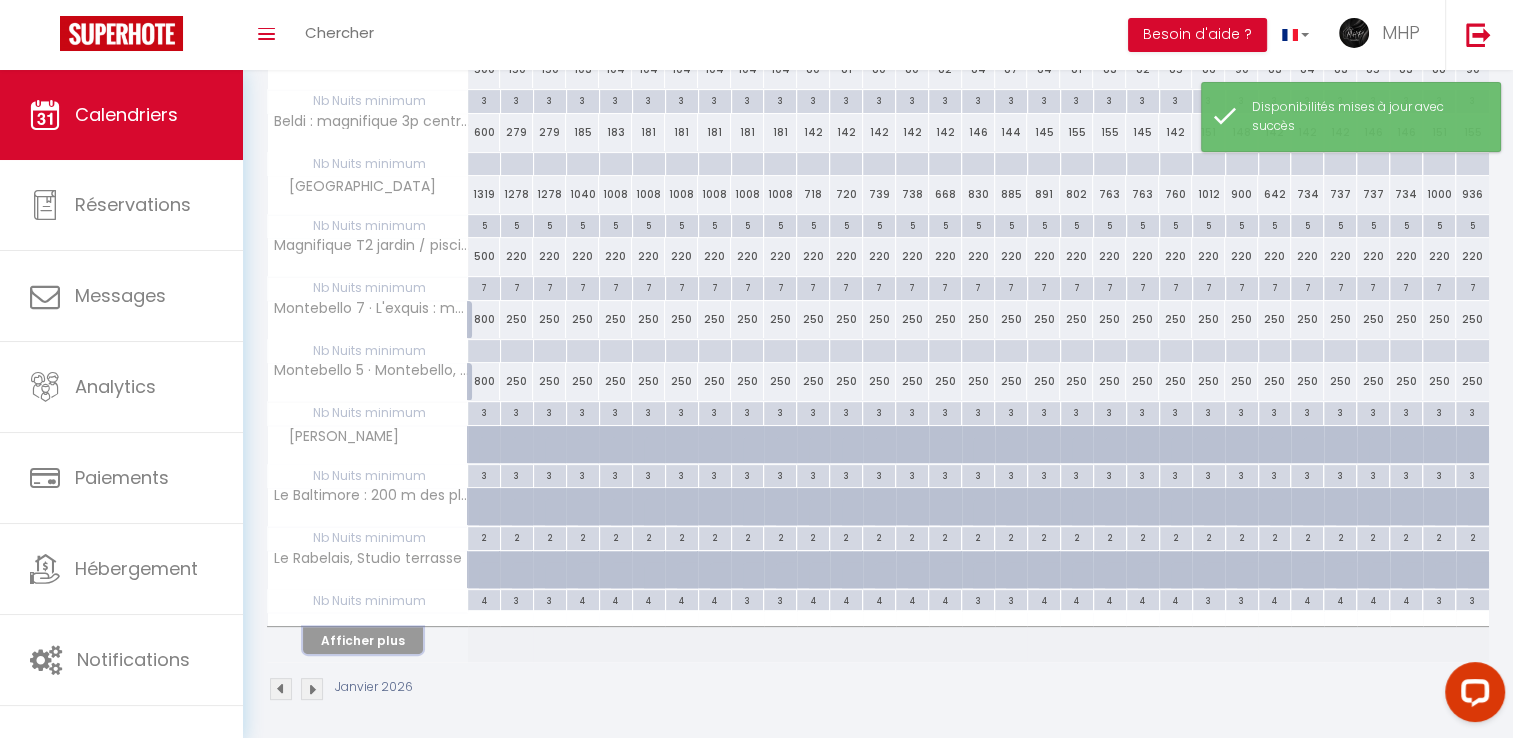 click on "Afficher plus" at bounding box center (363, 640) 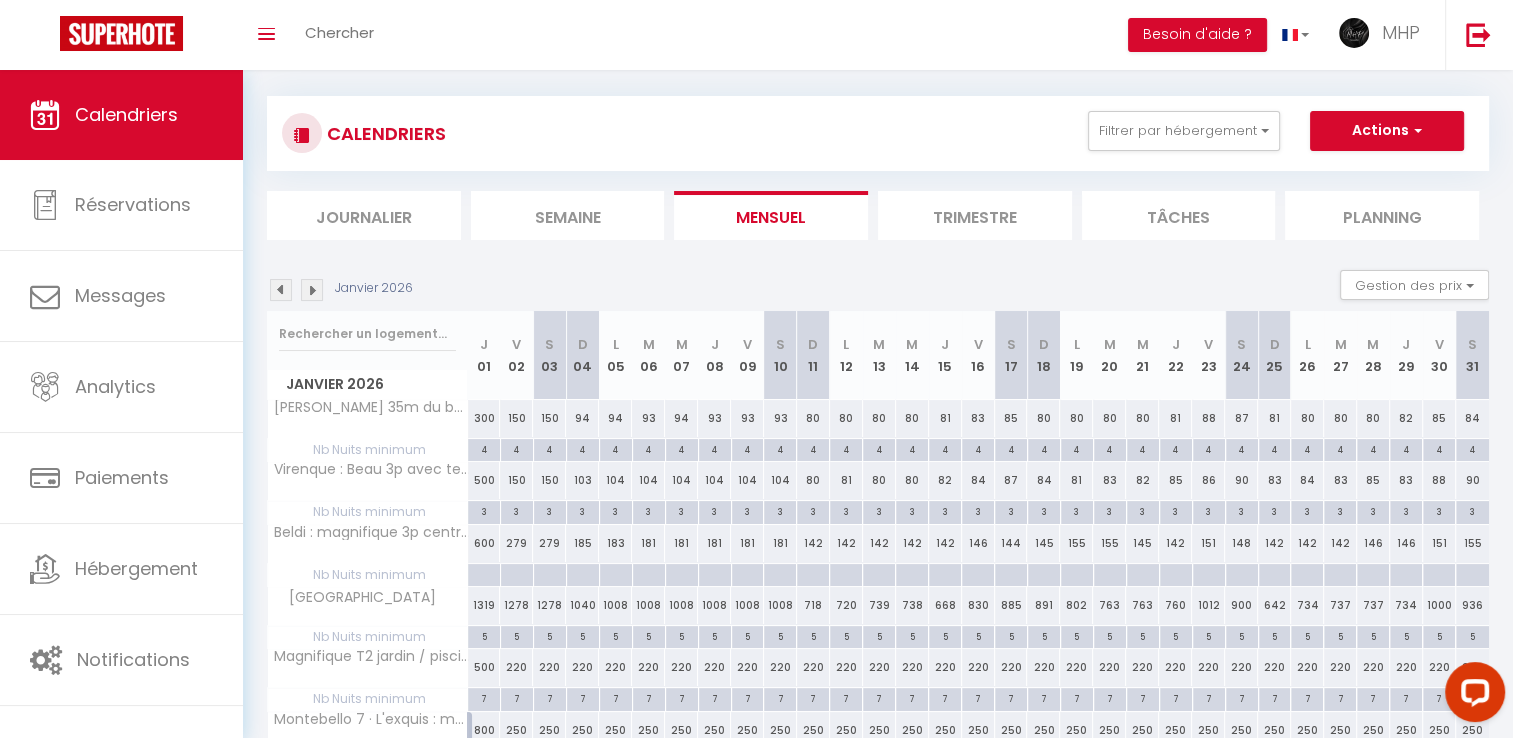 scroll, scrollTop: 0, scrollLeft: 0, axis: both 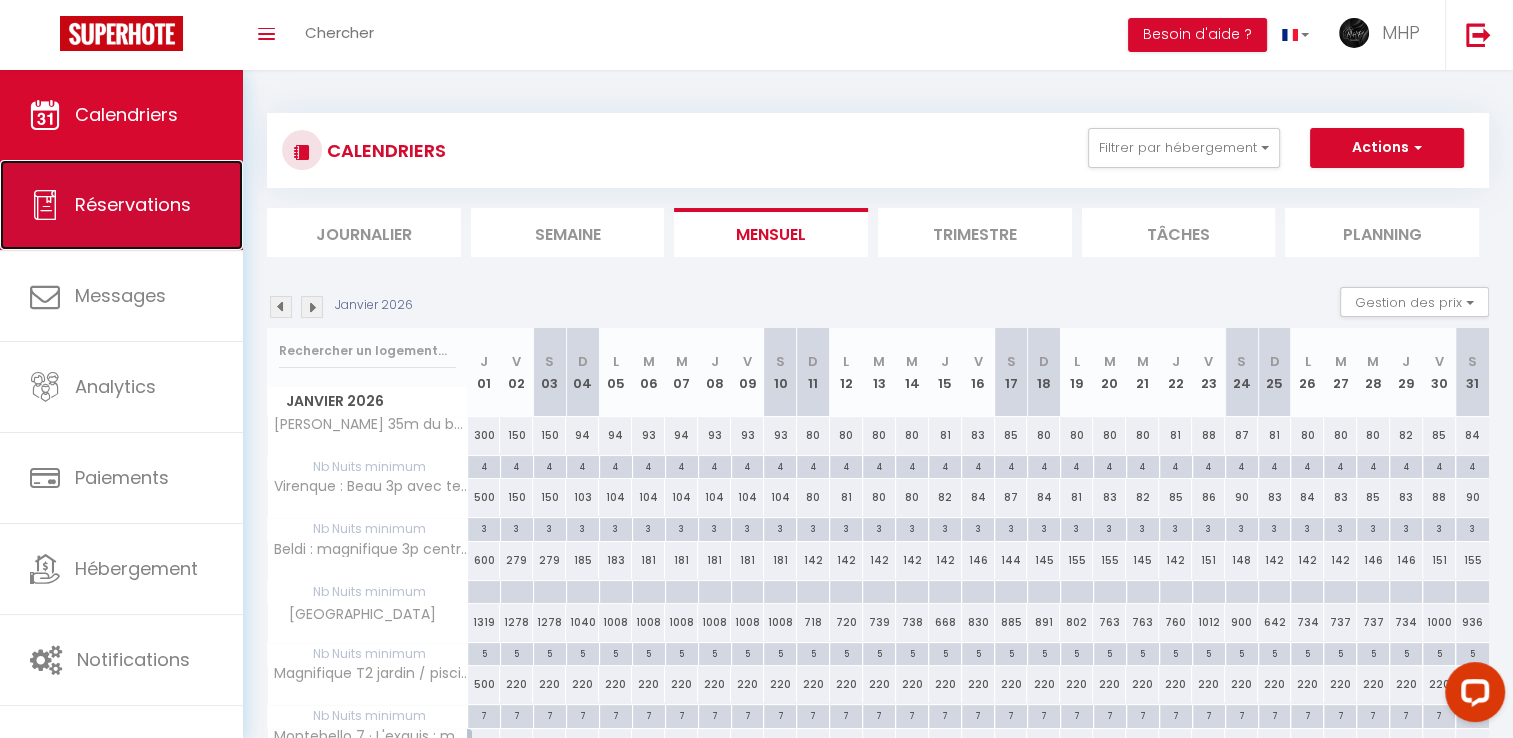 click on "Réservations" at bounding box center [133, 204] 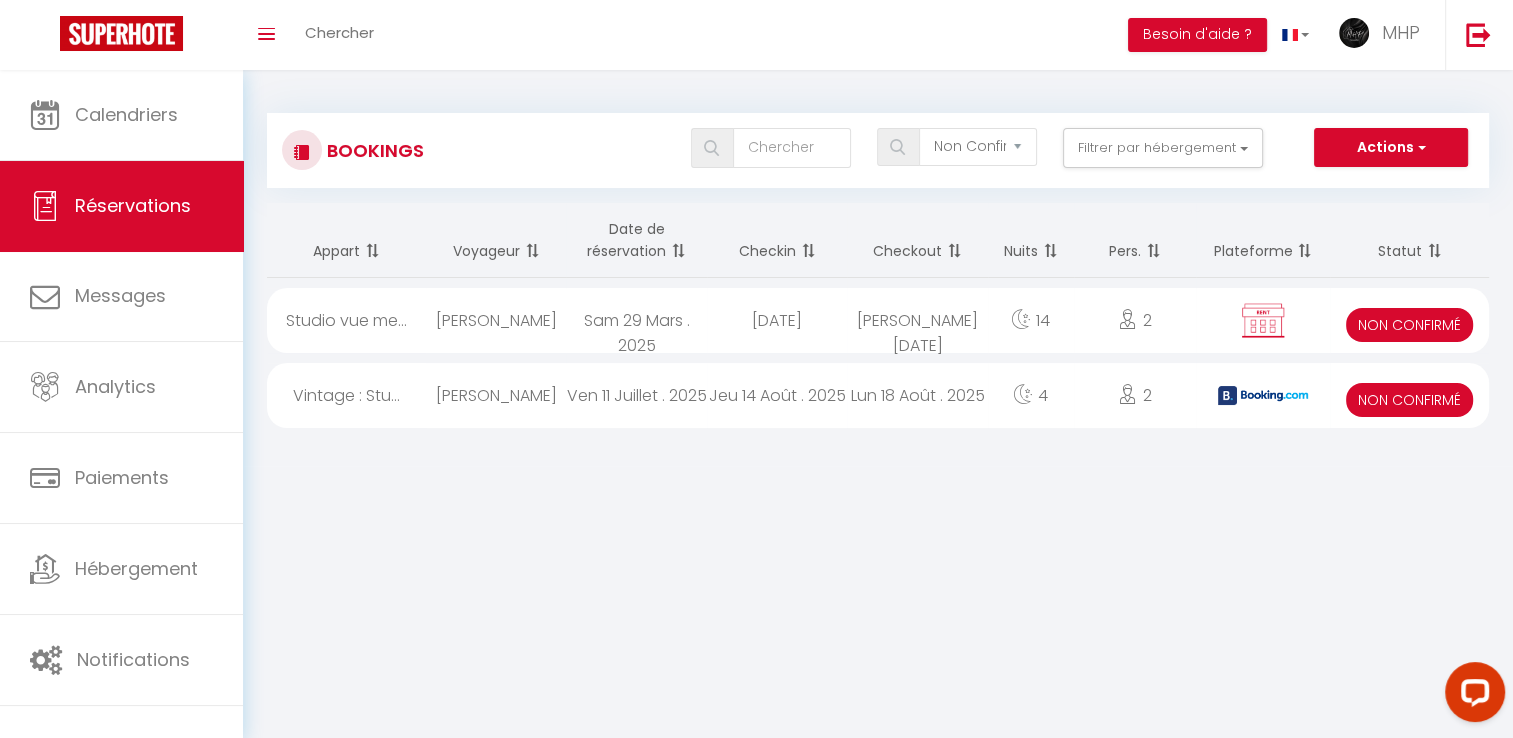 click on "Non Confirmé" at bounding box center [1409, 400] 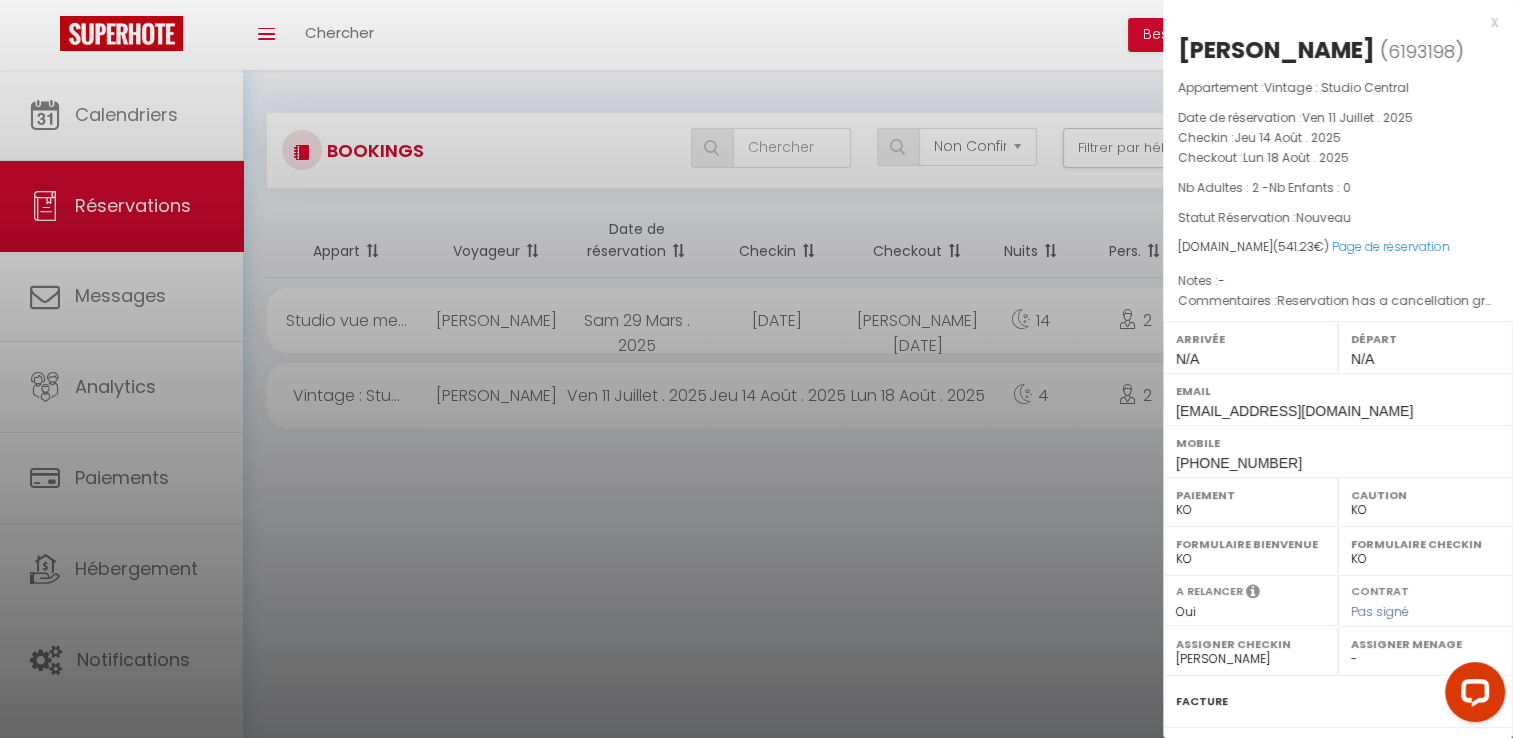 click at bounding box center (756, 369) 